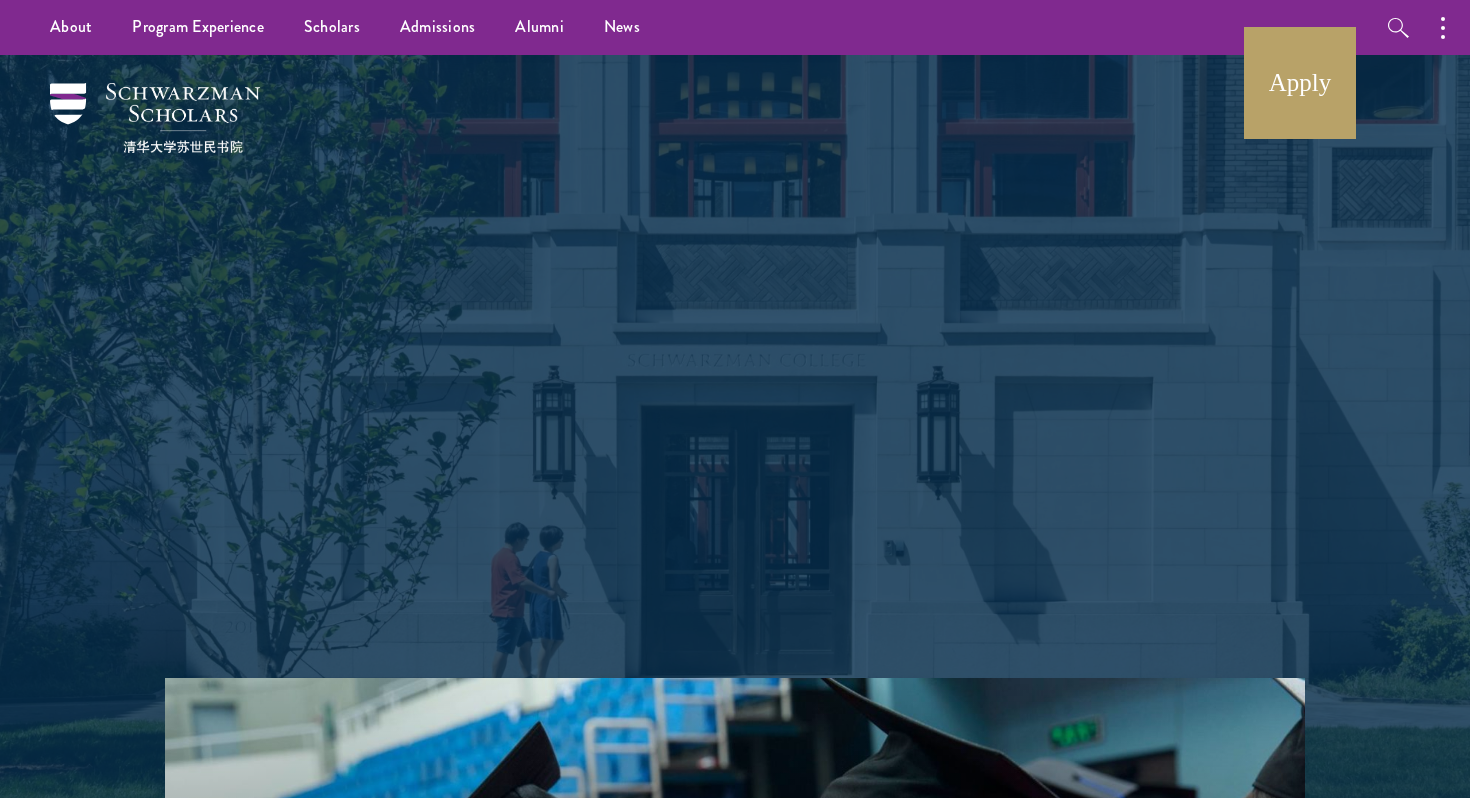scroll, scrollTop: 0, scrollLeft: 0, axis: both 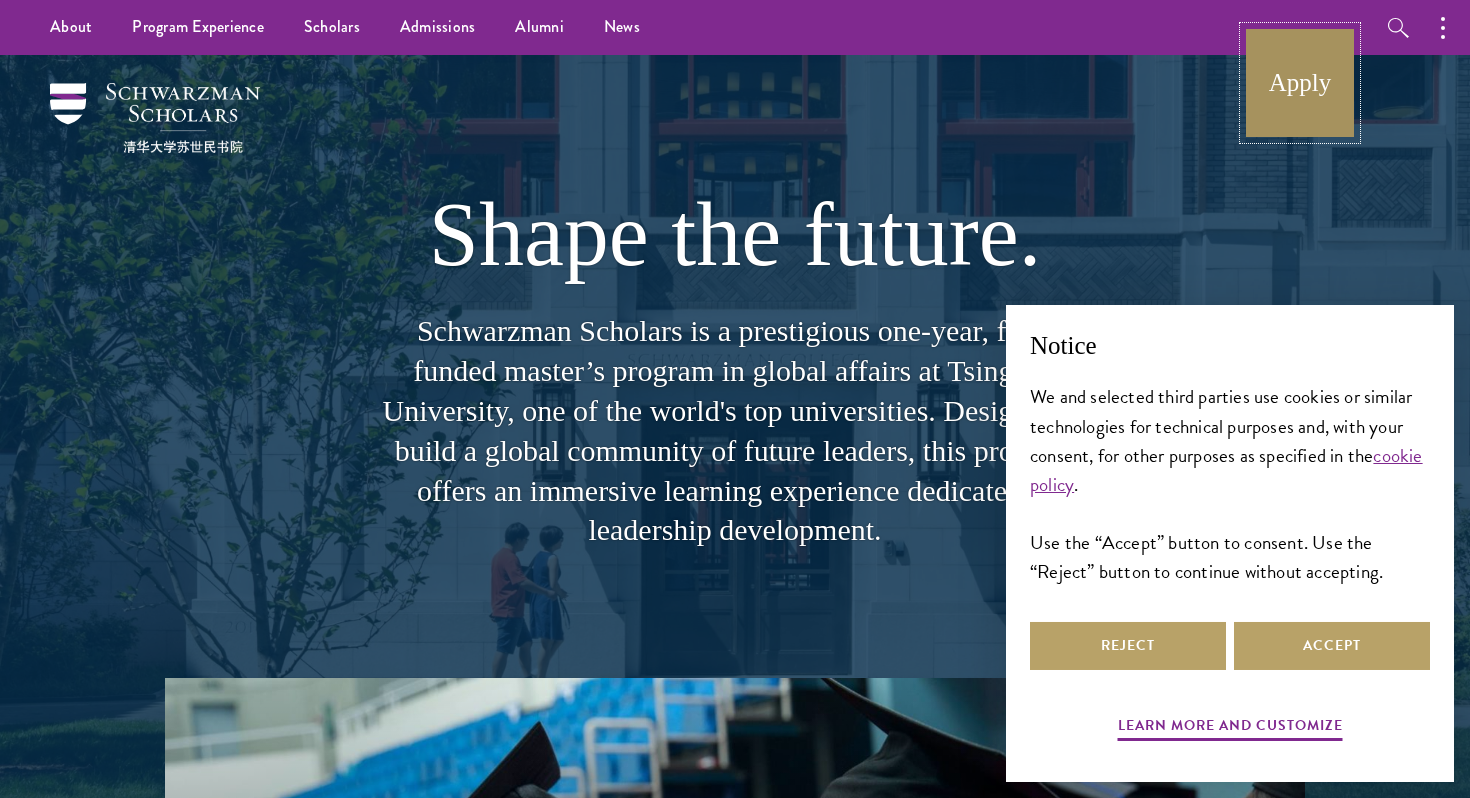 click on "Apply" at bounding box center (1300, 83) 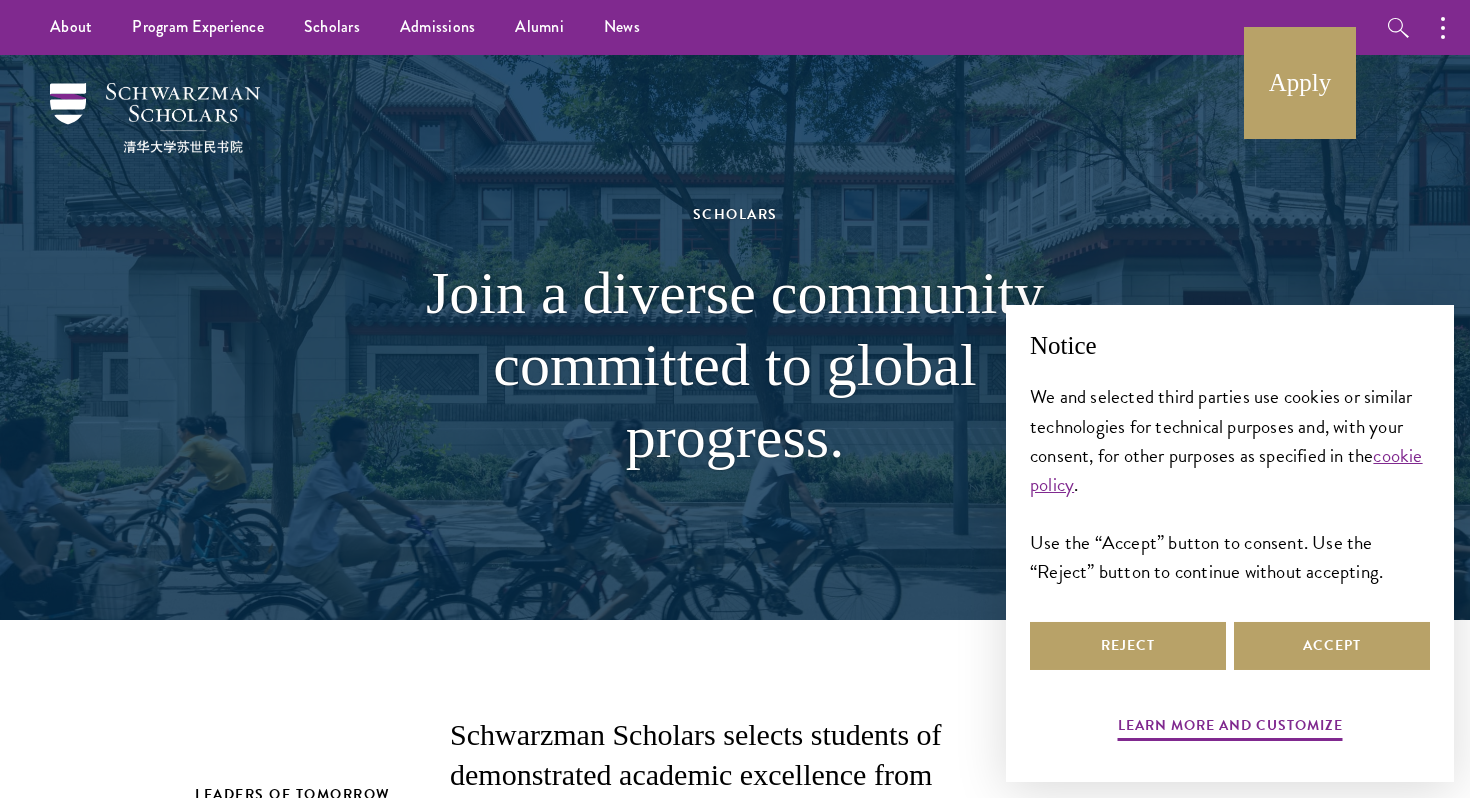 scroll, scrollTop: 0, scrollLeft: 0, axis: both 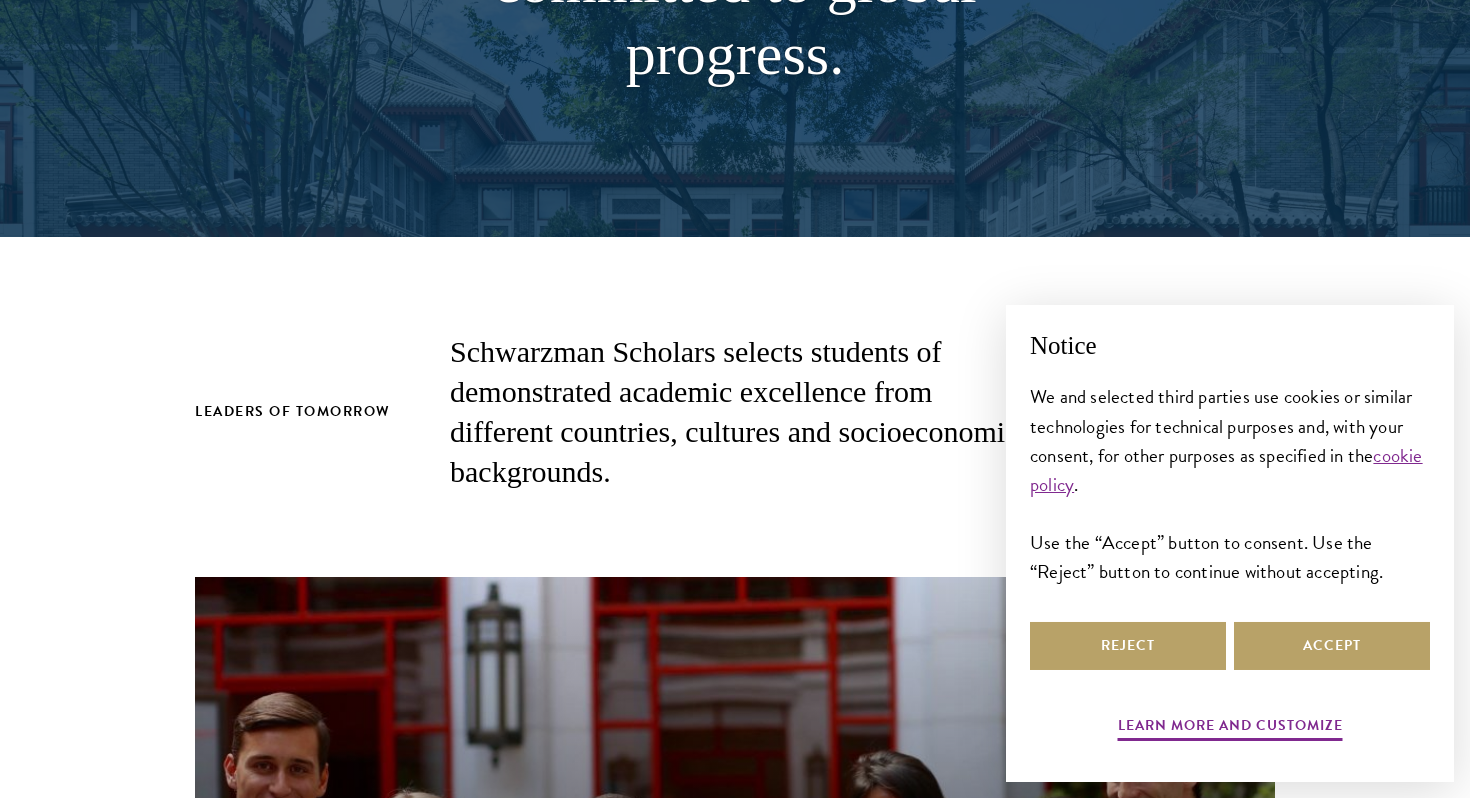 click on "Schwarzman Scholars selects students of demonstrated academic excellence from different countries, cultures and socioeconomic backgrounds." at bounding box center [735, 412] 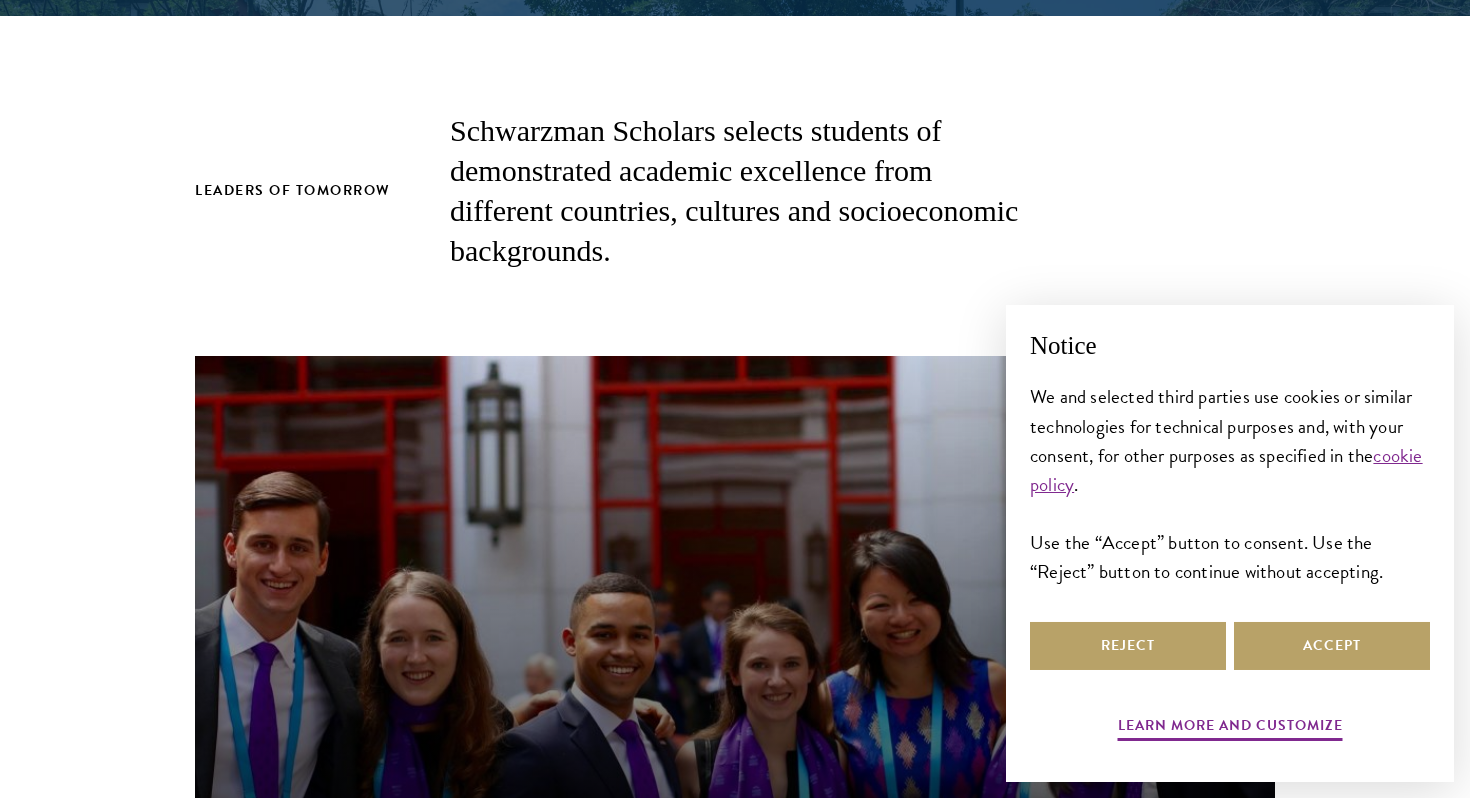 scroll, scrollTop: 1121, scrollLeft: 0, axis: vertical 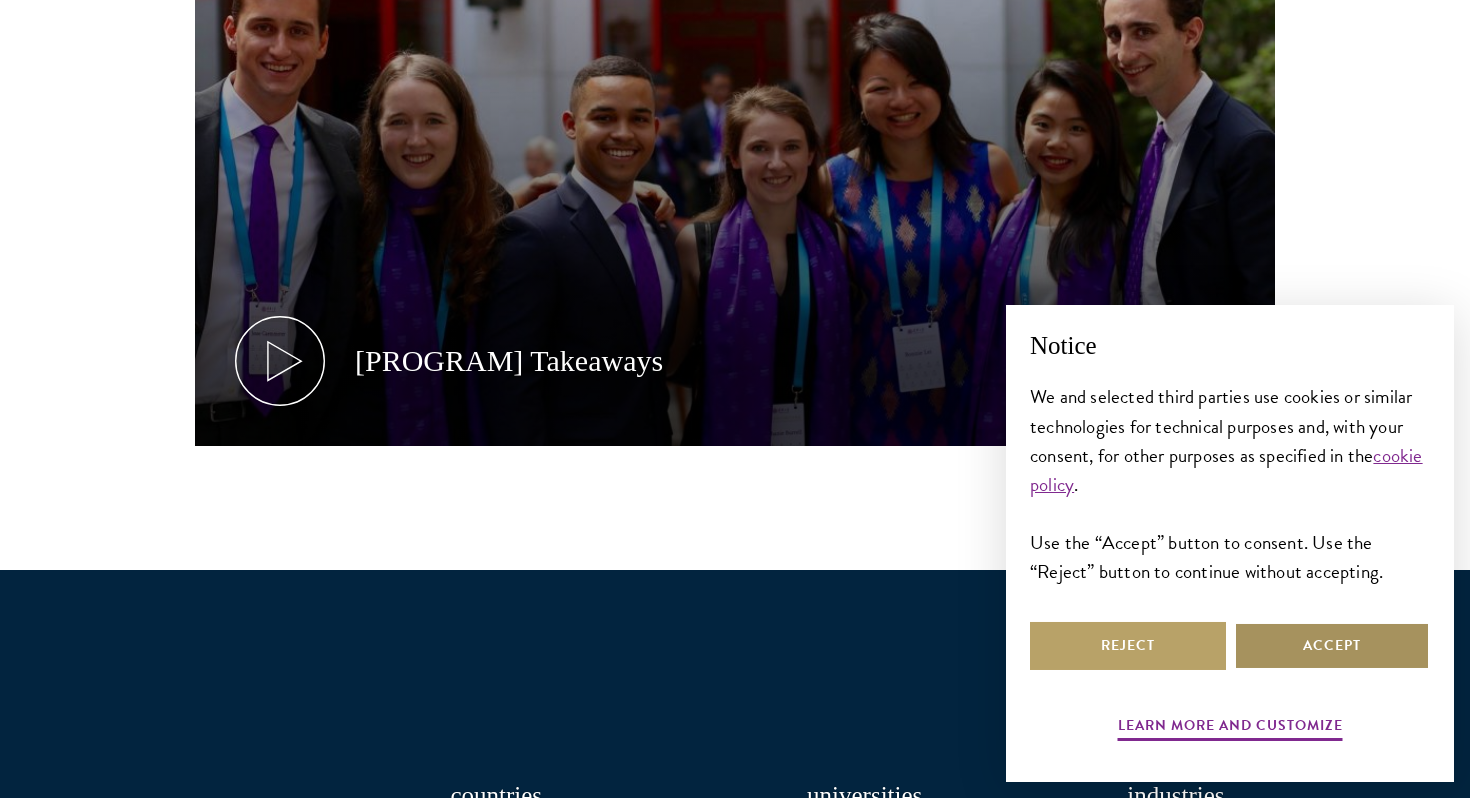 click on "Accept" at bounding box center (1332, 646) 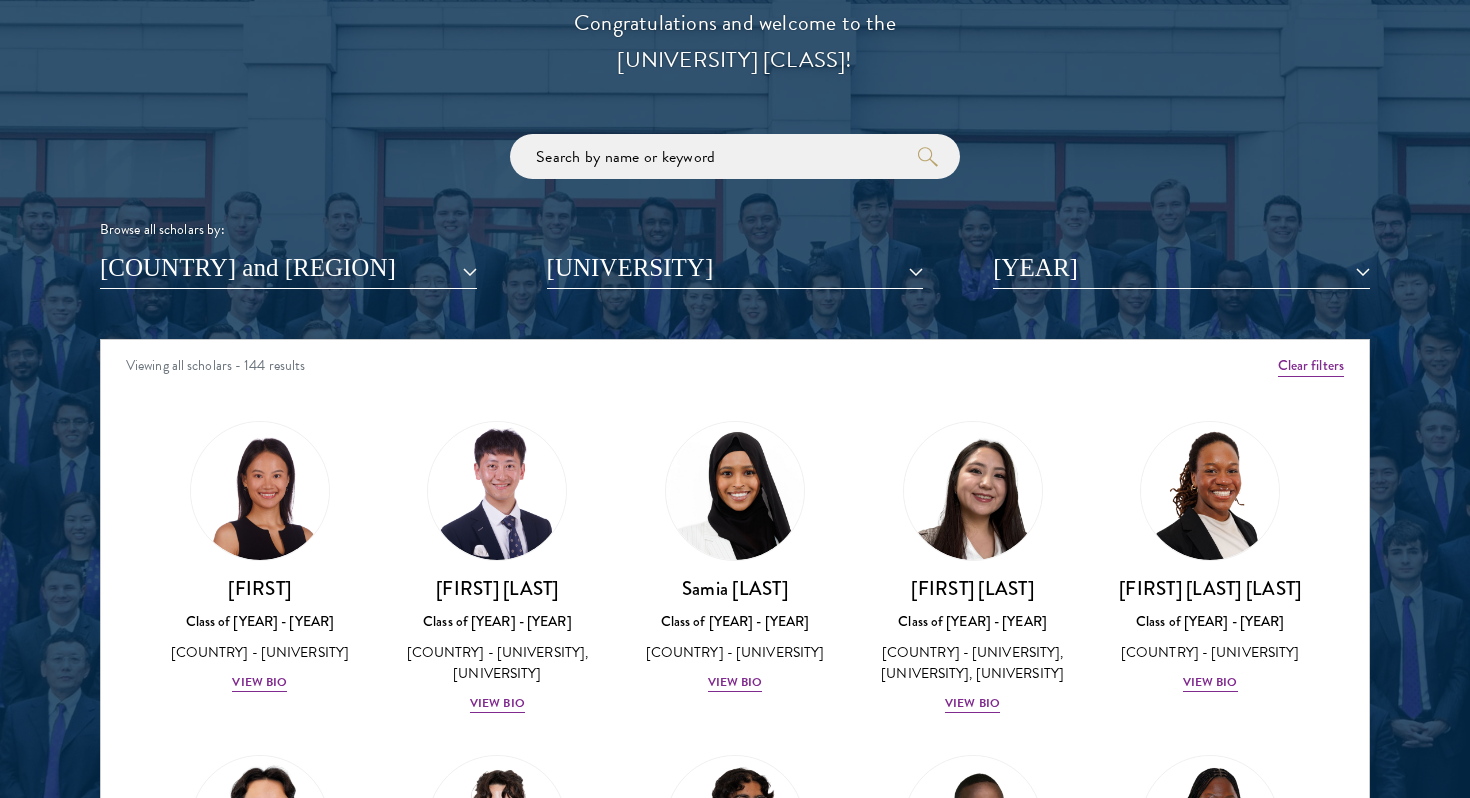 scroll, scrollTop: 2319, scrollLeft: 0, axis: vertical 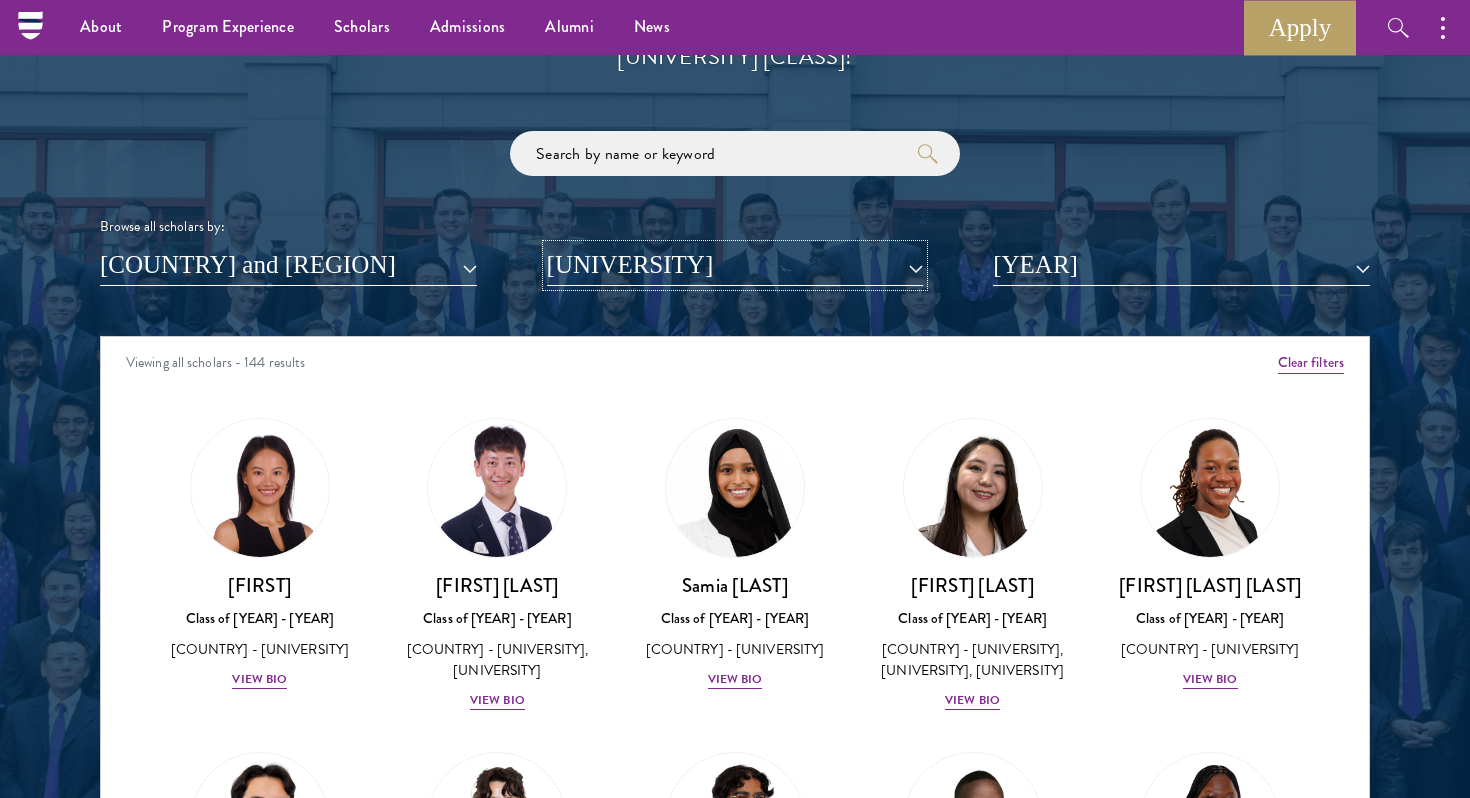 click on "[UNIVERSITY]" at bounding box center (735, 265) 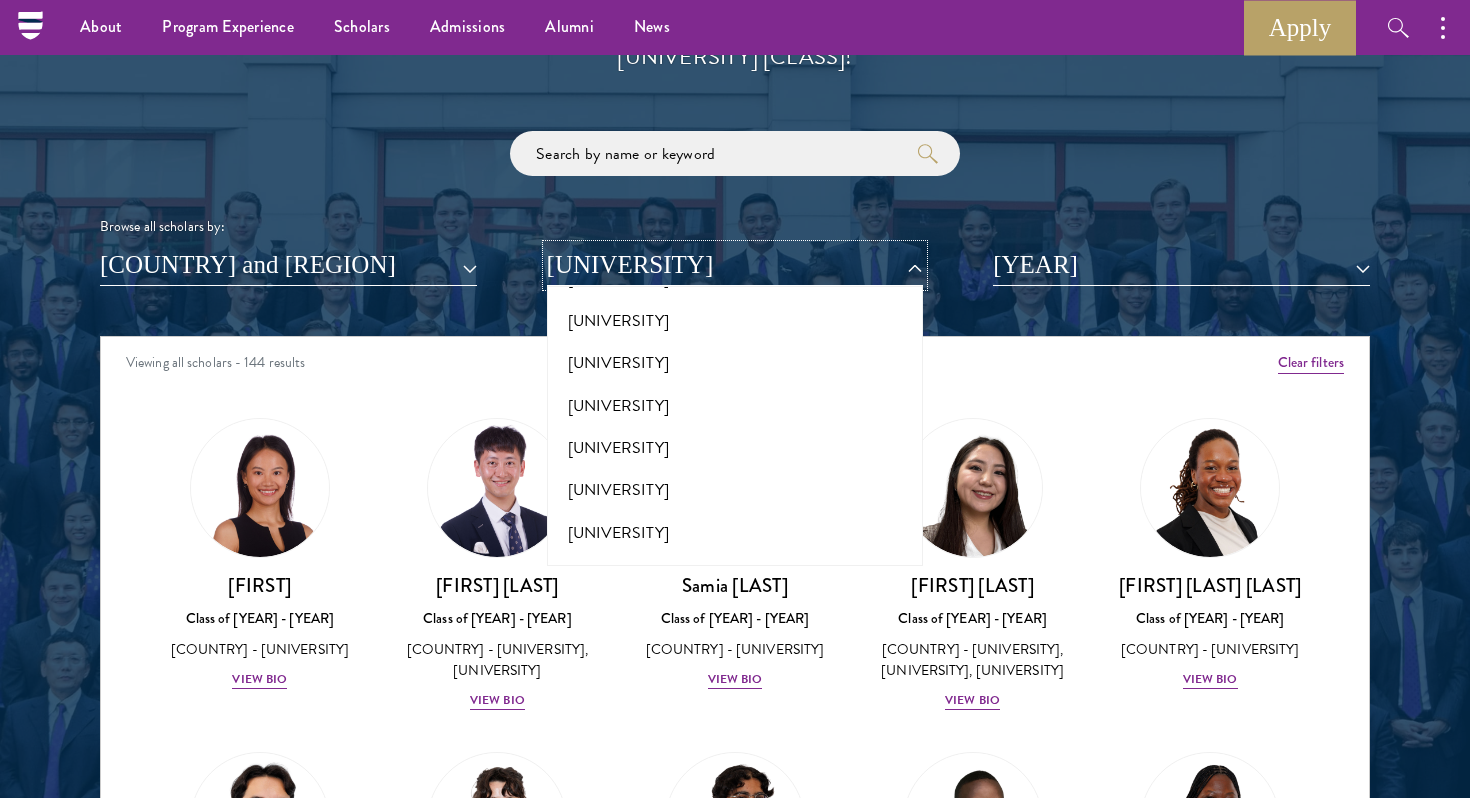 scroll, scrollTop: 15788, scrollLeft: 0, axis: vertical 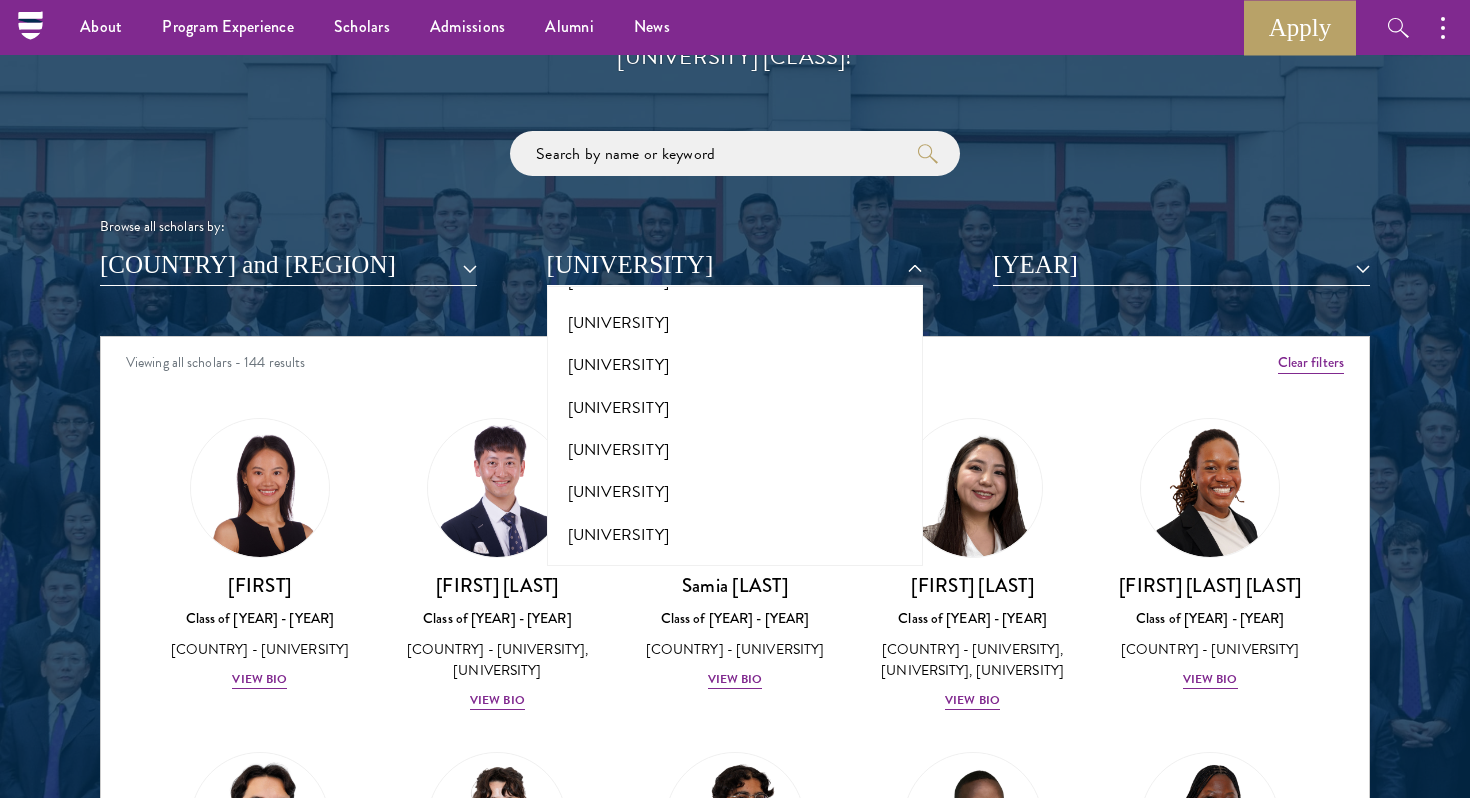 click on "[UNIVERSITY]" at bounding box center [735, 196] 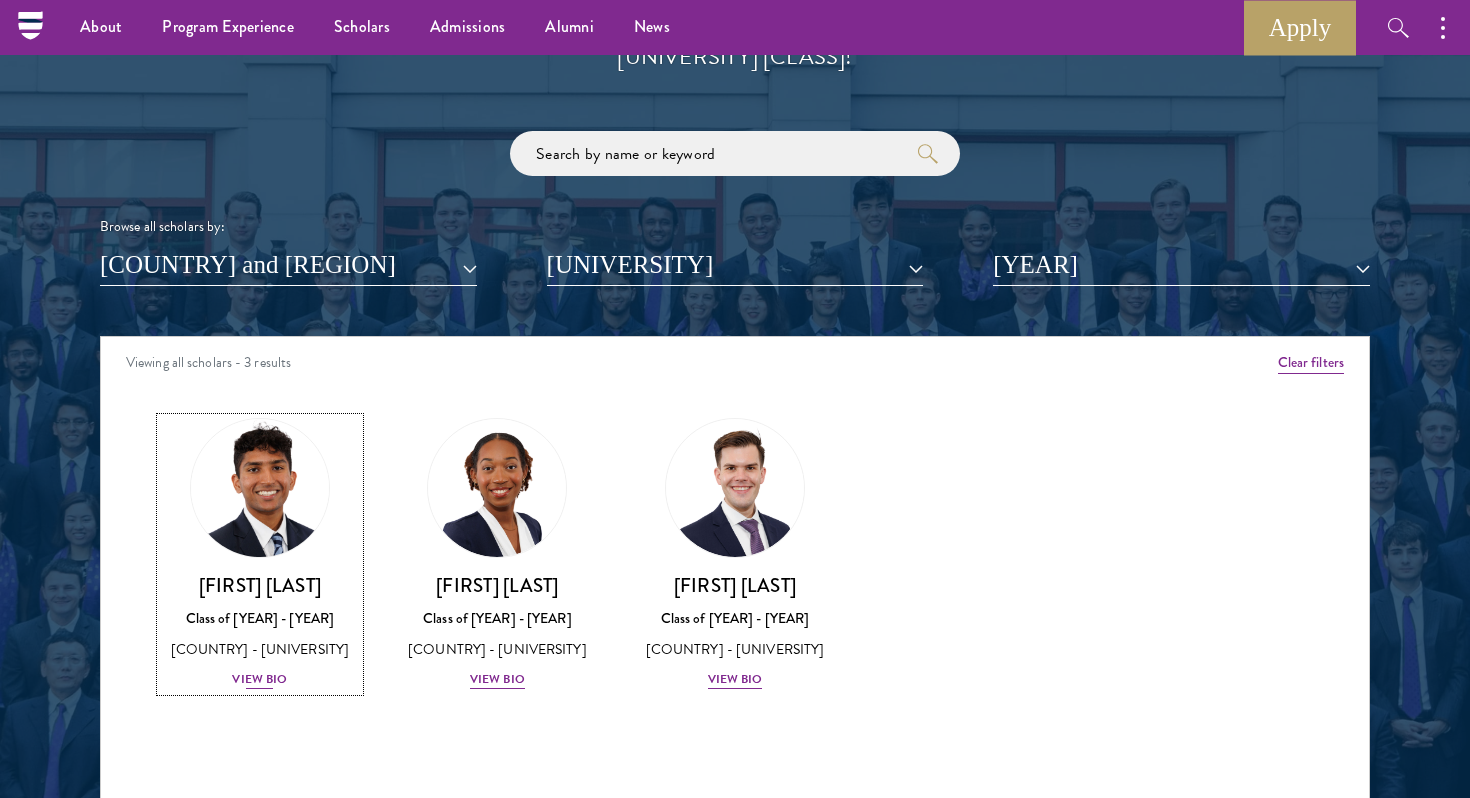 click at bounding box center (260, 488) 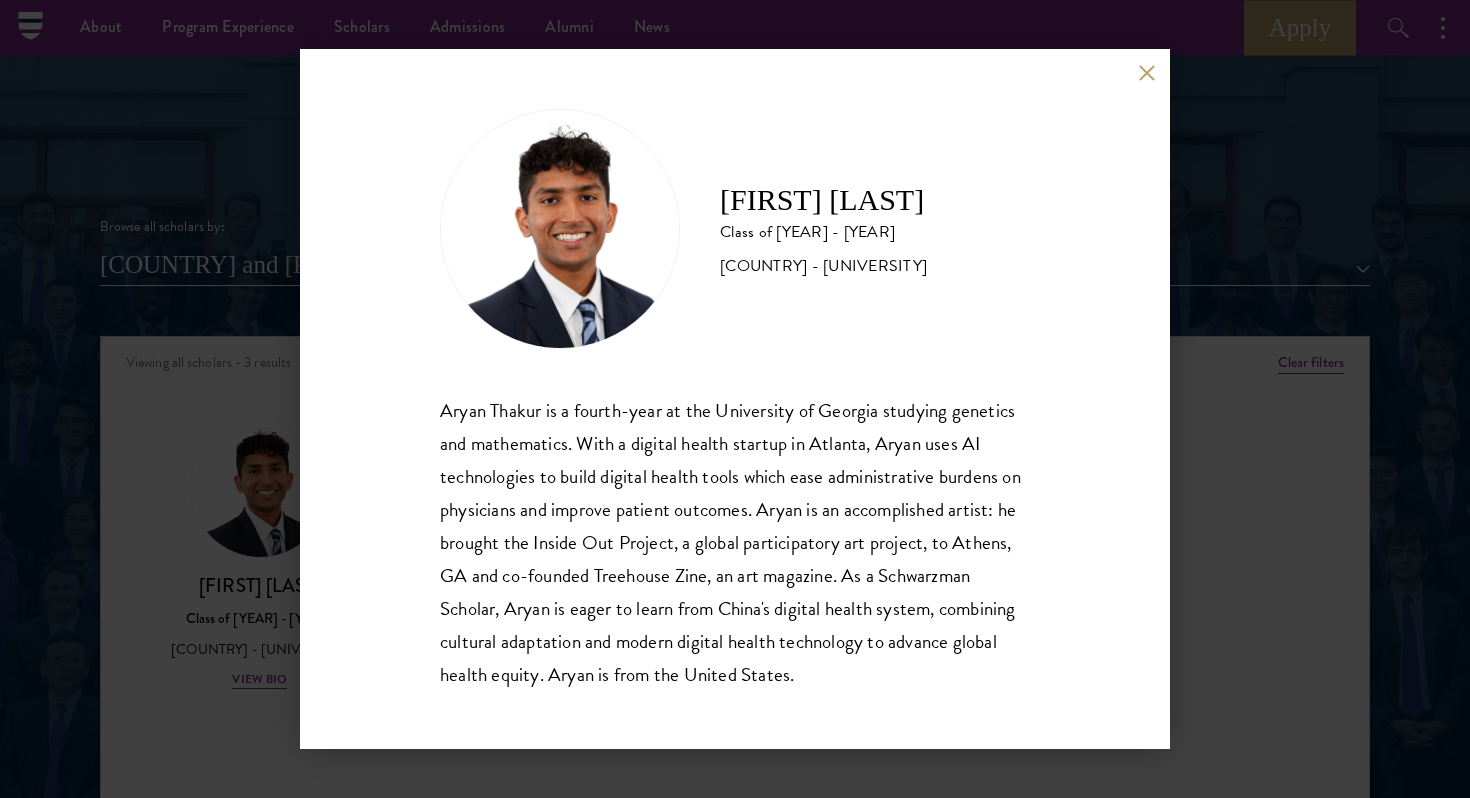 scroll, scrollTop: 2, scrollLeft: 0, axis: vertical 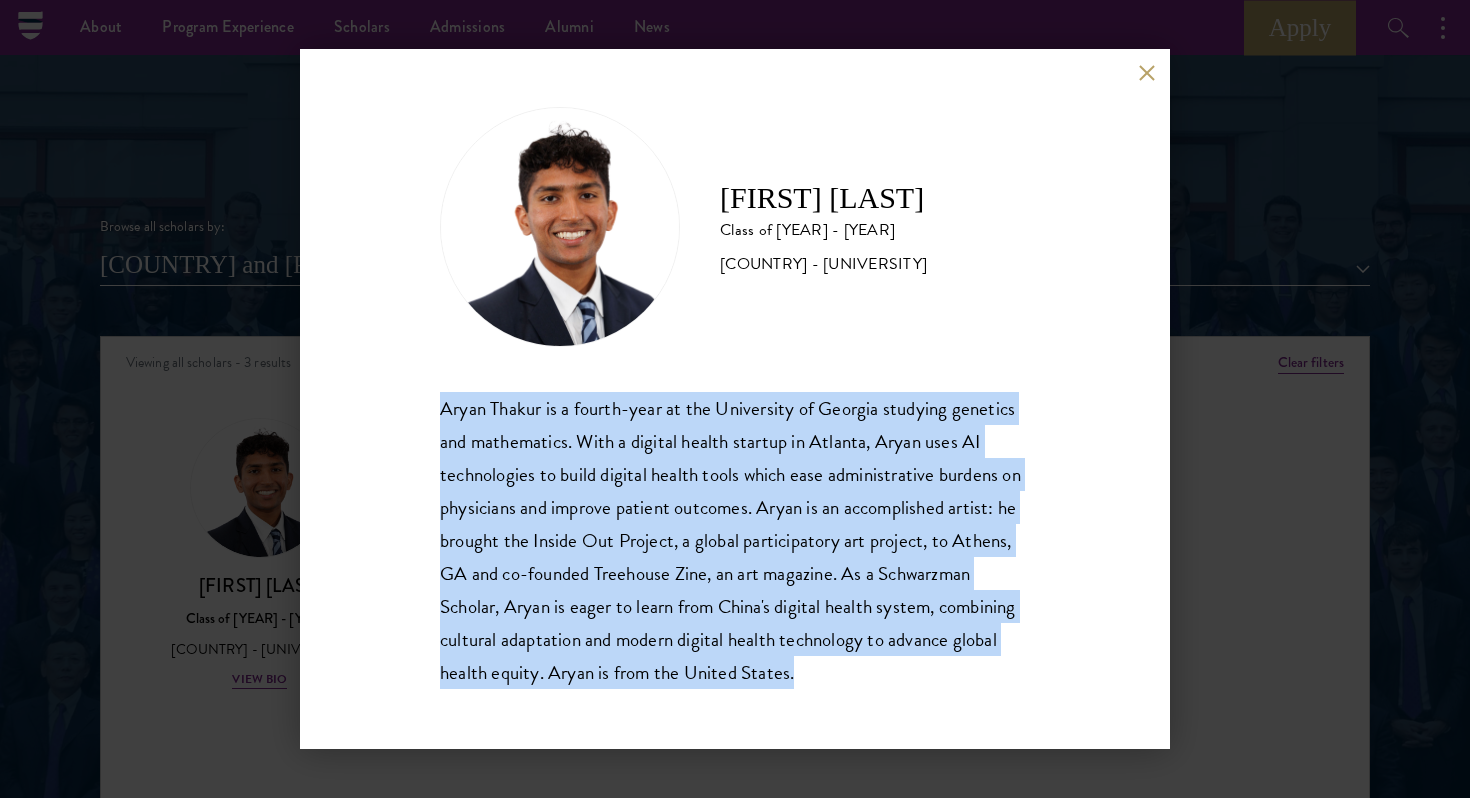drag, startPoint x: 818, startPoint y: 671, endPoint x: 433, endPoint y: 407, distance: 466.8201 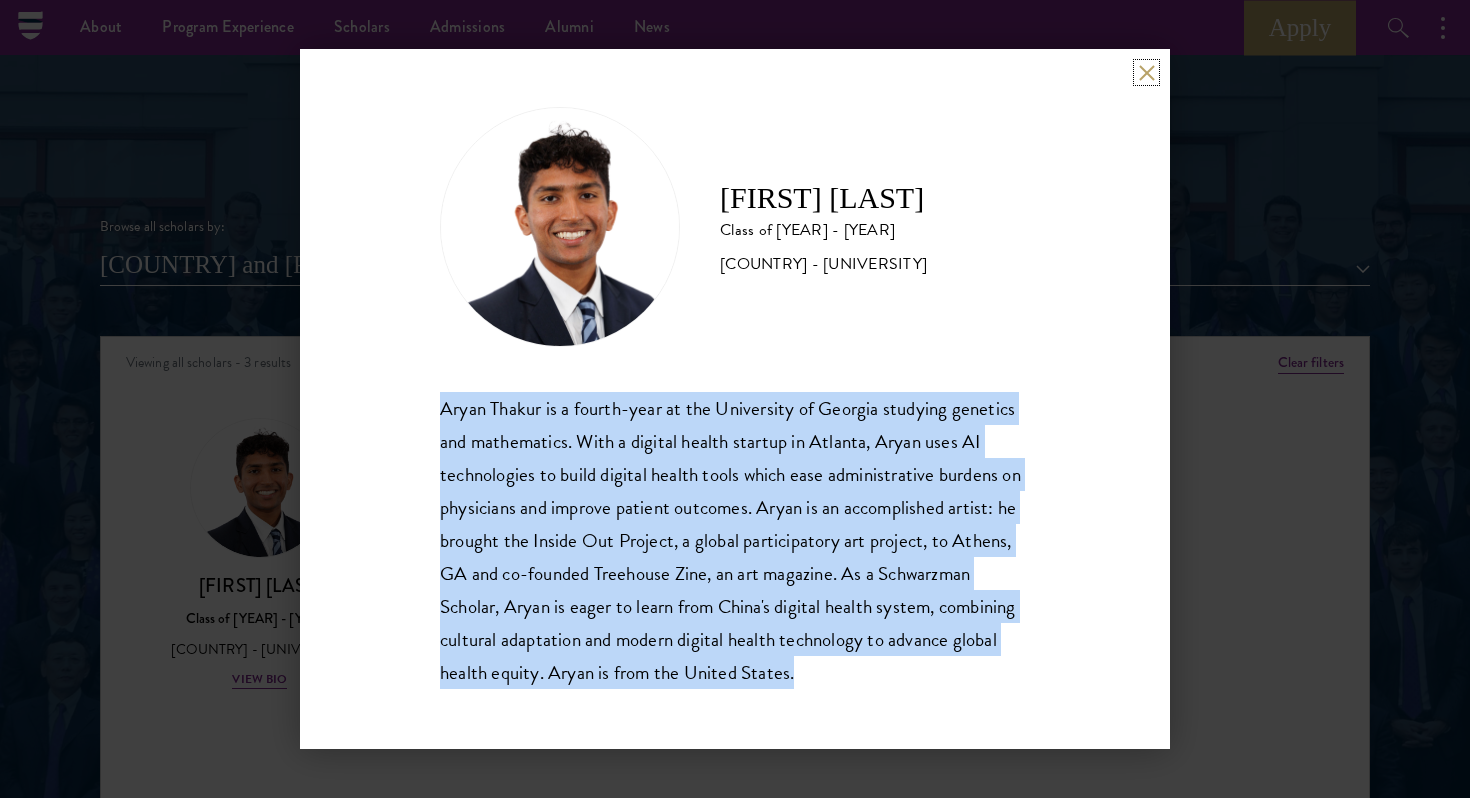click at bounding box center (1146, 72) 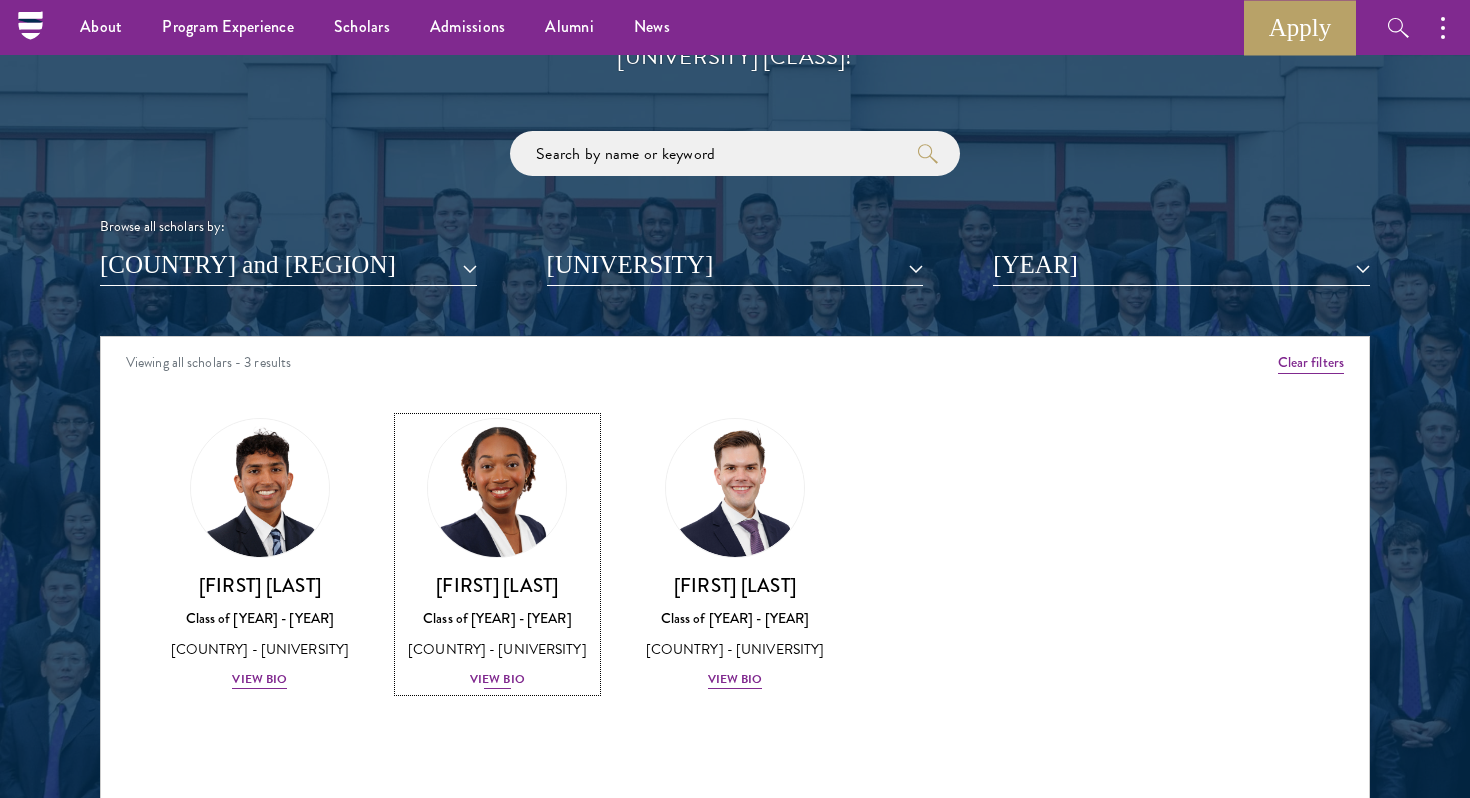 click at bounding box center [497, 488] 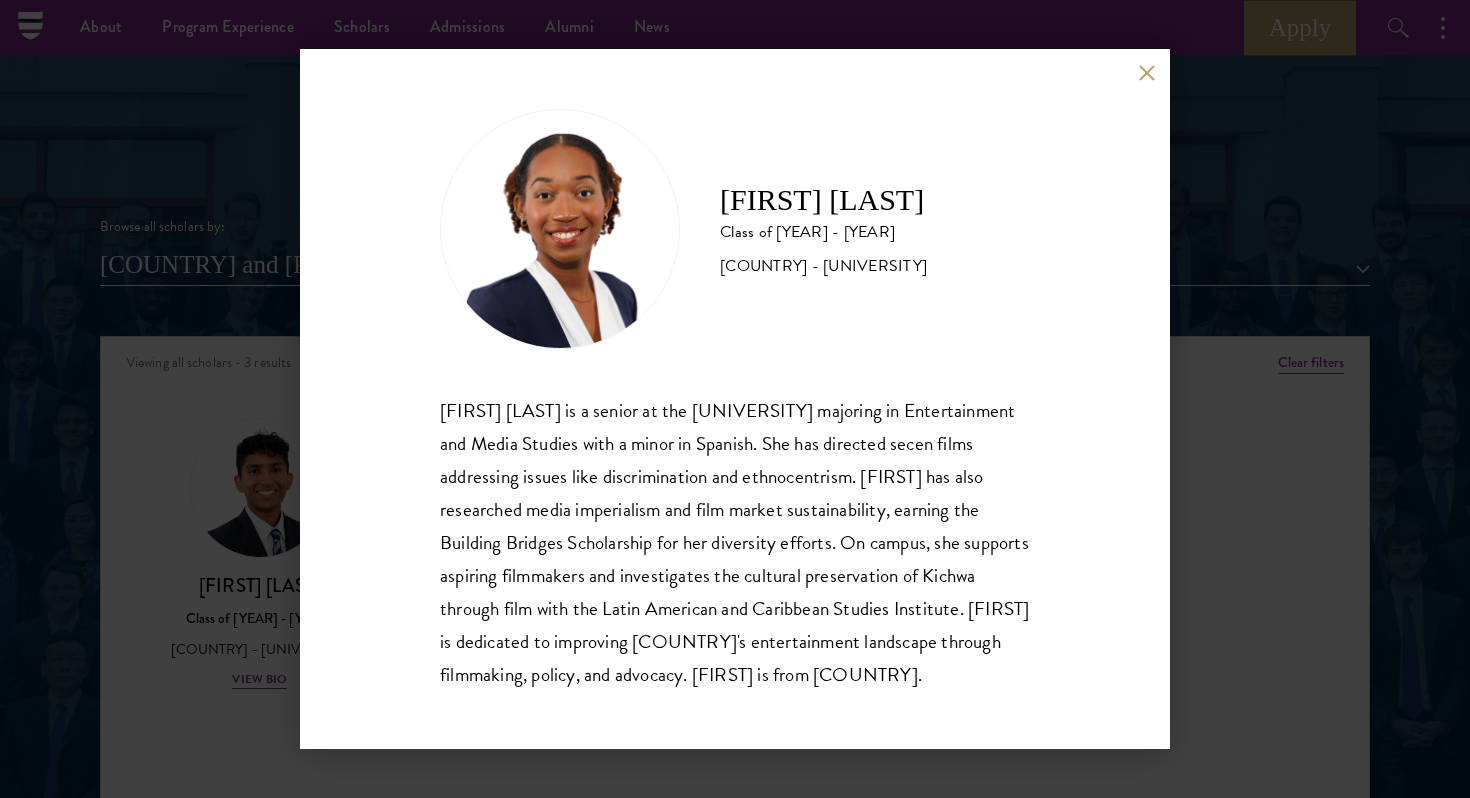 scroll, scrollTop: 2, scrollLeft: 0, axis: vertical 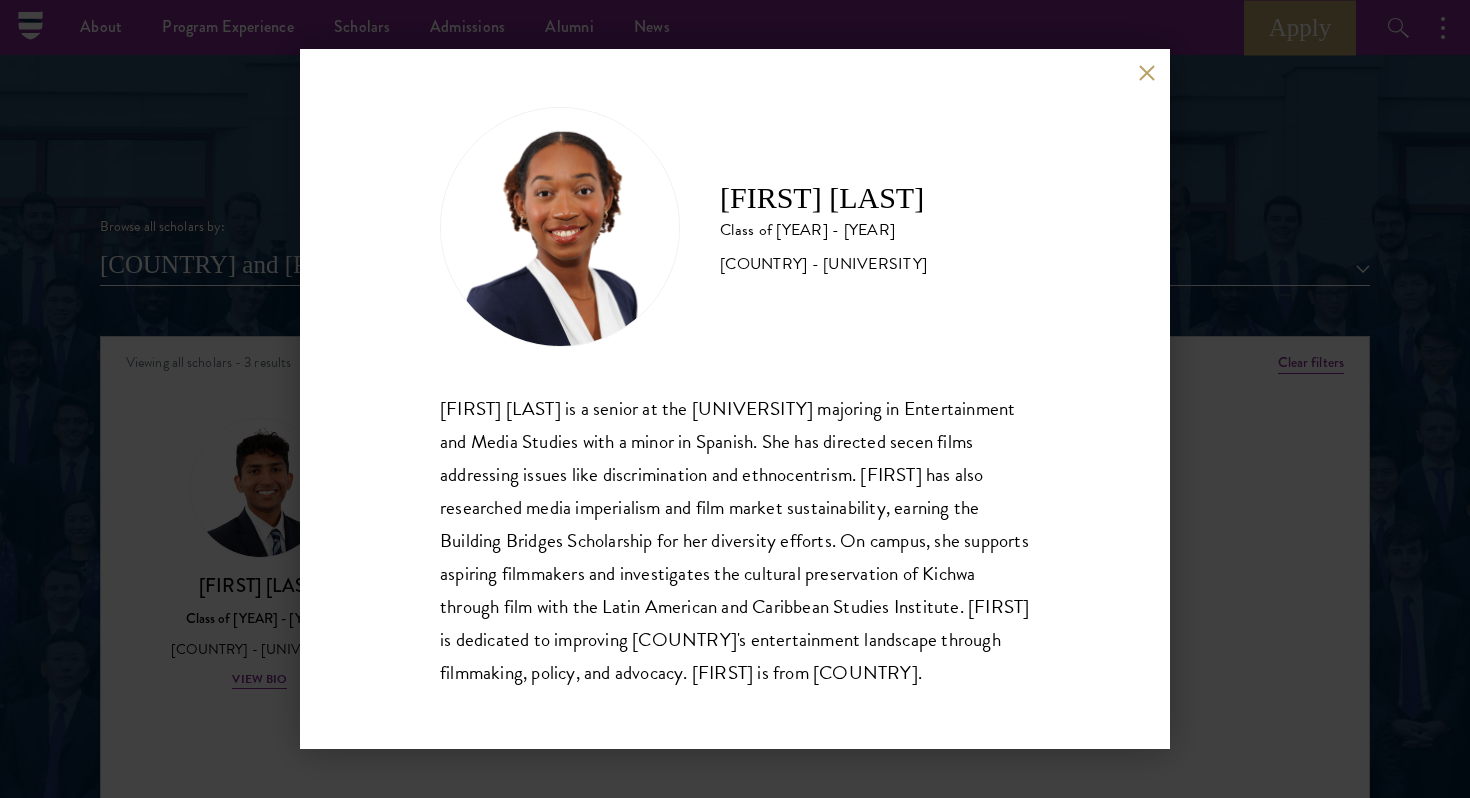 drag, startPoint x: 443, startPoint y: 399, endPoint x: 921, endPoint y: 700, distance: 564.8761 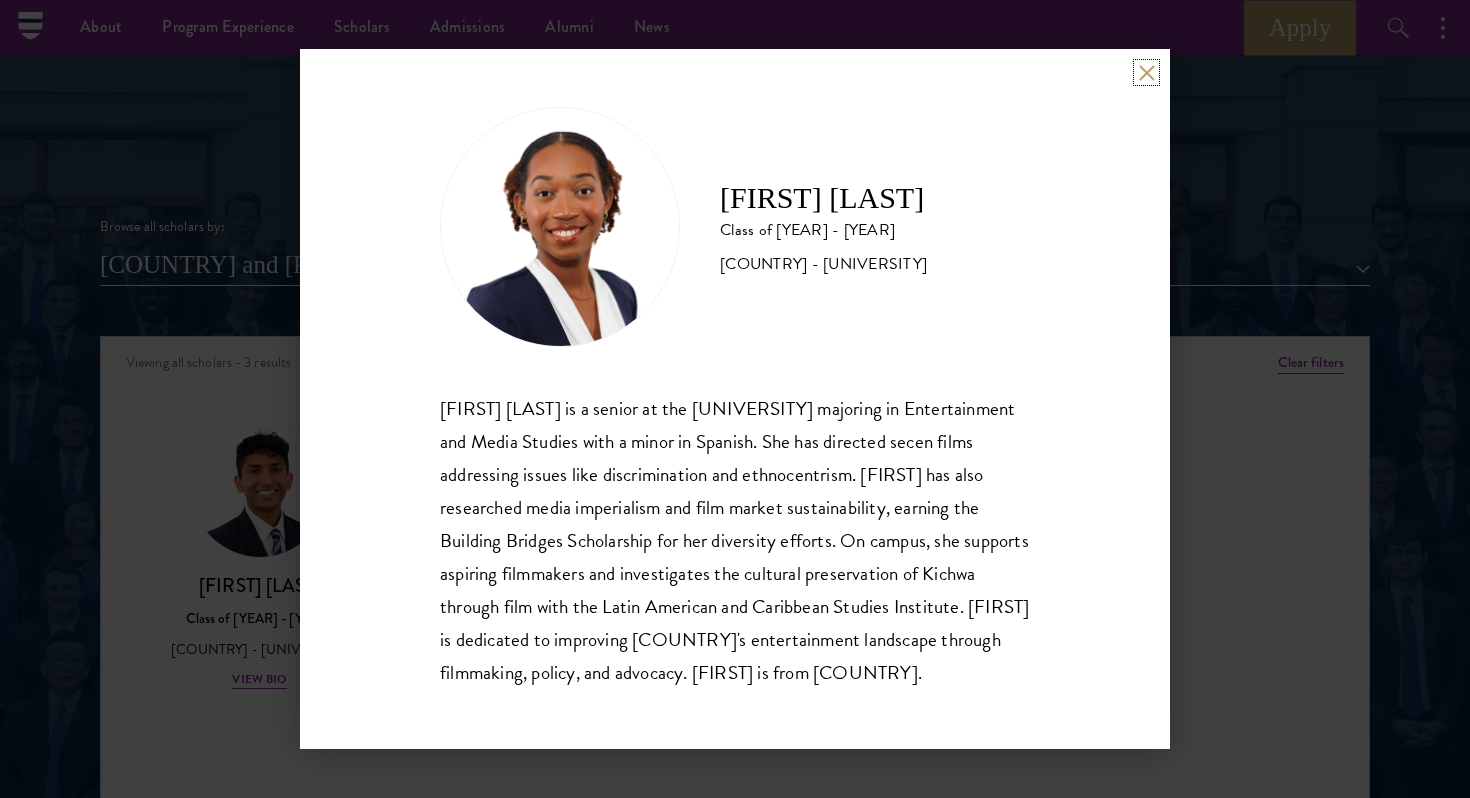 click at bounding box center (1146, 72) 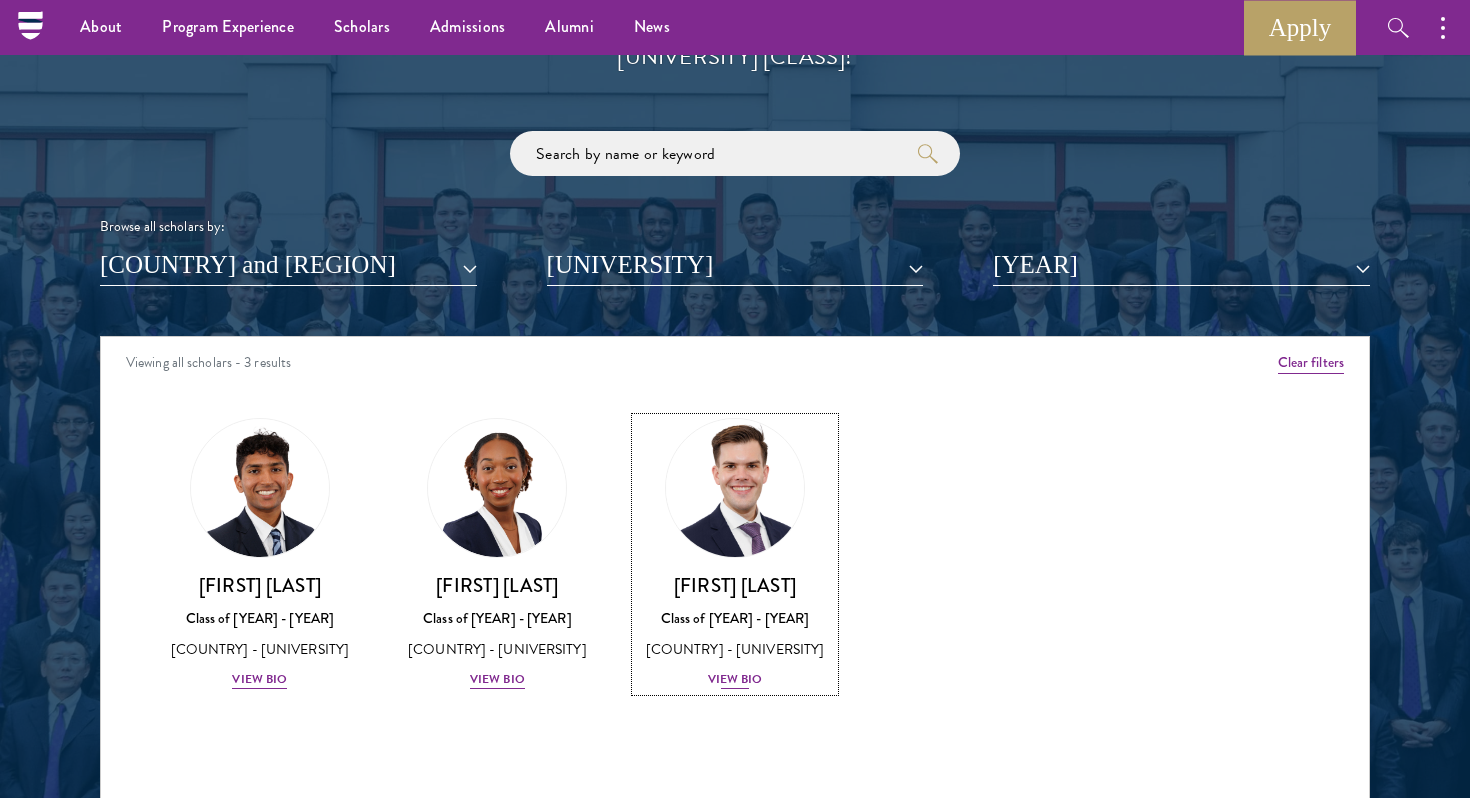 click at bounding box center [735, 488] 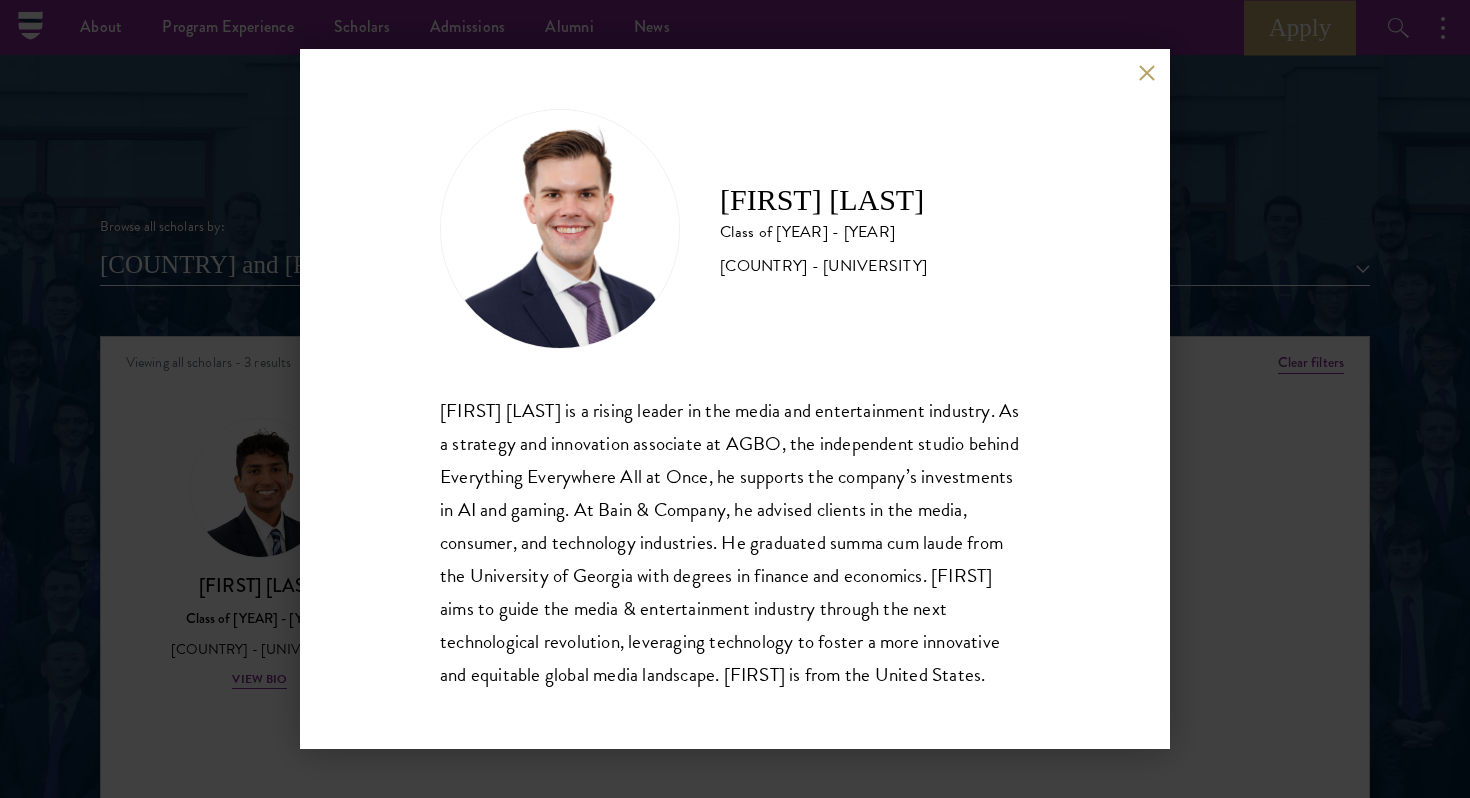 scroll, scrollTop: 2, scrollLeft: 0, axis: vertical 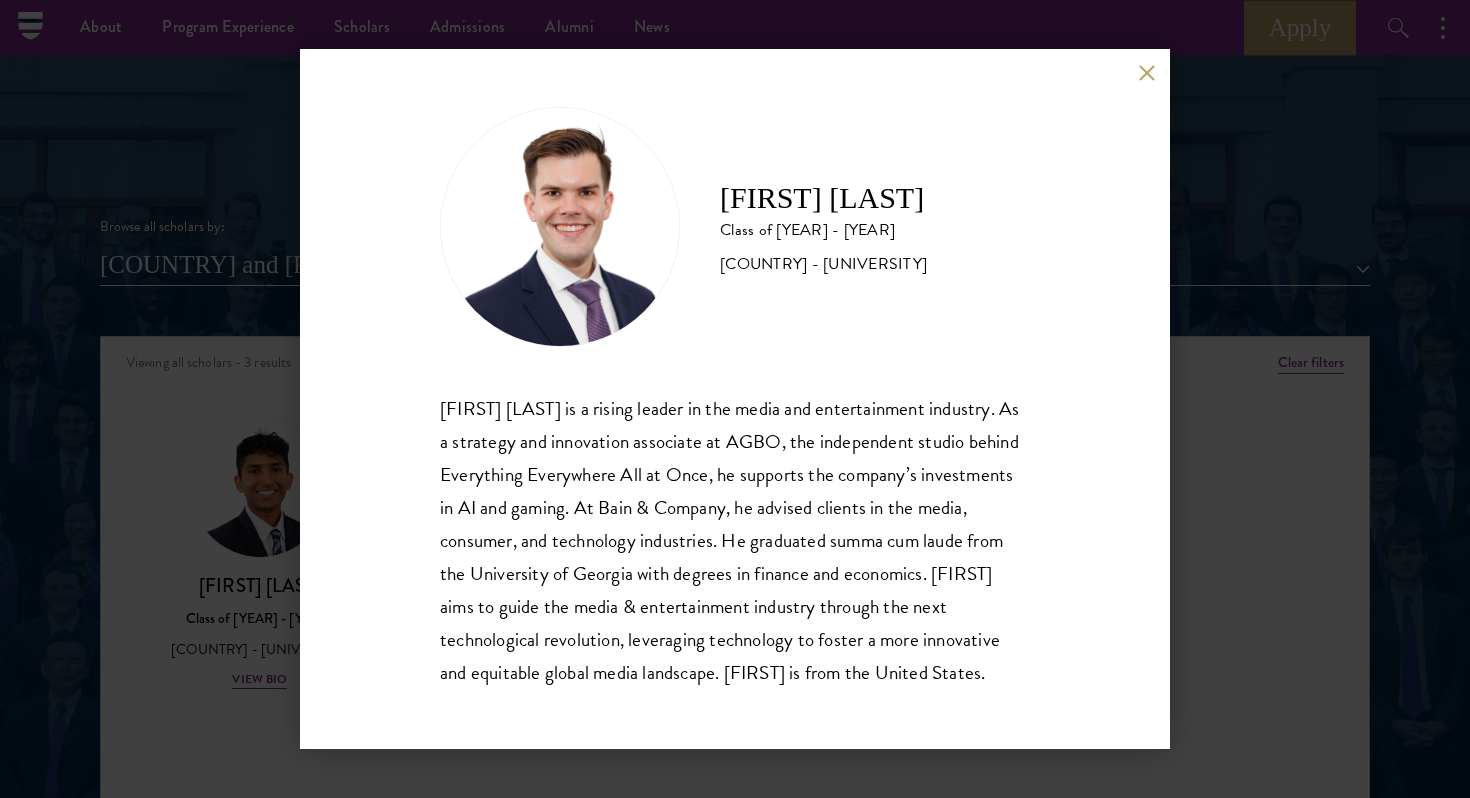 drag, startPoint x: 443, startPoint y: 406, endPoint x: 1027, endPoint y: 697, distance: 652.4852 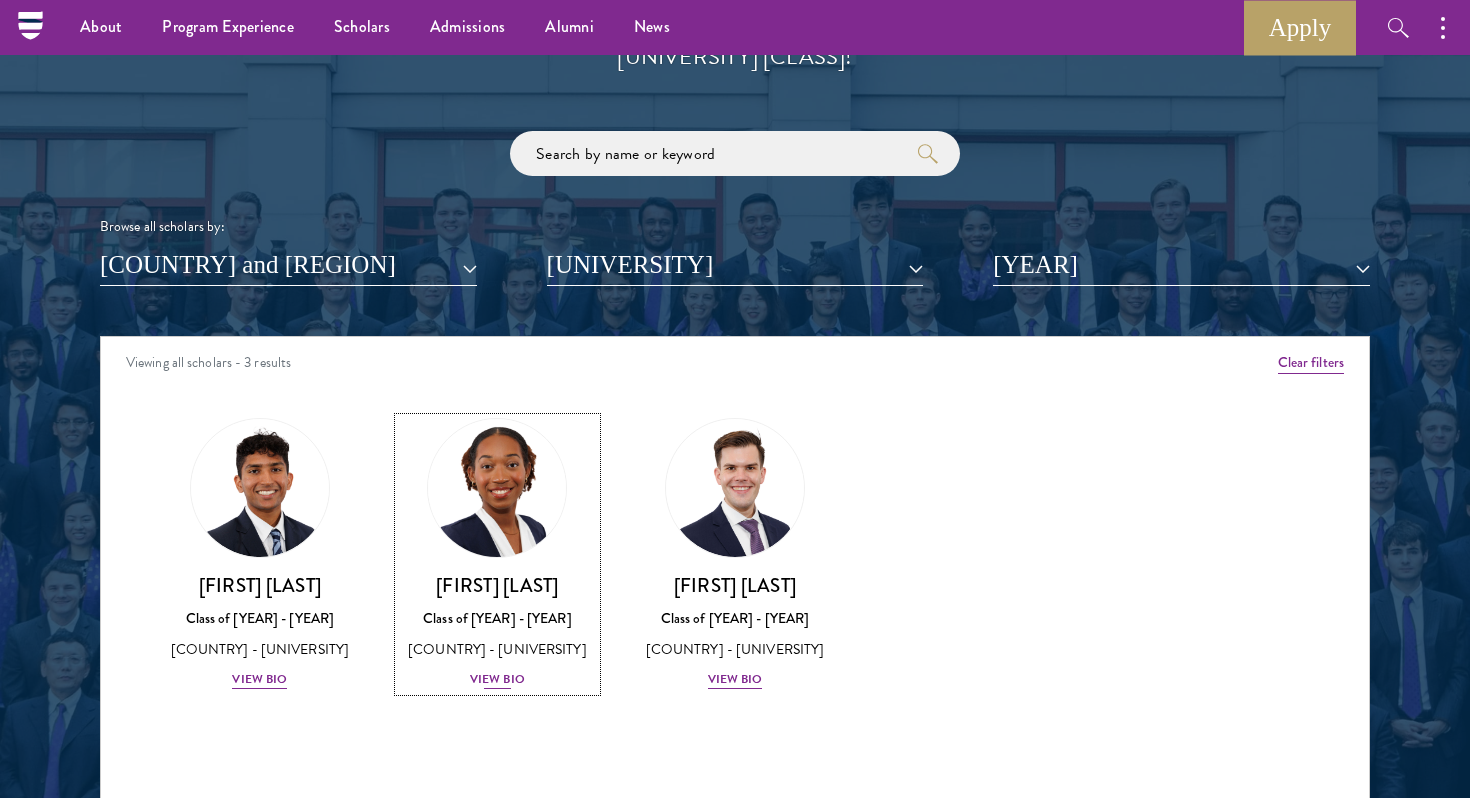 click at bounding box center (497, 488) 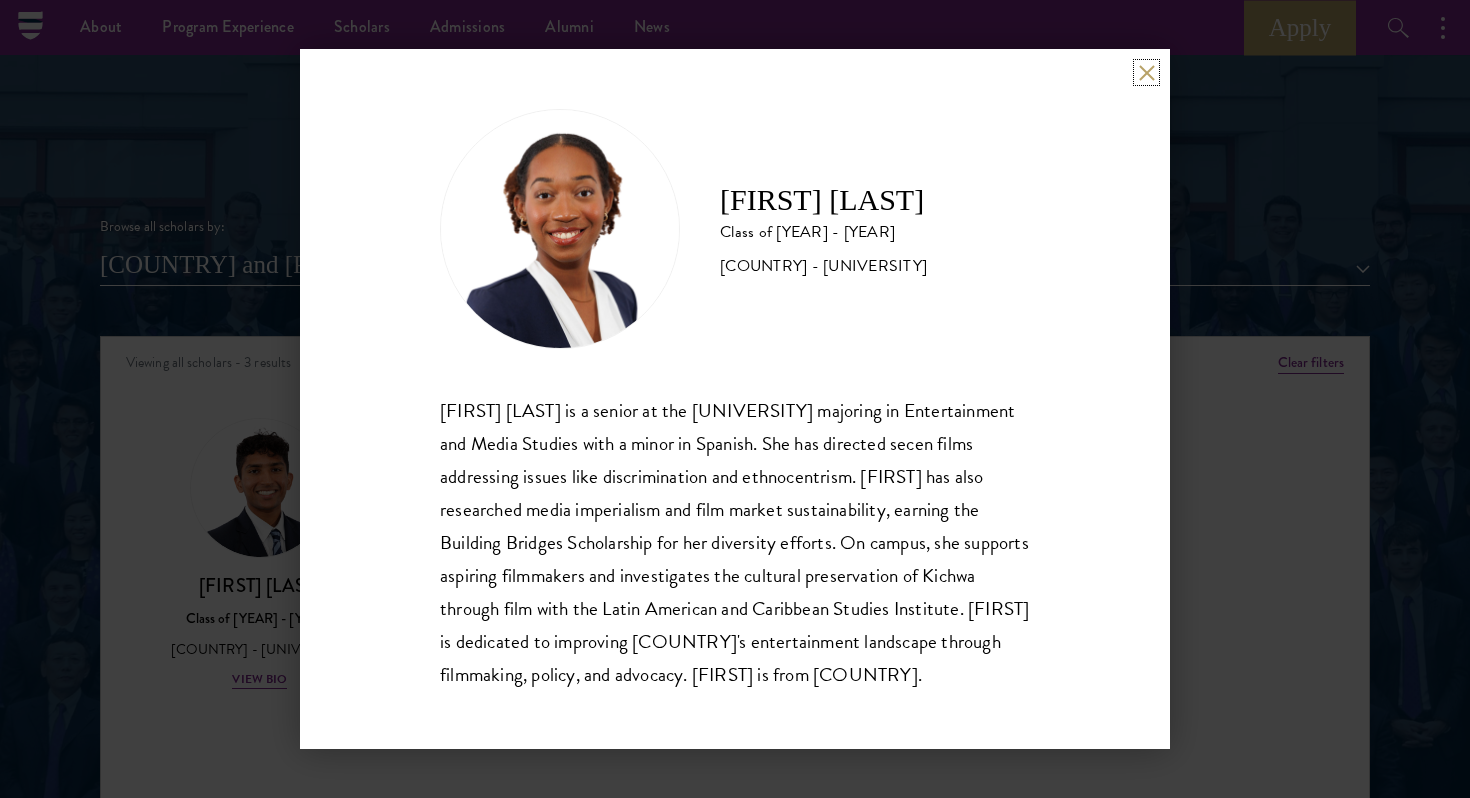scroll, scrollTop: 2, scrollLeft: 0, axis: vertical 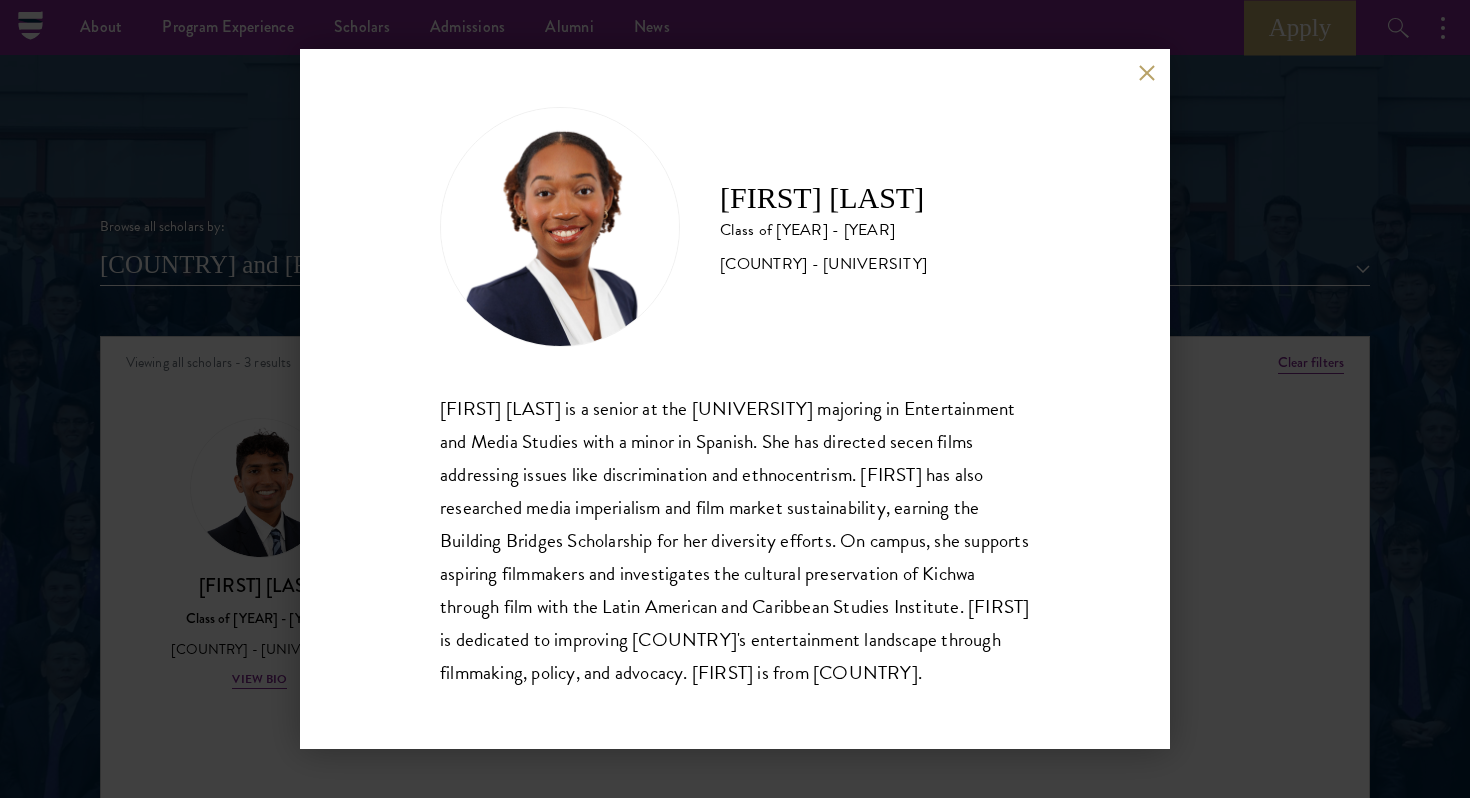 drag, startPoint x: 442, startPoint y: 408, endPoint x: 932, endPoint y: 697, distance: 568.87695 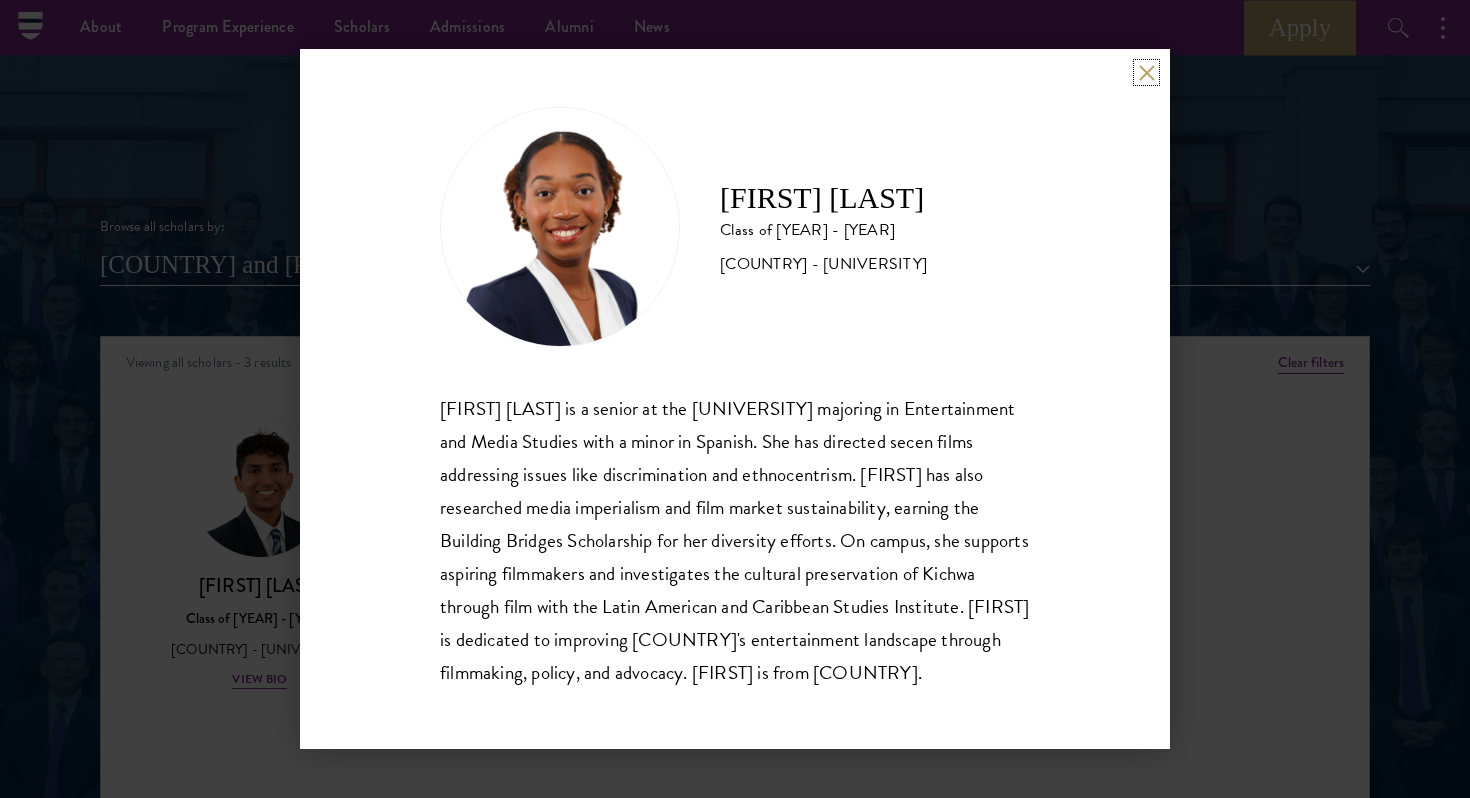 click at bounding box center (1146, 72) 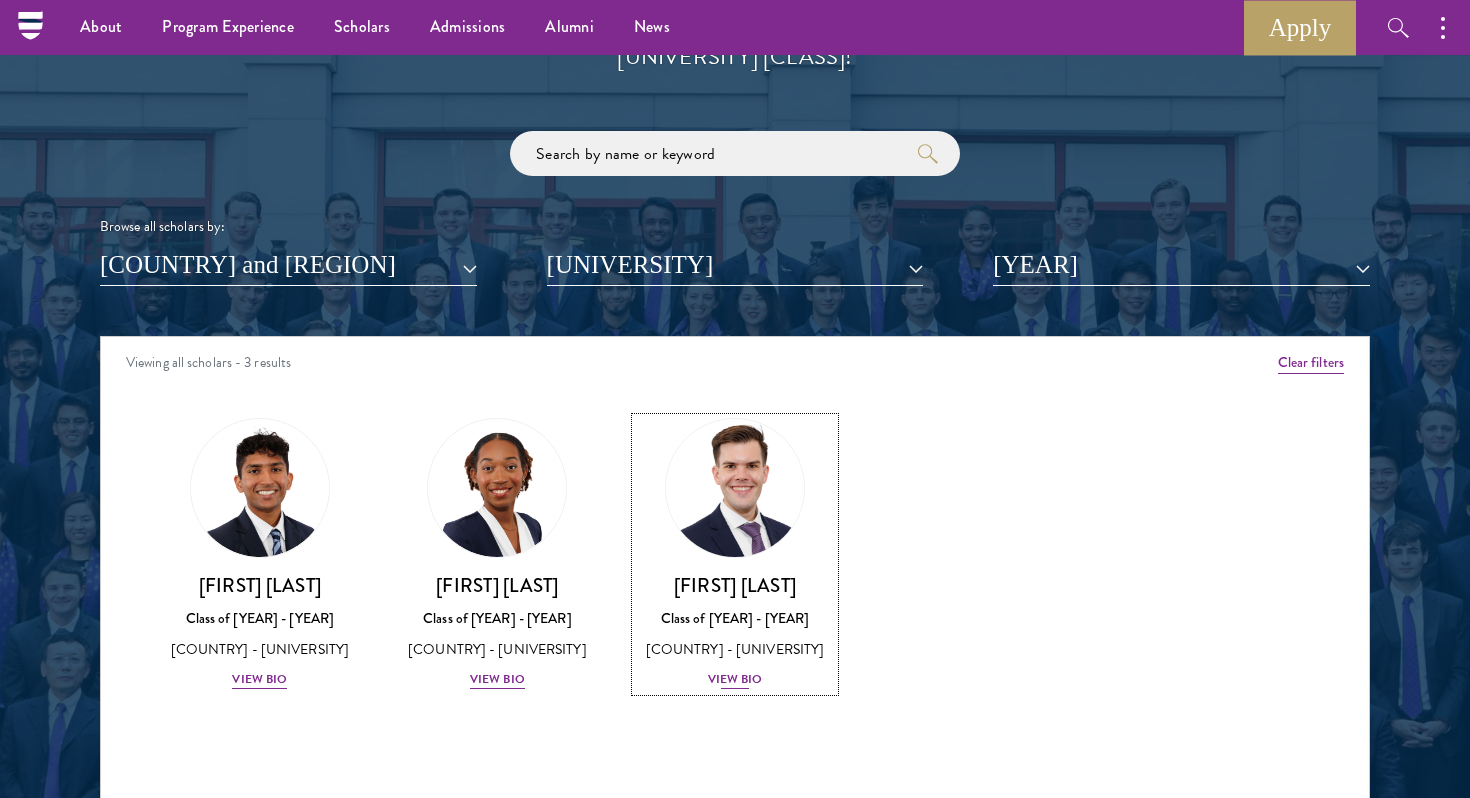 click at bounding box center [735, 488] 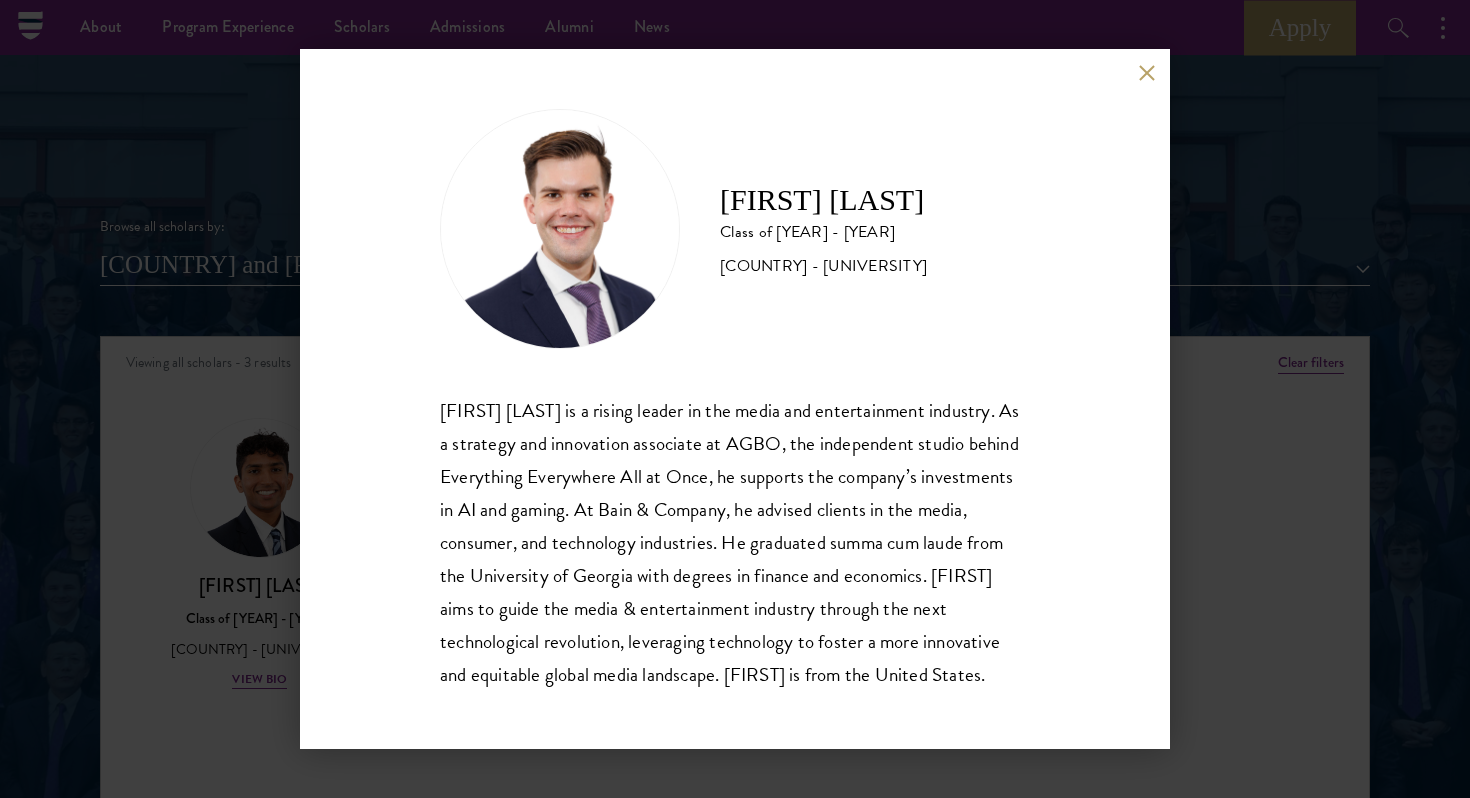 scroll, scrollTop: 2, scrollLeft: 0, axis: vertical 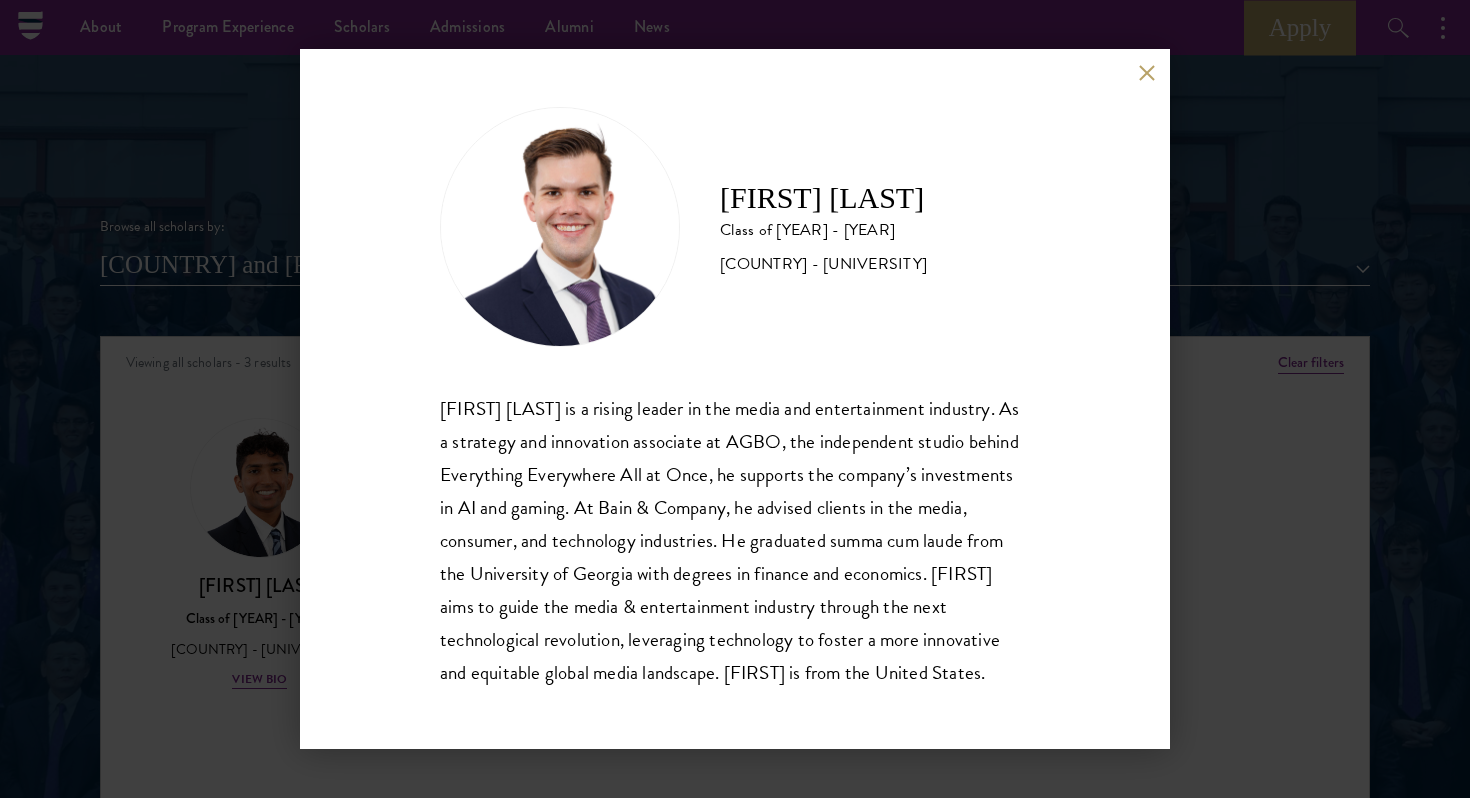 click on "[FIRST] [LAST]
Class of [YEAR] - [YEAR]
[COUNTRY] - [UNIVERSITY]
[FIRST] [LAST] is a rising leader in the media and entertainment industry. As a strategy and innovation associate at AGBO, the independent studio behind Everything Everywhere All at Once, he supports the company’s investments in AI and gaming. At Bain & Company, he advised clients in the media, consumer, and technology industries. He graduated summa cum laude from the [UNIVERSITY] with degrees in finance and economics. [FIRST] aims to guide the media & entertainment industry through the next technological revolution, leveraging technology to foster a more innovative and equitable global media landscape. [FIRST] is from the [COUNTRY]." at bounding box center [735, 399] 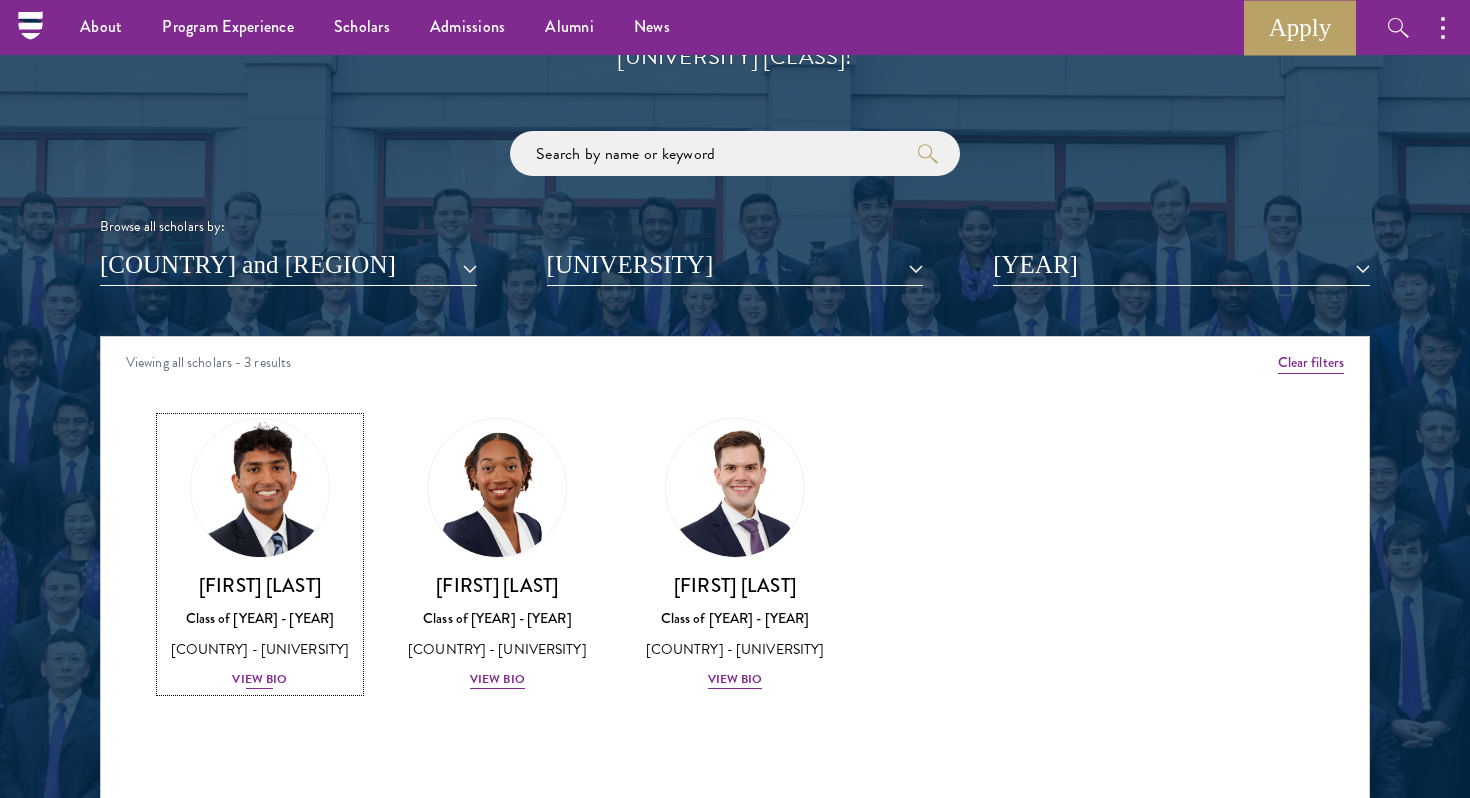 click at bounding box center (260, 488) 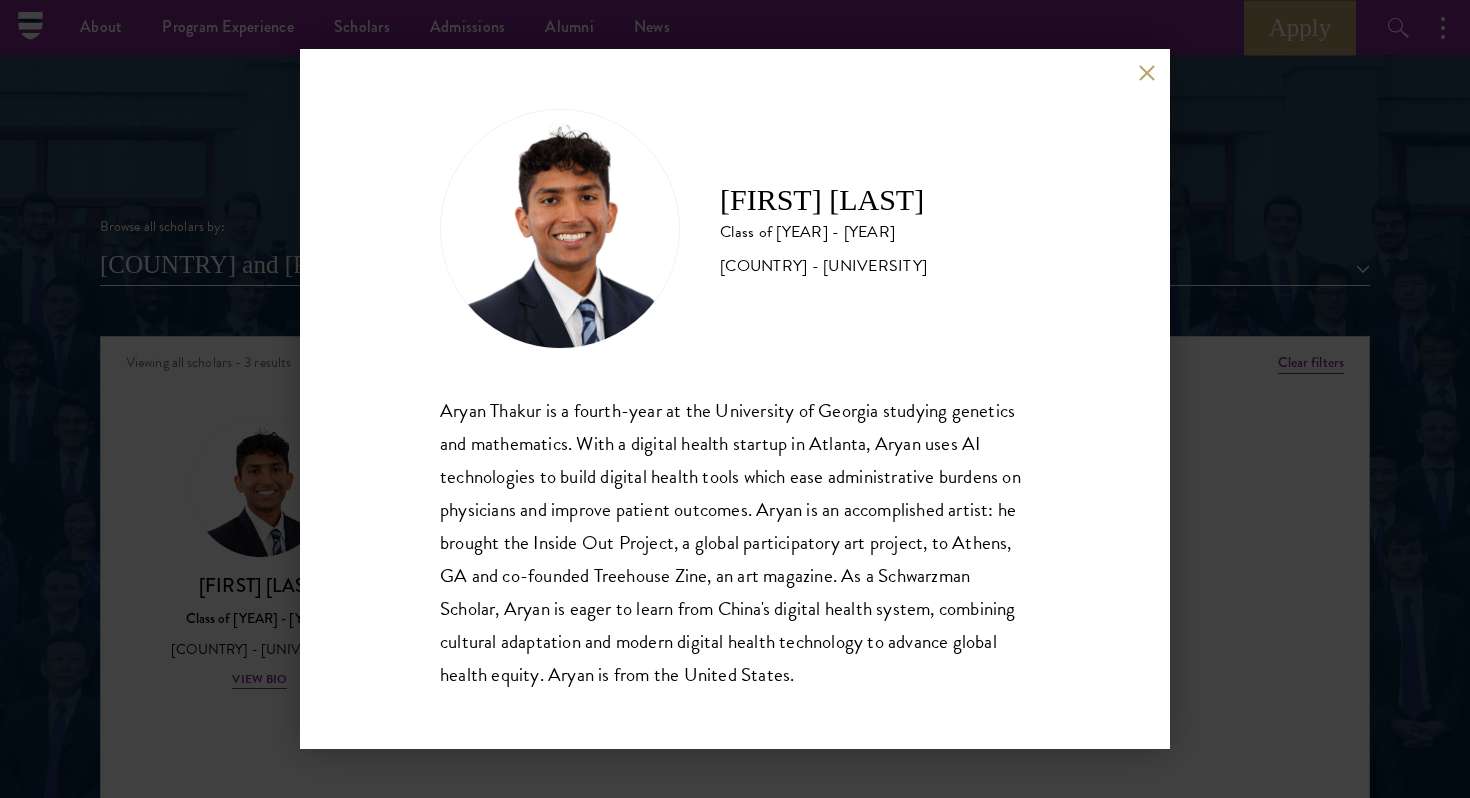 click on "[FIRST] [LAST] is a fourth-year at the [UNIVERSITY] studying genetics and mathematics. With a digital health startup in [CITY], [FIRST] uses AI technologies to build digital health tools which ease administrative burdens on physicians and improve patient outcomes. [FIRST] is an accomplished artist: he brought the Inside Out Project, a global participatory art project, to [CITY], [STATE] and co-founded Treehouse Zine, an art magazine. As a [BRAND] Scholar, [FIRST] is eager to learn from [COUNTRY]'s digital health system, combining cultural adaptation and modern digital health technology to advance global health equity. [FIRST] is from the [COUNTRY]." at bounding box center [735, 399] 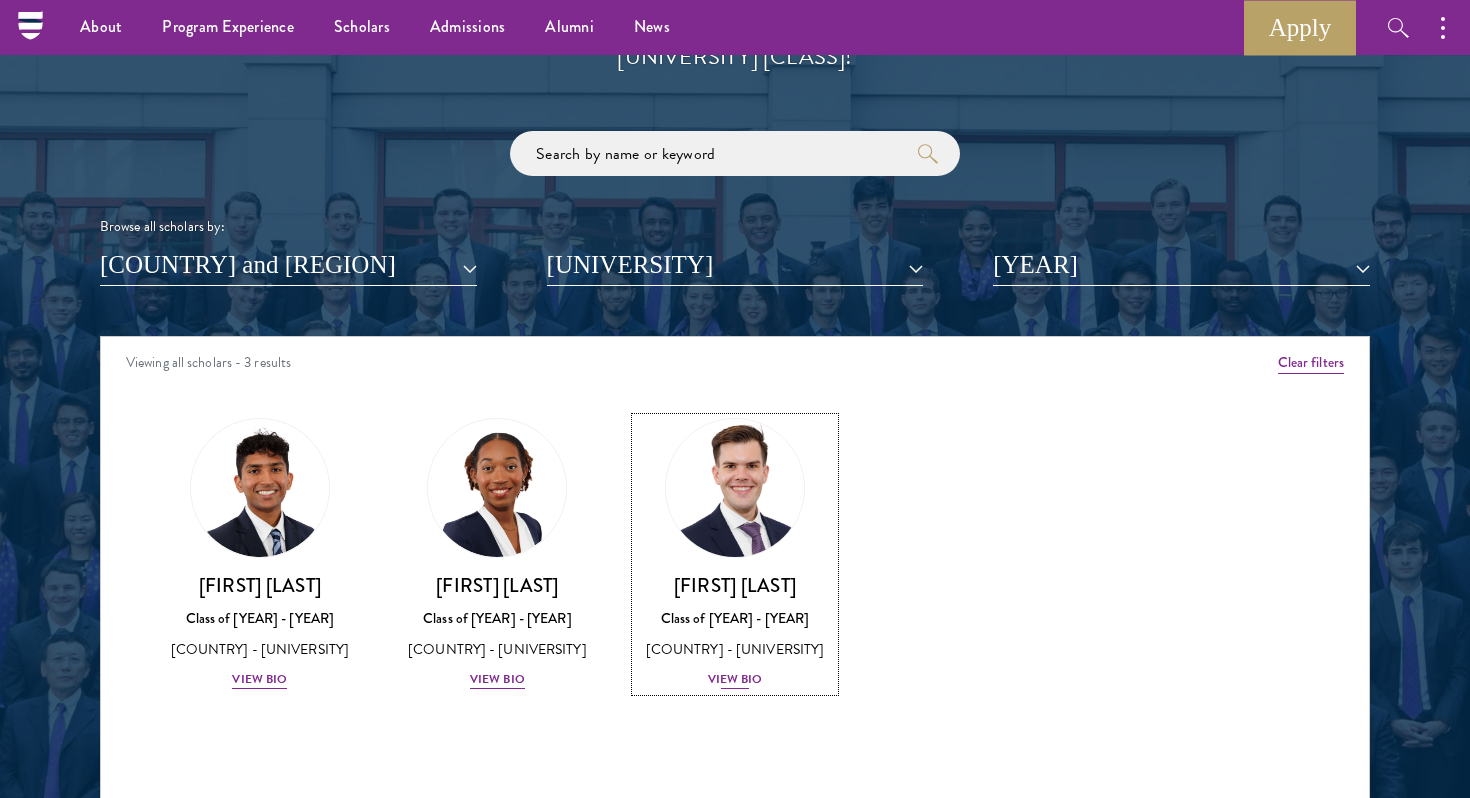 click at bounding box center (735, 488) 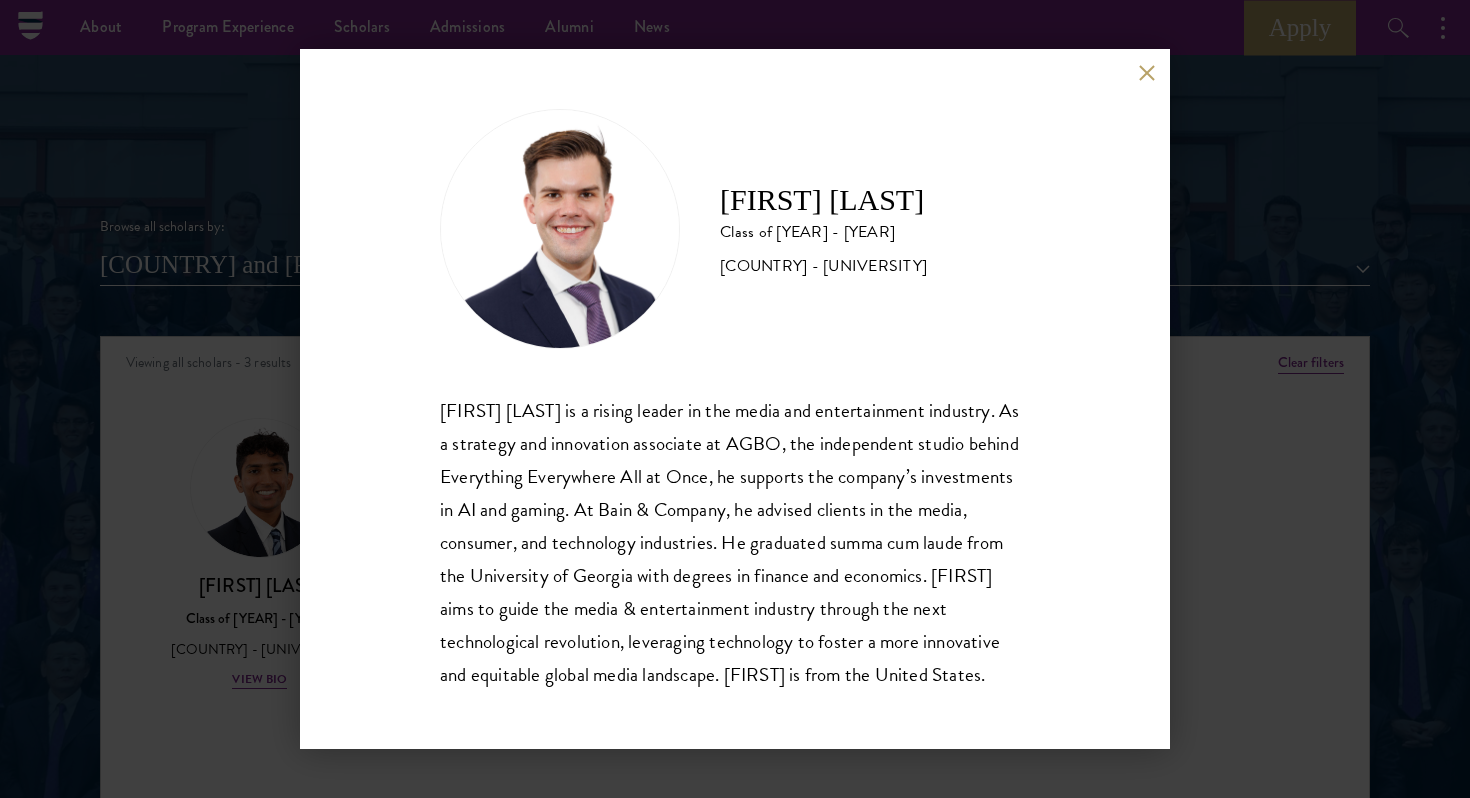 click on "[FIRST] [LAST]
Class of [YEAR] - [YEAR]
[COUNTRY] - [UNIVERSITY]
[FIRST] [LAST] is a rising leader in the media and entertainment industry. As a strategy and innovation associate at AGBO, the independent studio behind Everything Everywhere All at Once, he supports the company’s investments in AI and gaming. At Bain & Company, he advised clients in the media, consumer, and technology industries. He graduated summa cum laude from the [UNIVERSITY] with degrees in finance and economics. [FIRST] aims to guide the media & entertainment industry through the next technological revolution, leveraging technology to foster a more innovative and equitable global media landscape. [FIRST] is from the [COUNTRY]." at bounding box center (735, 399) 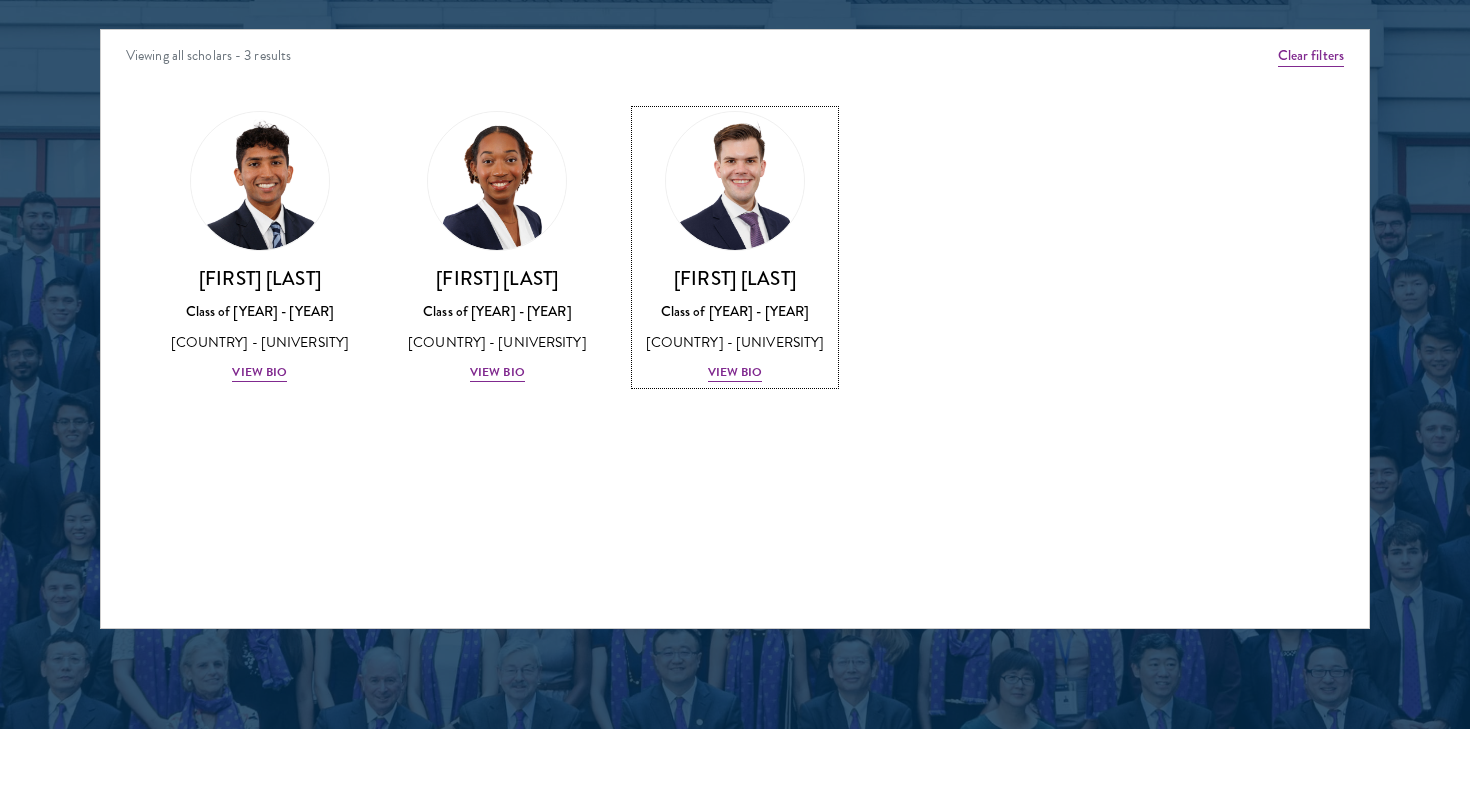scroll, scrollTop: 2627, scrollLeft: 0, axis: vertical 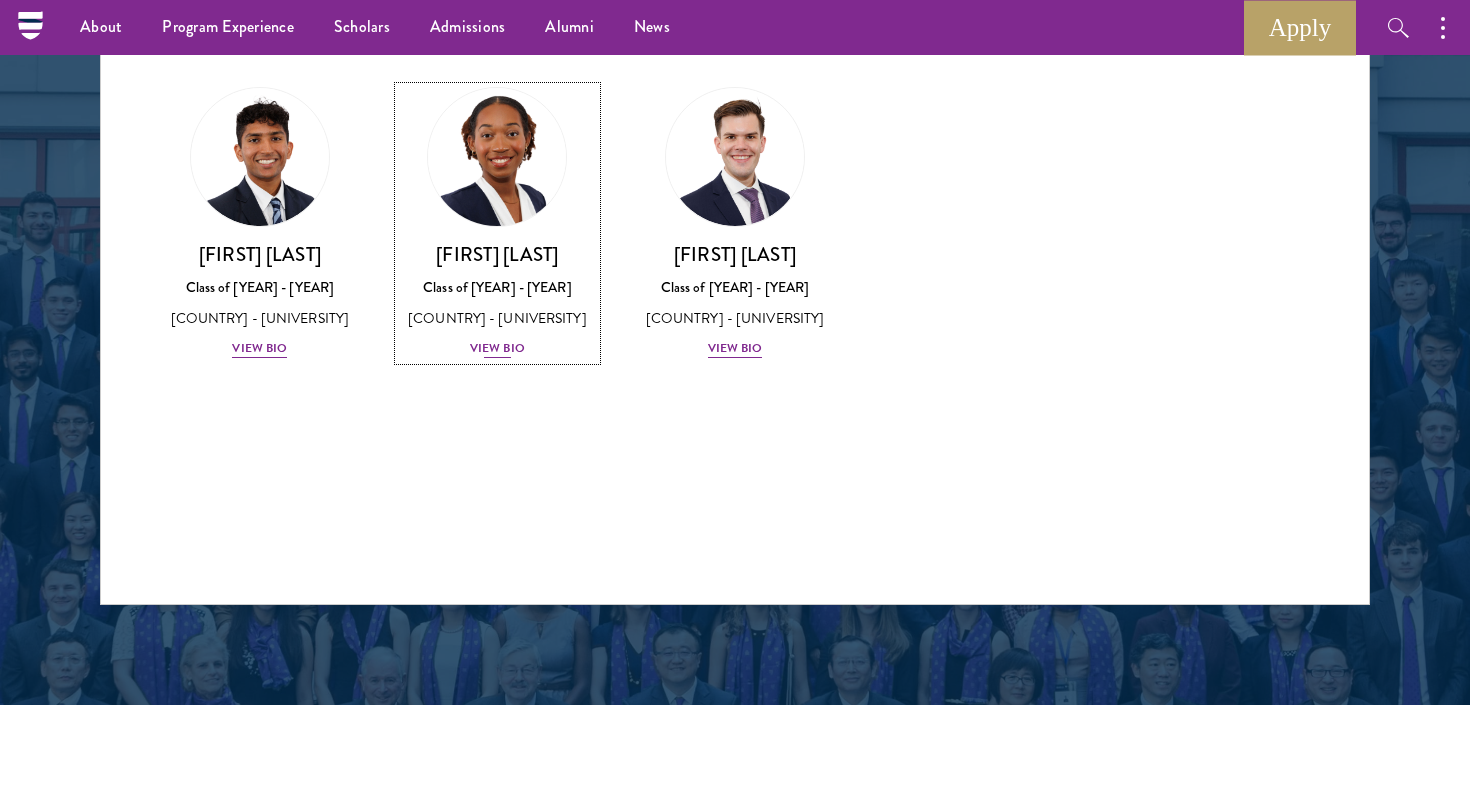 click on "View Bio" at bounding box center (497, 348) 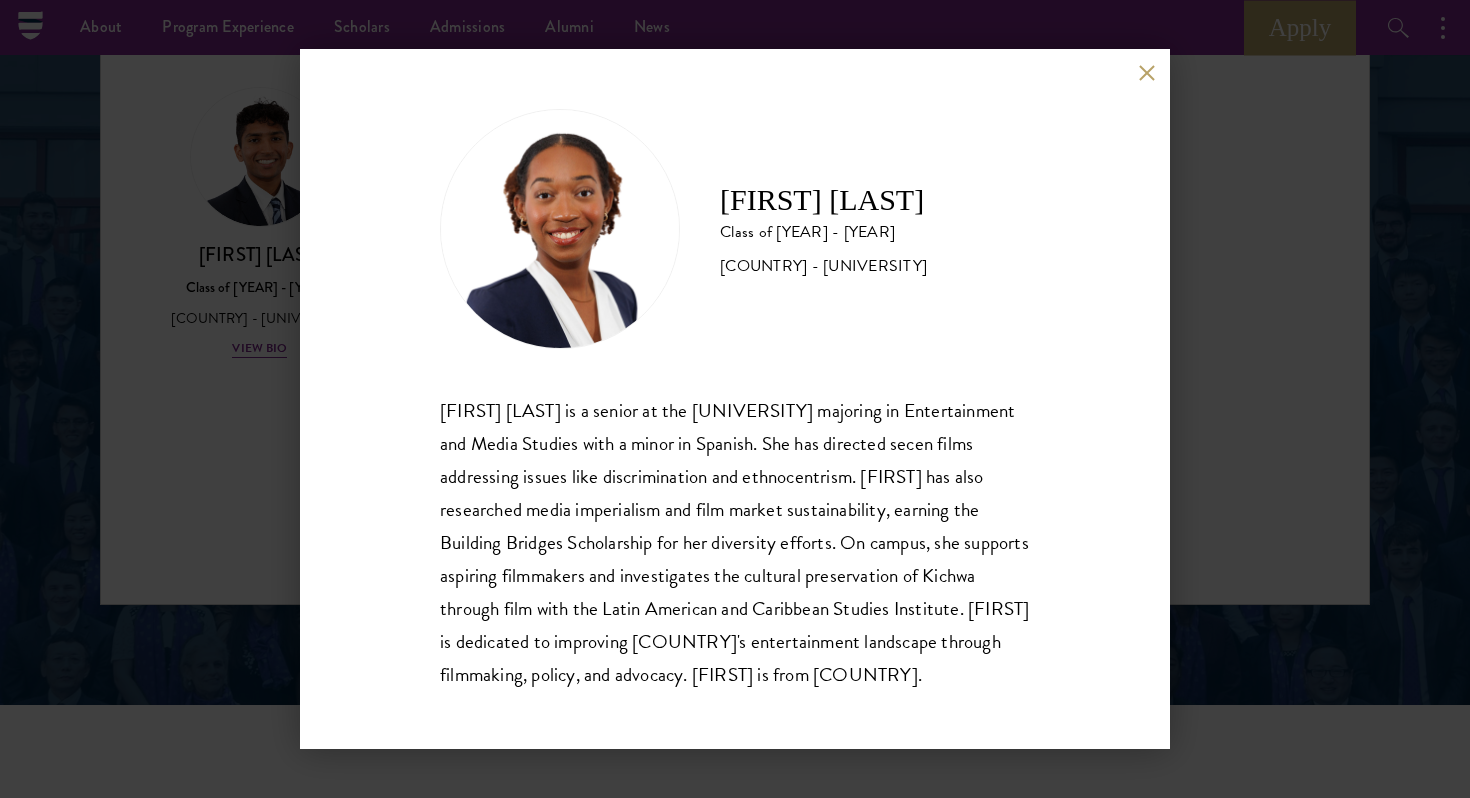 click on "[FIRST] [LAST]
Class of [YEAR] - [YEAR]
[COUNTRY] - [UNIVERSITY]
[FIRST] [LAST] is a senior at the [UNIVERSITY] majoring in Entertainment and Media Studies with a minor in Spanish. She has directed secen films addressing issues like discrimination and ethnocentrism. [FIRST] has also researched media imperialism and film market sustainability, earning the Building Bridges Scholarship for her diversity efforts. On campus, she supports aspiring filmmakers and investigates the cultural preservation of Kichwa through film with the Latin American and Caribbean Studies Institute. [FIRST] is dedicated to improving [COUNTRY]'s entertainment landscape through filmmaking, policy, and advocacy. [FIRST] is from [COUNTRY]." at bounding box center [735, 399] 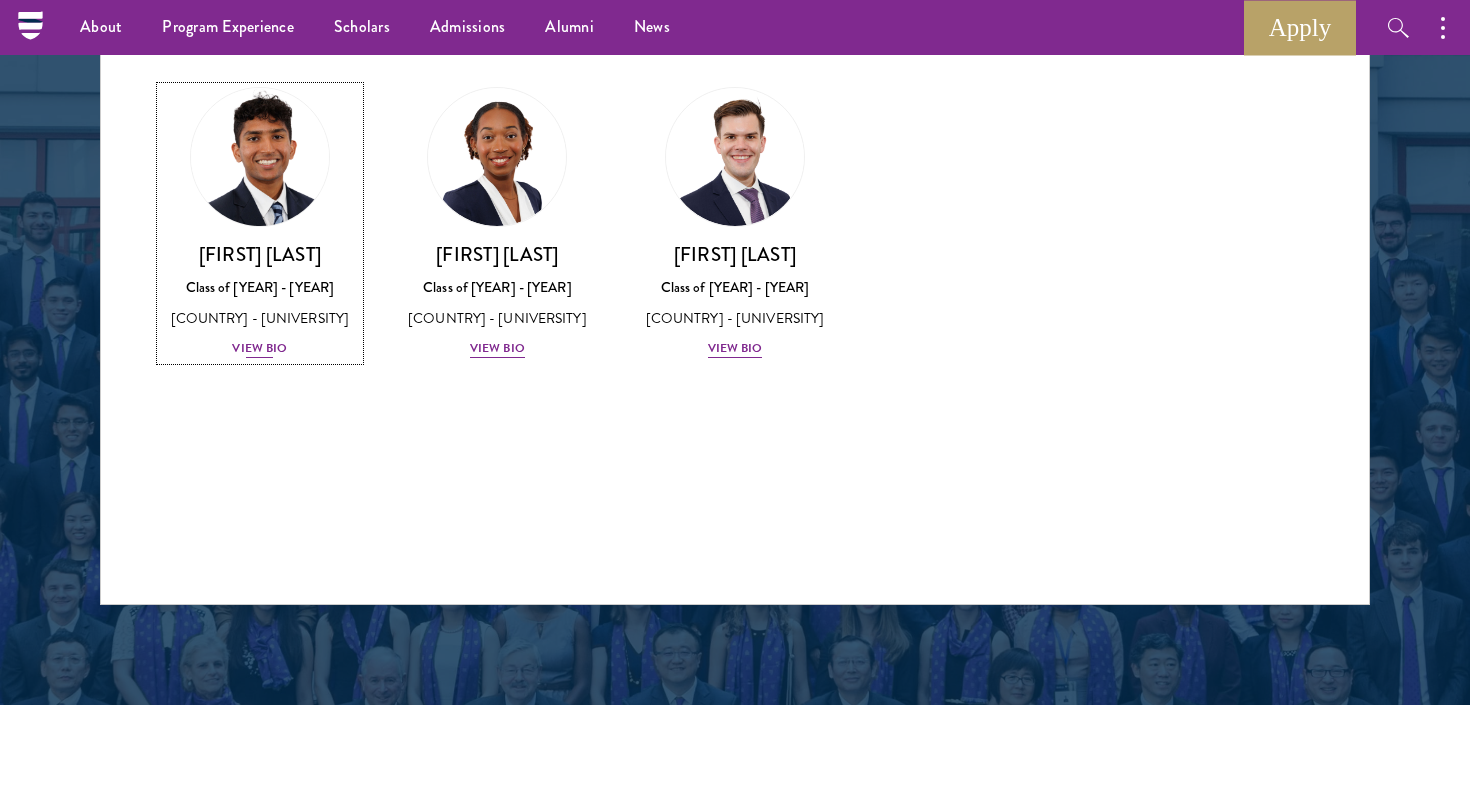 click on "Aryan Thakur is a fourth-year at the University of Georgia studying genetics and mathematics. With a digital health startup in Atlanta, Aryan uses AI technologies to build digital health tools which ease administrative burdens on physicians and improve patient outcomes. Aryan is an accomplished artist: he brought the Inside Out Project, a global participatory art project, to Athens, GA and co-founded Treehouse Zine, an art magazine. As a Schwarzman Scholar, Aryan is eager to learn from China's digital health system, combining cultural adaptation and modern digital health technology to advance global health equity. Aryan is from the United States." at bounding box center (260, 301) 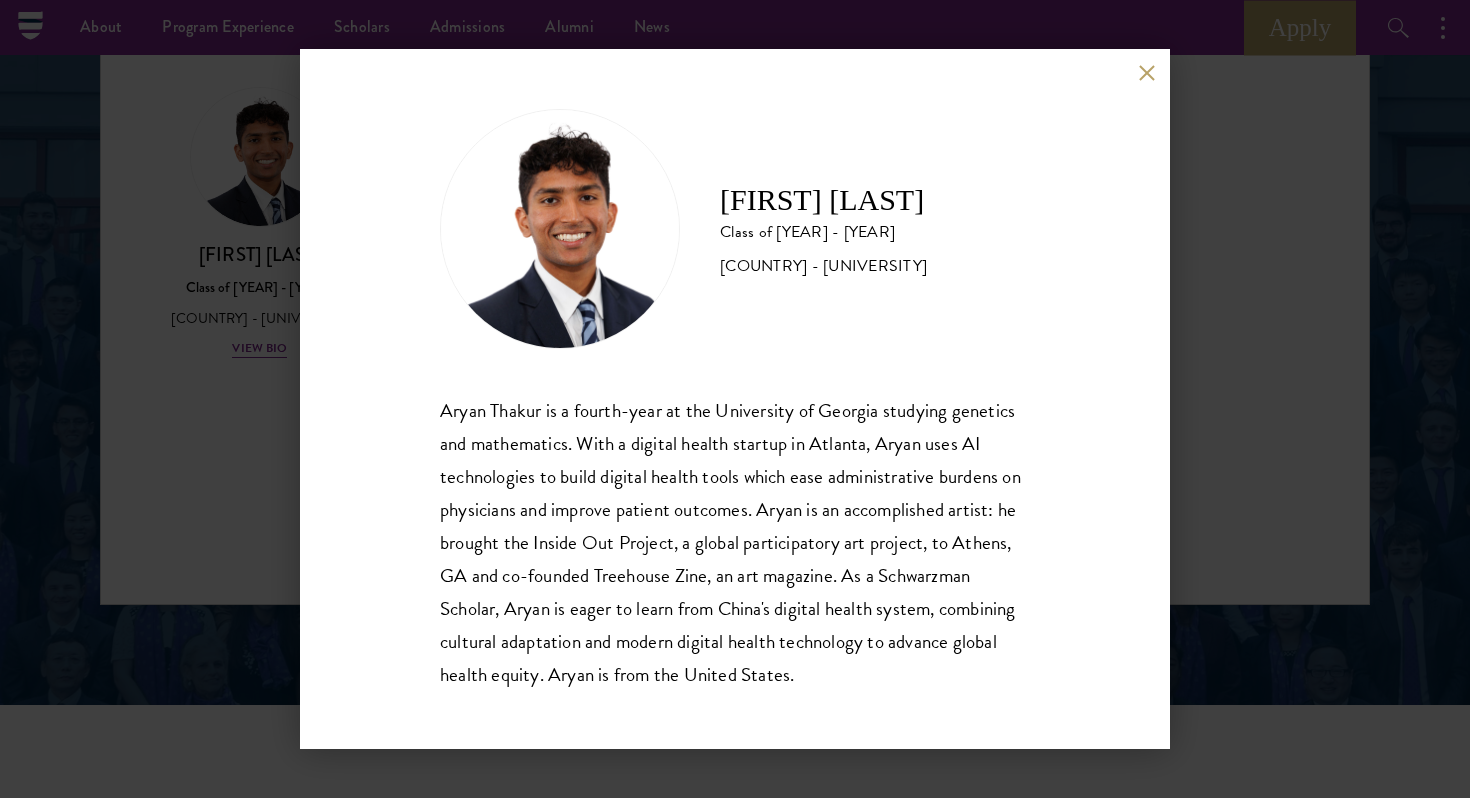 click on "[FIRST] [LAST] is a fourth-year at the [UNIVERSITY] studying genetics and mathematics. With a digital health startup in [CITY], [FIRST] uses AI technologies to build digital health tools which ease administrative burdens on physicians and improve patient outcomes. [FIRST] is an accomplished artist: he brought the Inside Out Project, a global participatory art project, to [CITY], [STATE] and co-founded Treehouse Zine, an art magazine. As a [BRAND] Scholar, [FIRST] is eager to learn from [COUNTRY]'s digital health system, combining cultural adaptation and modern digital health technology to advance global health equity. [FIRST] is from the [COUNTRY]." at bounding box center (735, 399) 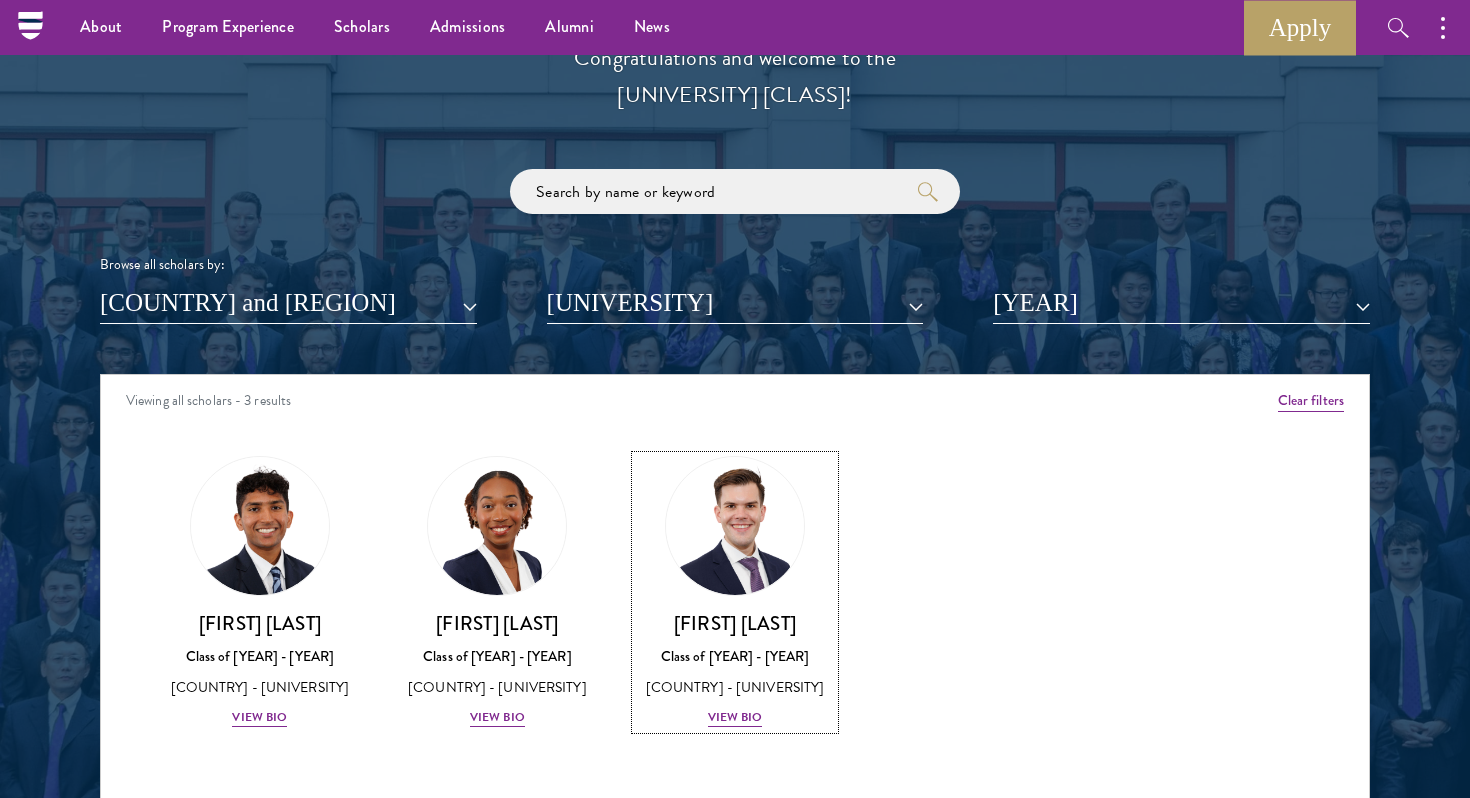 scroll, scrollTop: 2187, scrollLeft: 0, axis: vertical 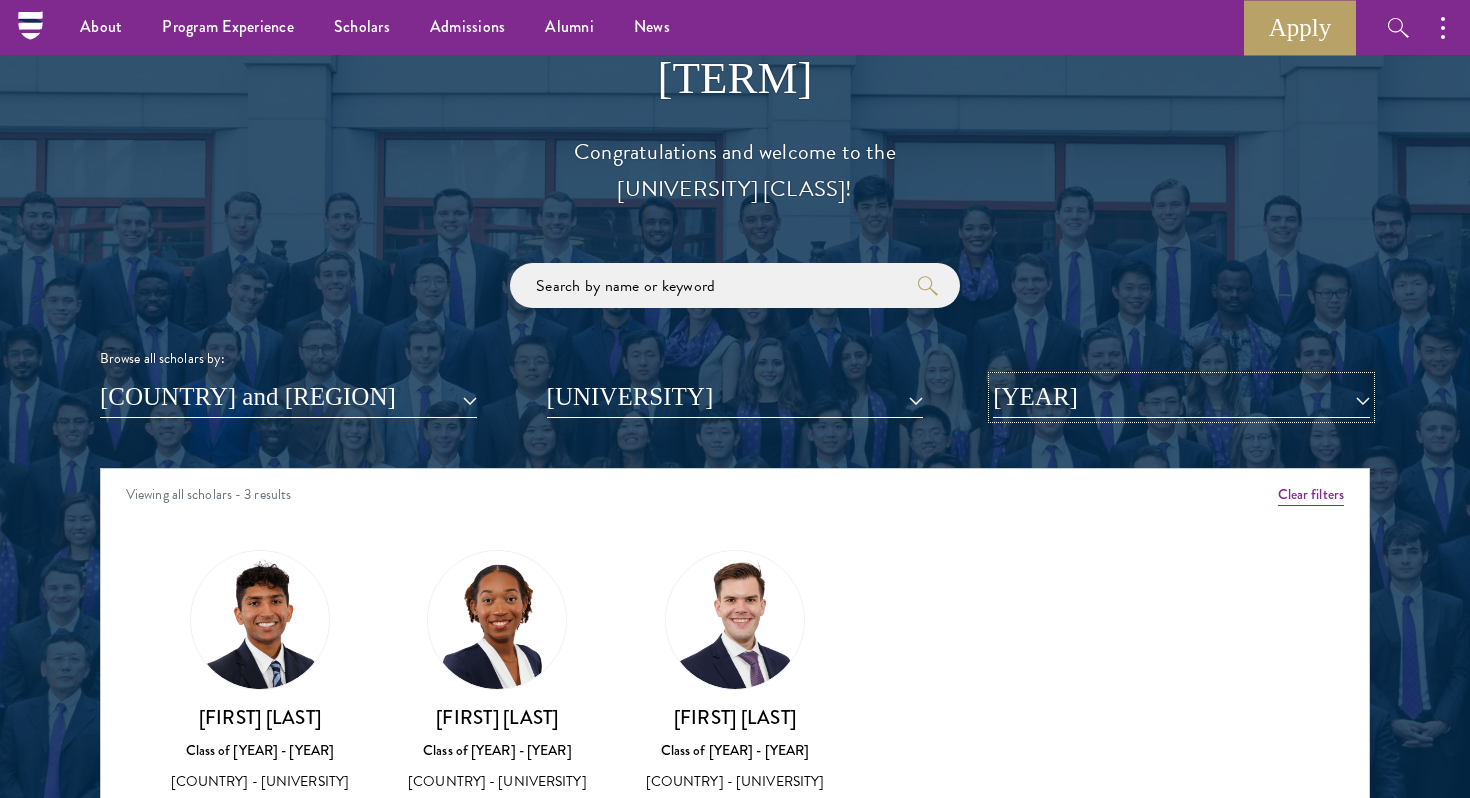 click on "[YEAR]" at bounding box center (1181, 397) 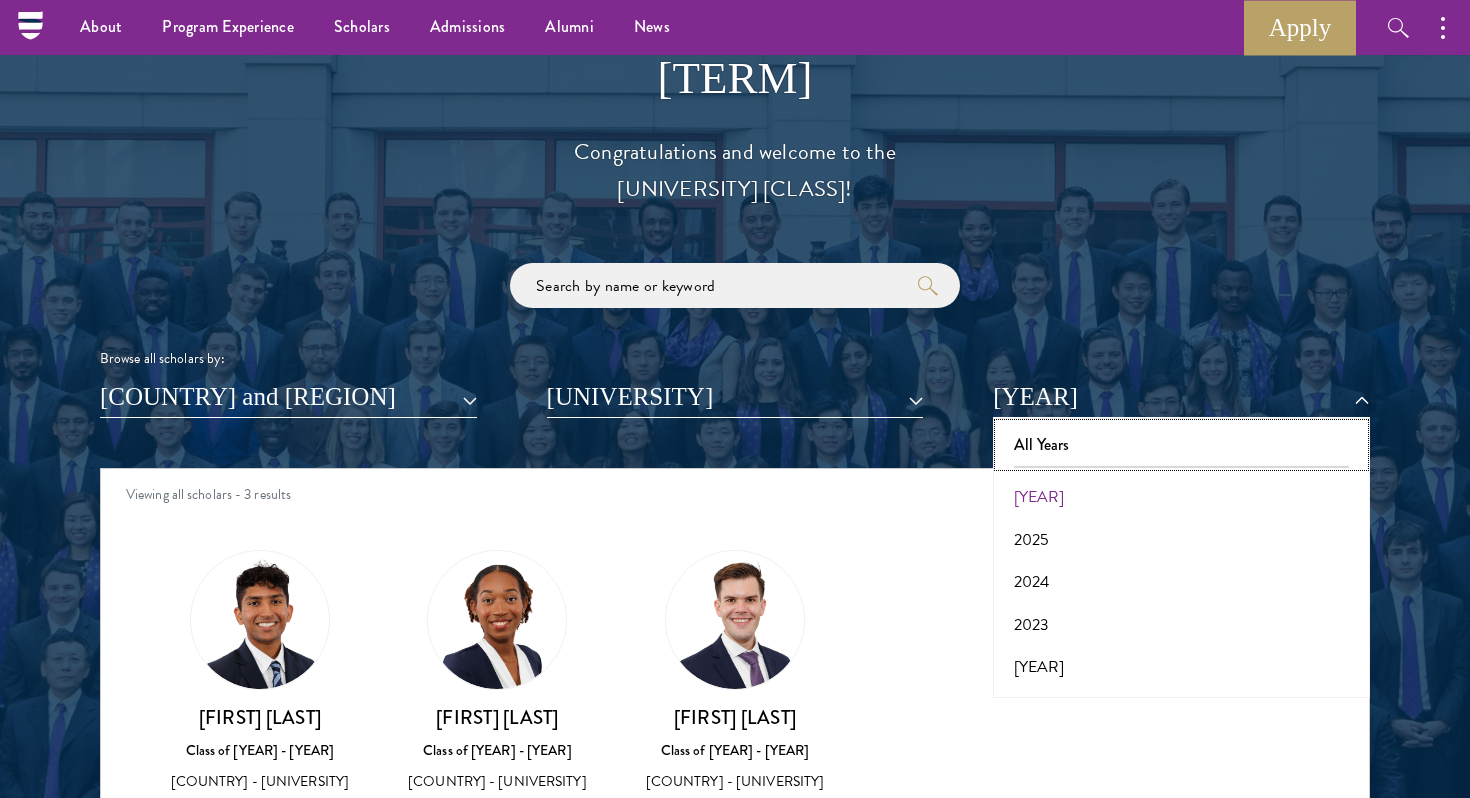 click on "All Years" at bounding box center (1181, 445) 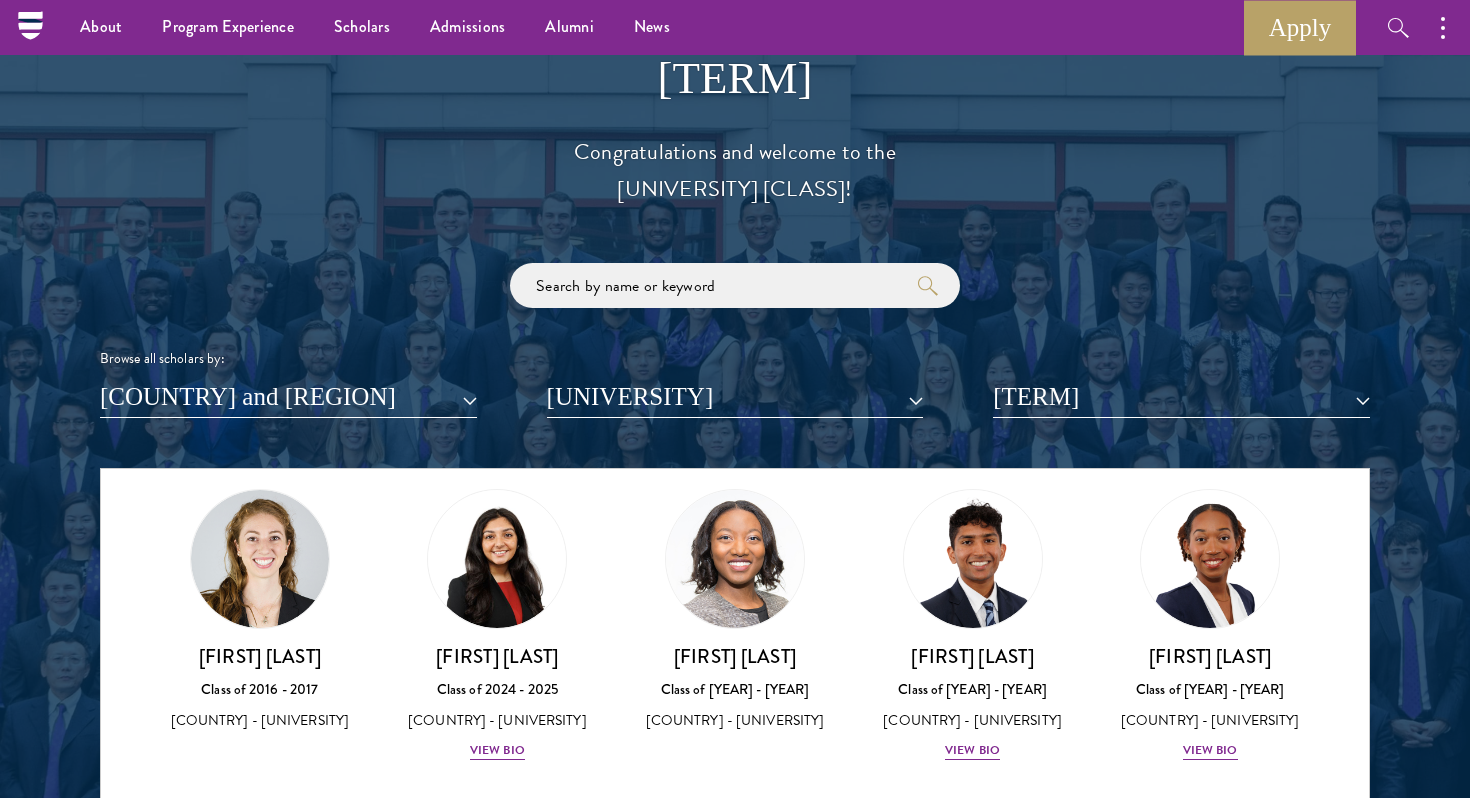 scroll, scrollTop: 346, scrollLeft: 0, axis: vertical 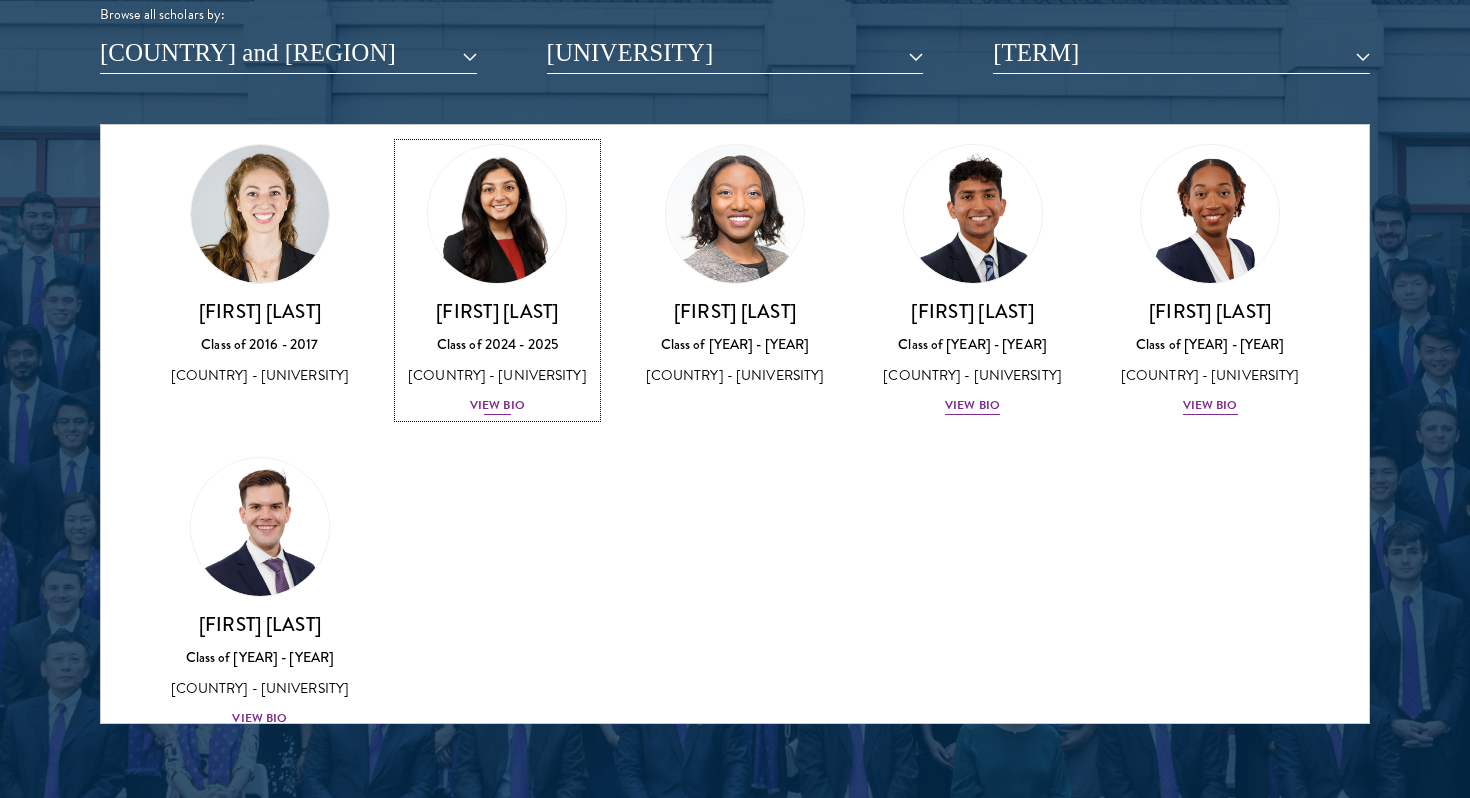 click on "View Bio" at bounding box center (497, 405) 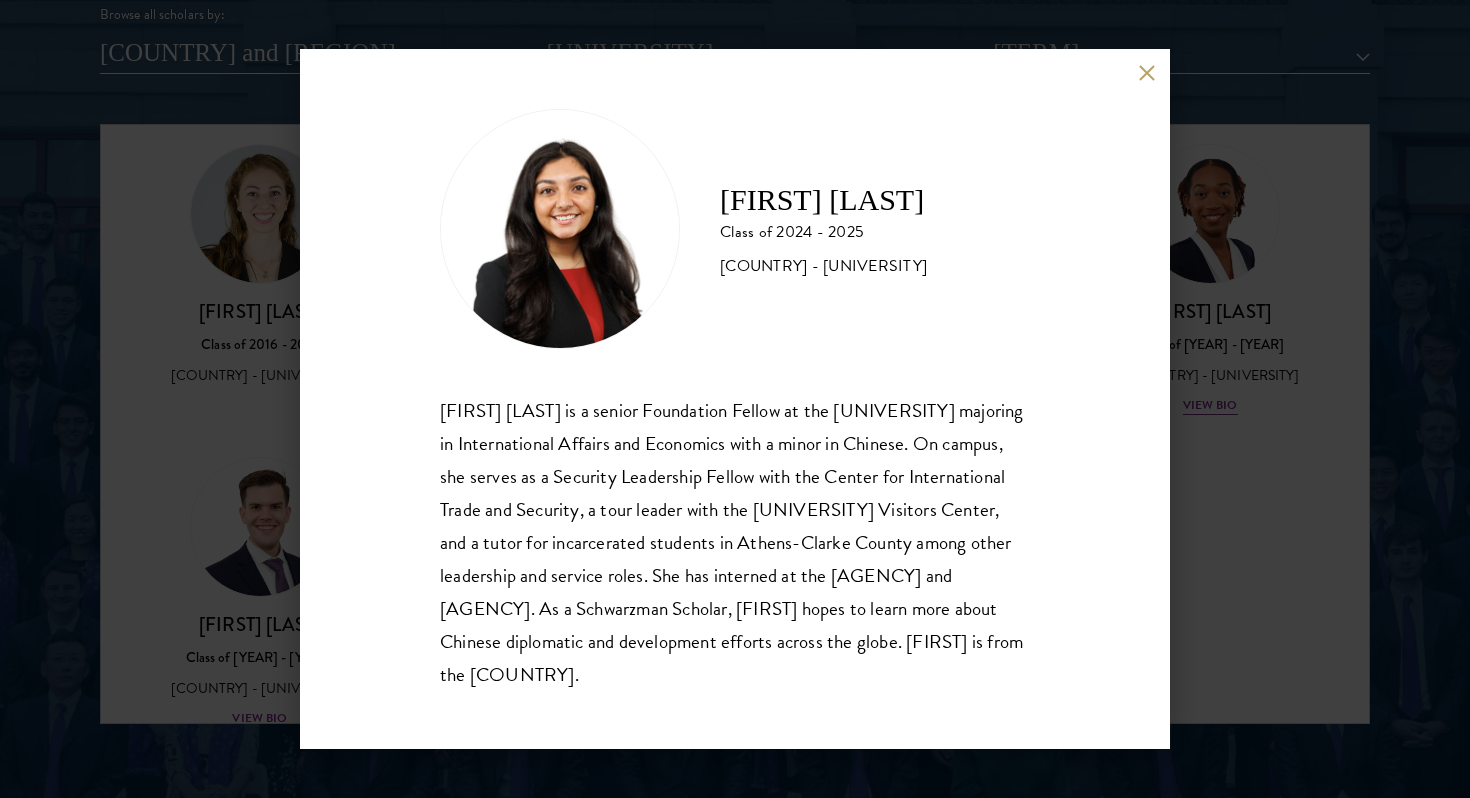 scroll, scrollTop: 2, scrollLeft: 0, axis: vertical 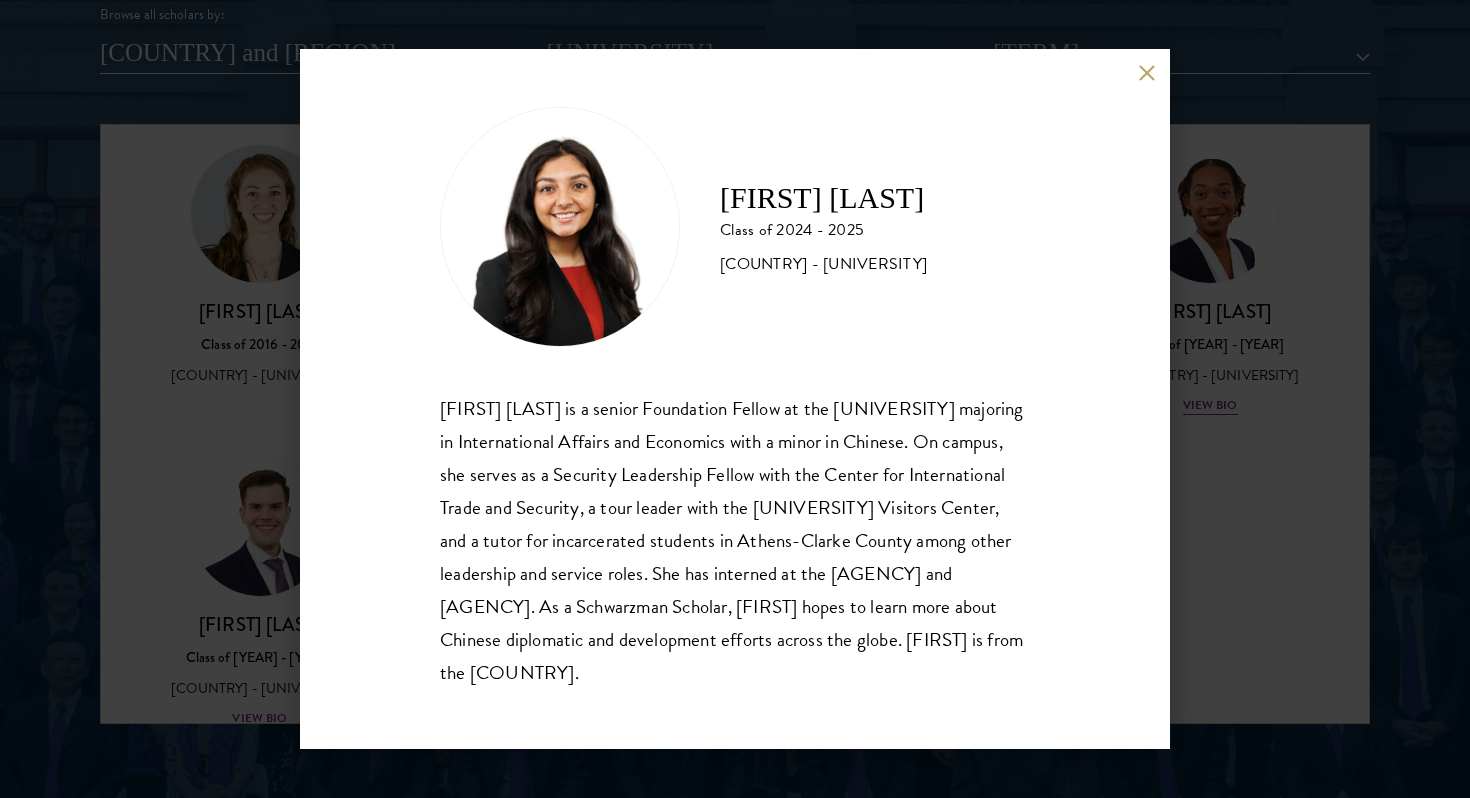 click on "[FIRST] [LAST] is a senior Foundation Fellow at the [UNIVERSITY] majoring in International Affairs and Economics with a minor in Chinese. On campus, she serves as a Security Leadership Fellow with the Center for International Trade and Security, a tour leader with the UGA Visitors Center, and a tutor for incarcerated students in Athens-Clarke County among other leadership and service roles. She has interned at the U.S. Department of State and Department of Justice. As a Schwarzman Scholar, [FIRST] hopes to learn more about Chinese diplomatic and development efforts across the globe. [FIRST] is from the [COUNTRY]." at bounding box center (735, 399) 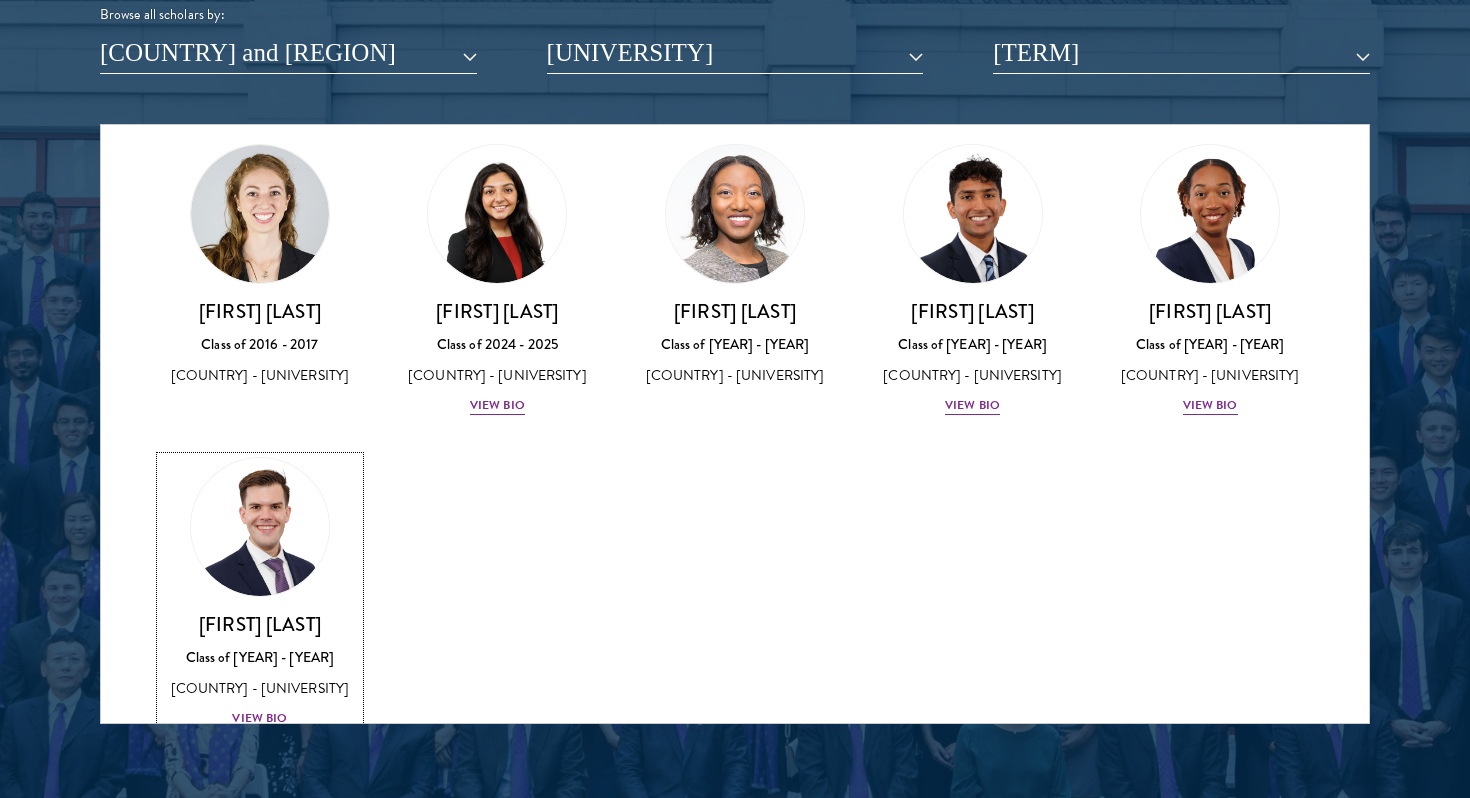 scroll, scrollTop: 416, scrollLeft: 0, axis: vertical 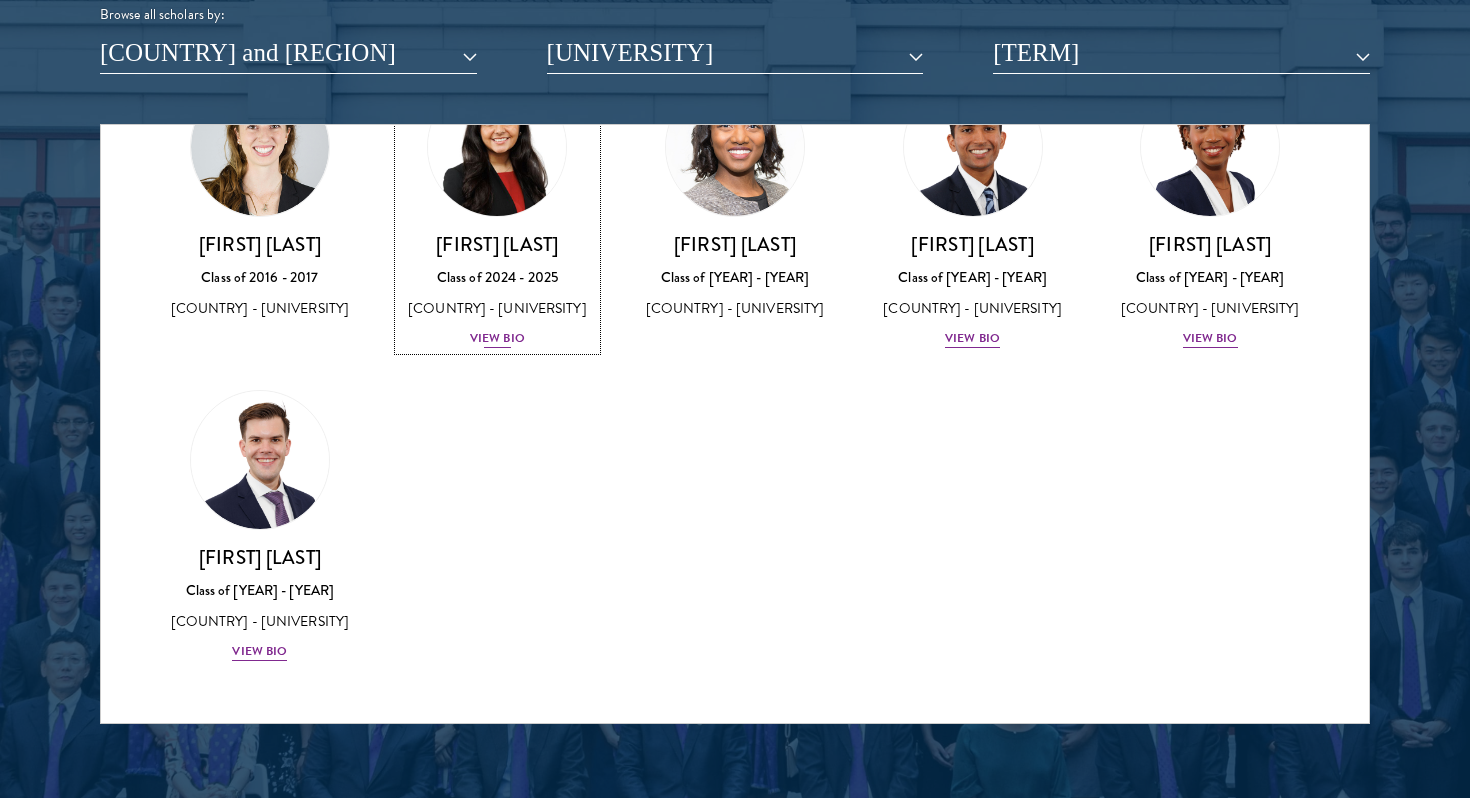 click on "View Bio" at bounding box center (497, 338) 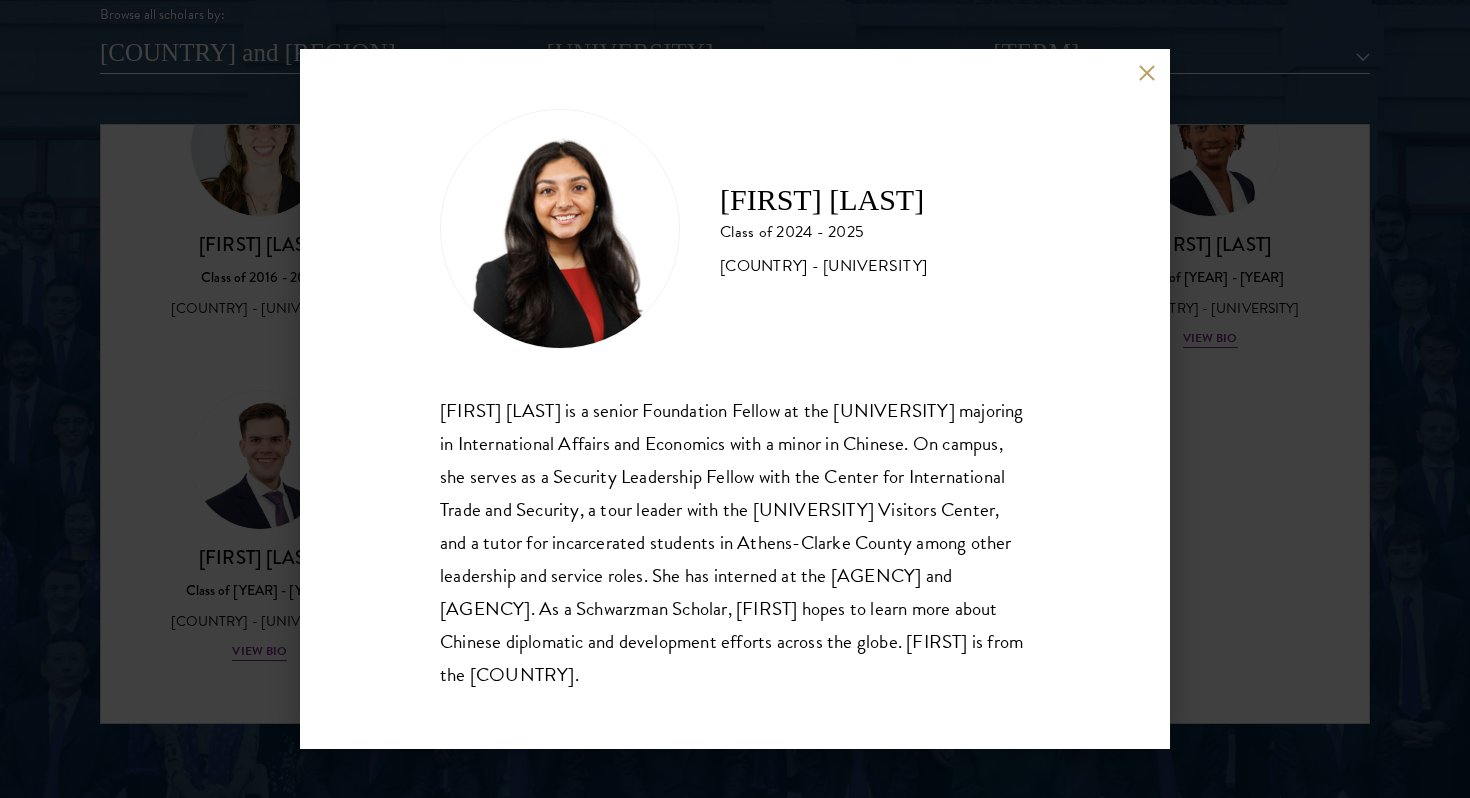 scroll, scrollTop: 2, scrollLeft: 0, axis: vertical 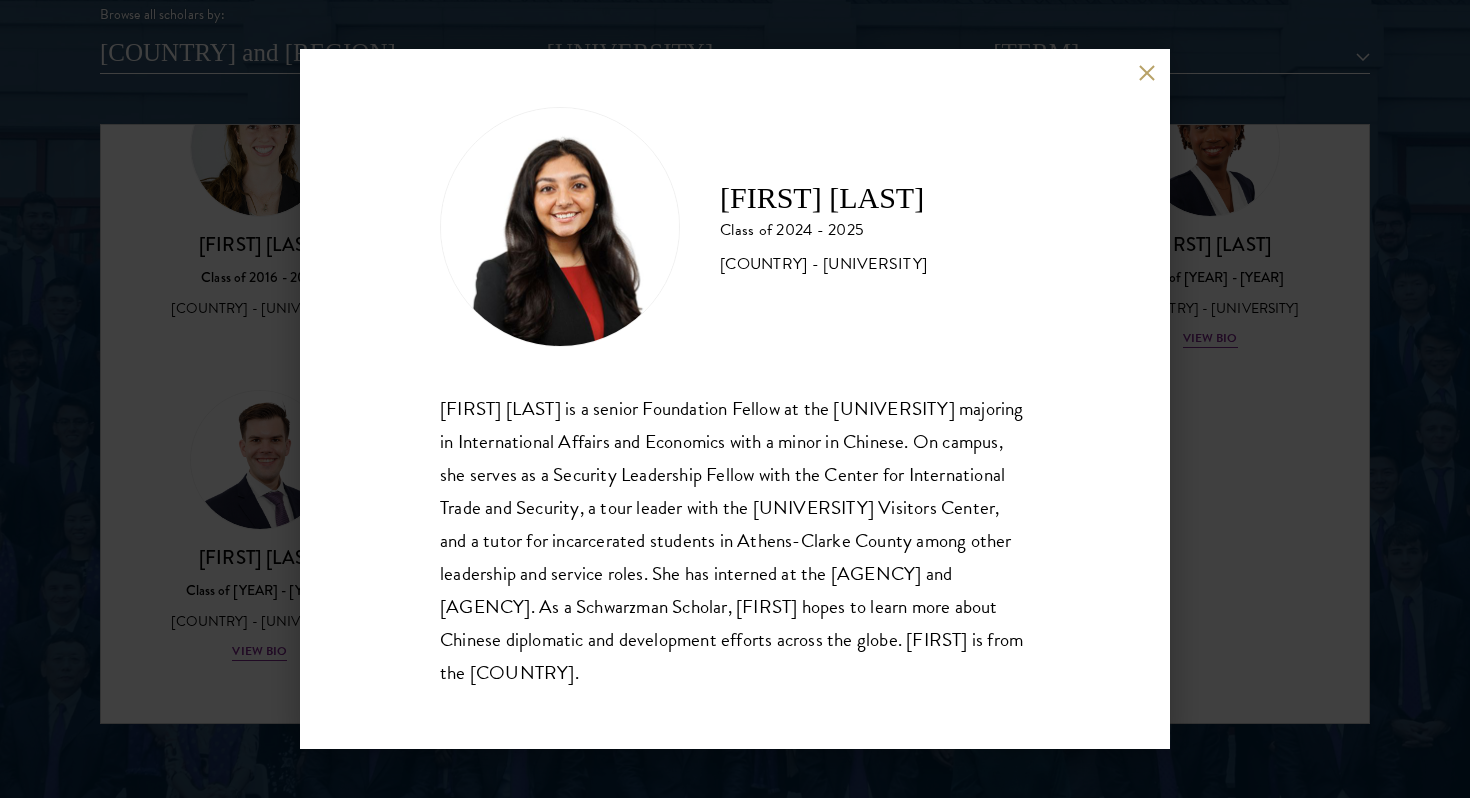 click on "[FIRST] [LAST] is a senior Foundation Fellow at the [UNIVERSITY] majoring in International Affairs and Economics with a minor in Chinese. On campus, she serves as a Security Leadership Fellow with the Center for International Trade and Security, a tour leader with the UGA Visitors Center, and a tutor for incarcerated students in Athens-Clarke County among other leadership and service roles. She has interned at the U.S. Department of State and Department of Justice. As a Schwarzman Scholar, [FIRST] hopes to learn more about Chinese diplomatic and development efforts across the globe. [FIRST] is from the [COUNTRY]." at bounding box center (735, 399) 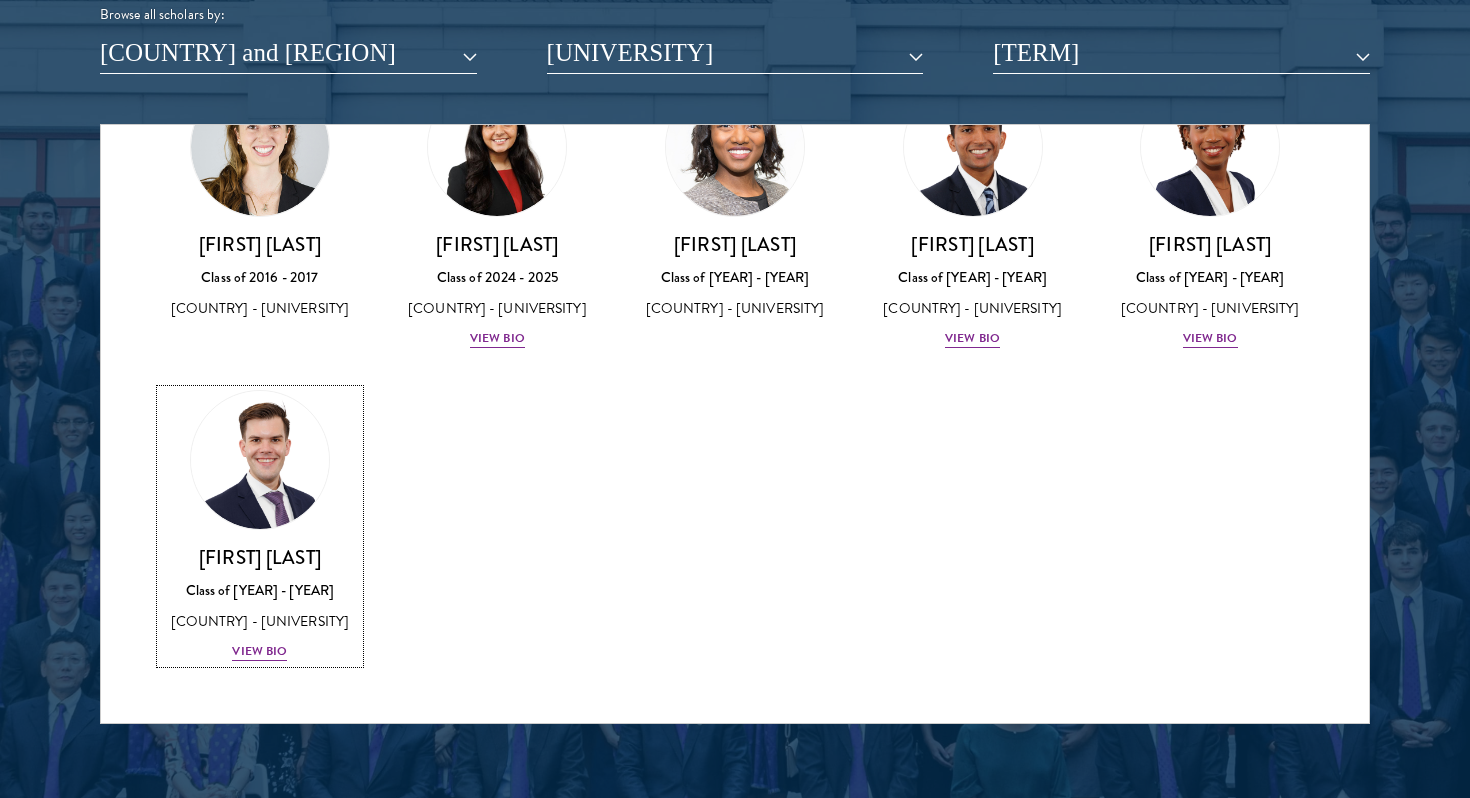 scroll, scrollTop: 416, scrollLeft: 0, axis: vertical 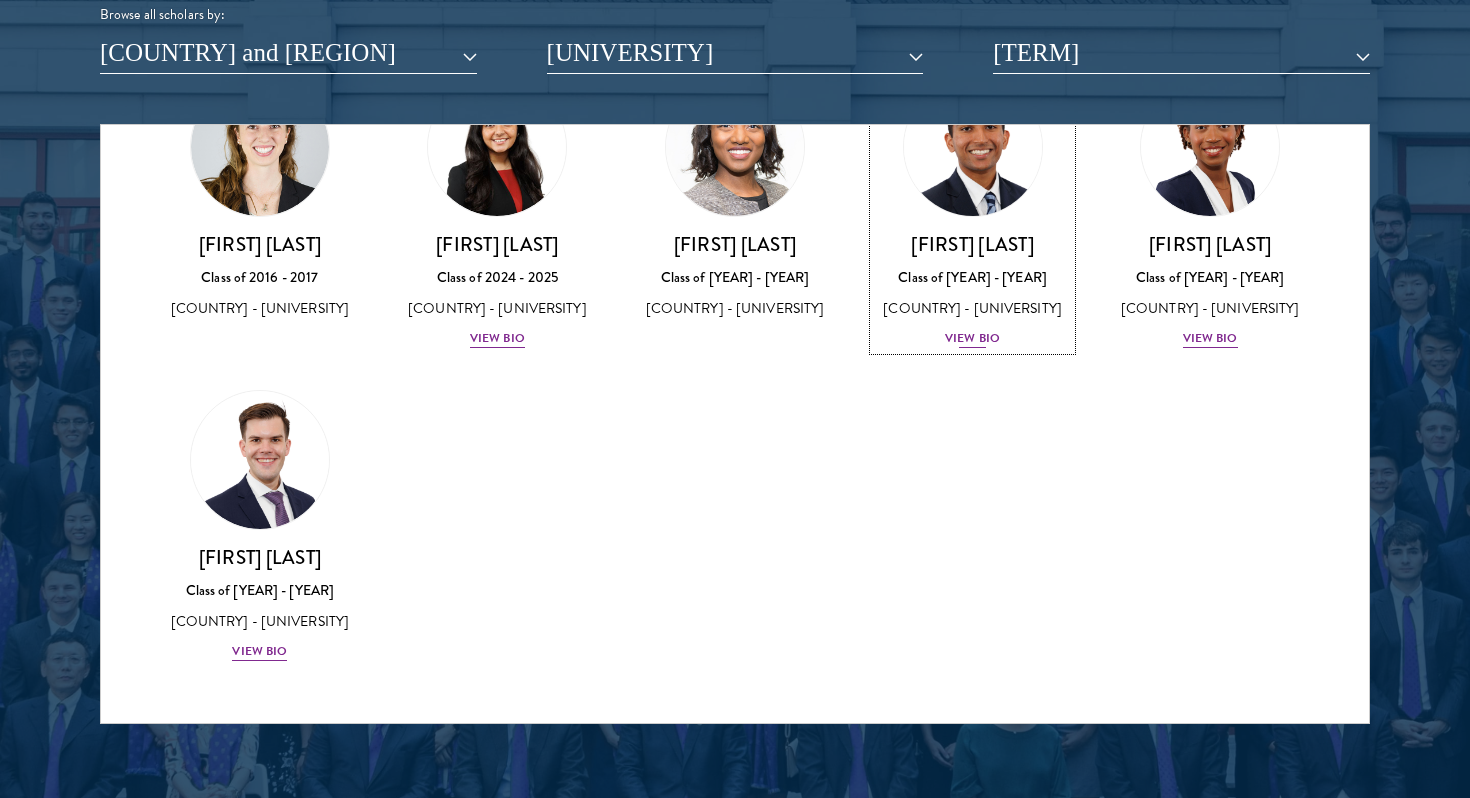 click on "View Bio" at bounding box center (972, 338) 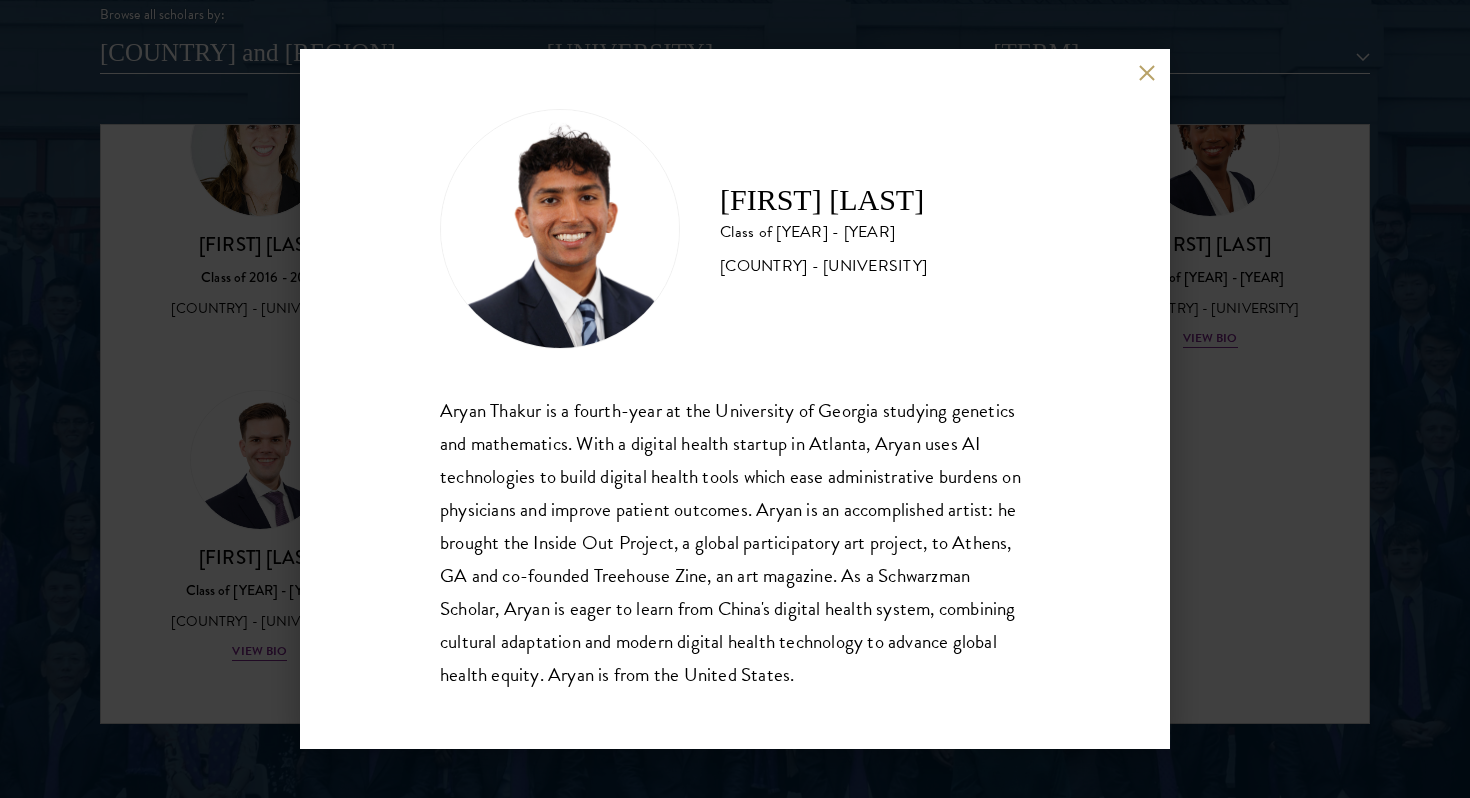 click on "[FIRST] [LAST] is a fourth-year at the [UNIVERSITY] studying genetics and mathematics. With a digital health startup in [CITY], [FIRST] uses AI technologies to build digital health tools which ease administrative burdens on physicians and improve patient outcomes. [FIRST] is an accomplished artist: he brought the Inside Out Project, a global participatory art project, to [CITY], [STATE] and co-founded Treehouse Zine, an art magazine. As a [BRAND] Scholar, [FIRST] is eager to learn from [COUNTRY]'s digital health system, combining cultural adaptation and modern digital health technology to advance global health equity. [FIRST] is from the [COUNTRY]." at bounding box center (735, 399) 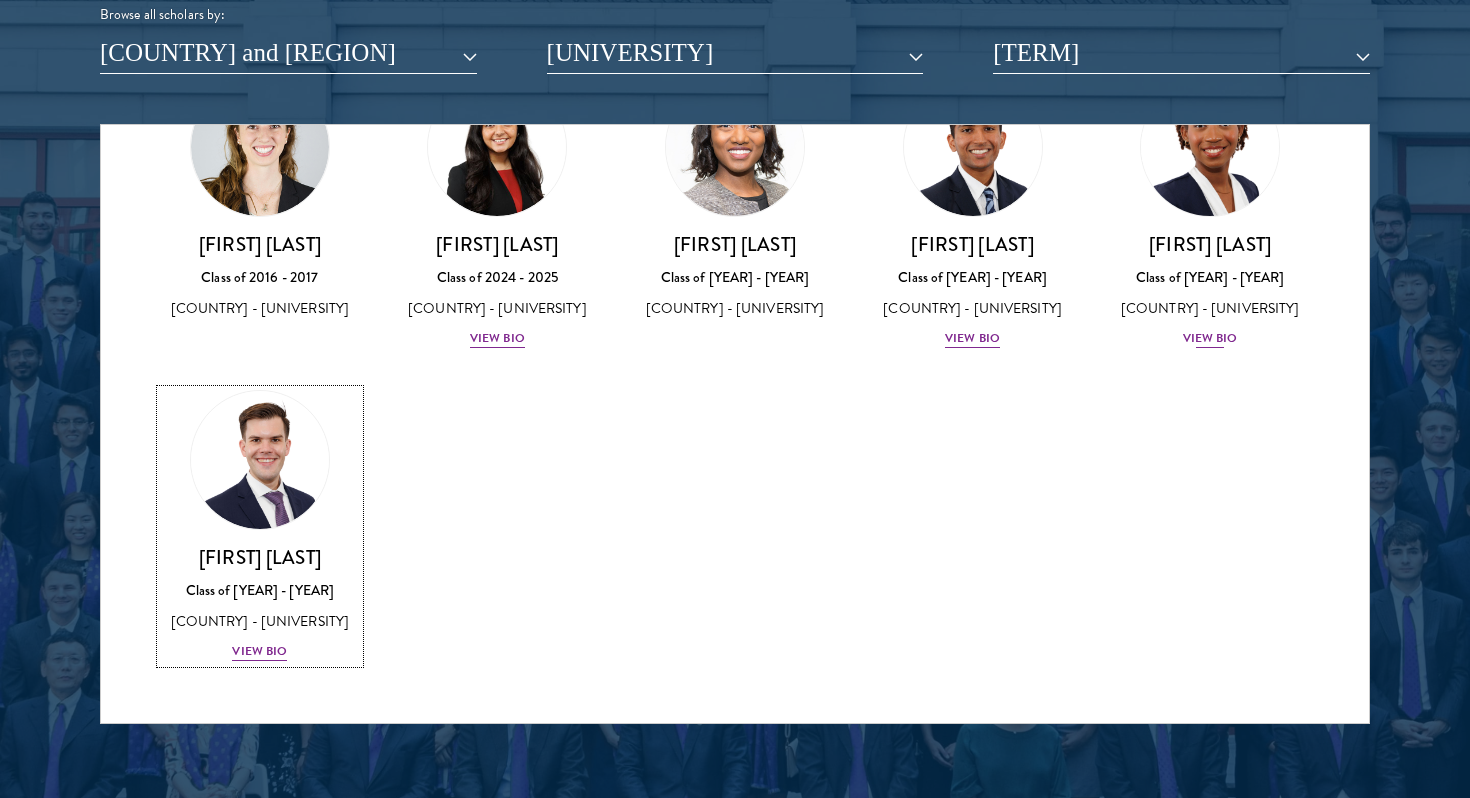 scroll, scrollTop: 416, scrollLeft: 0, axis: vertical 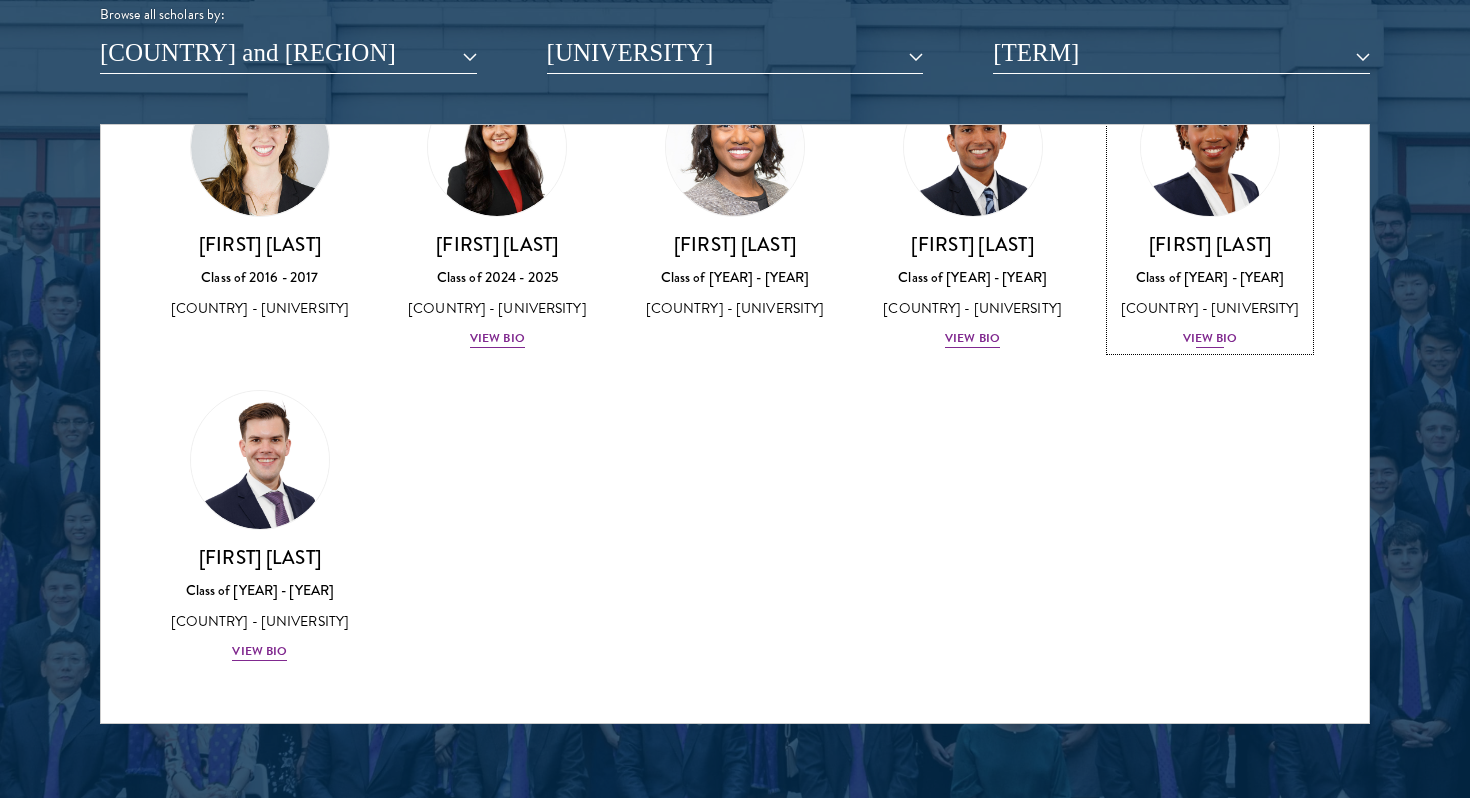 click on "View Bio" at bounding box center (1210, 338) 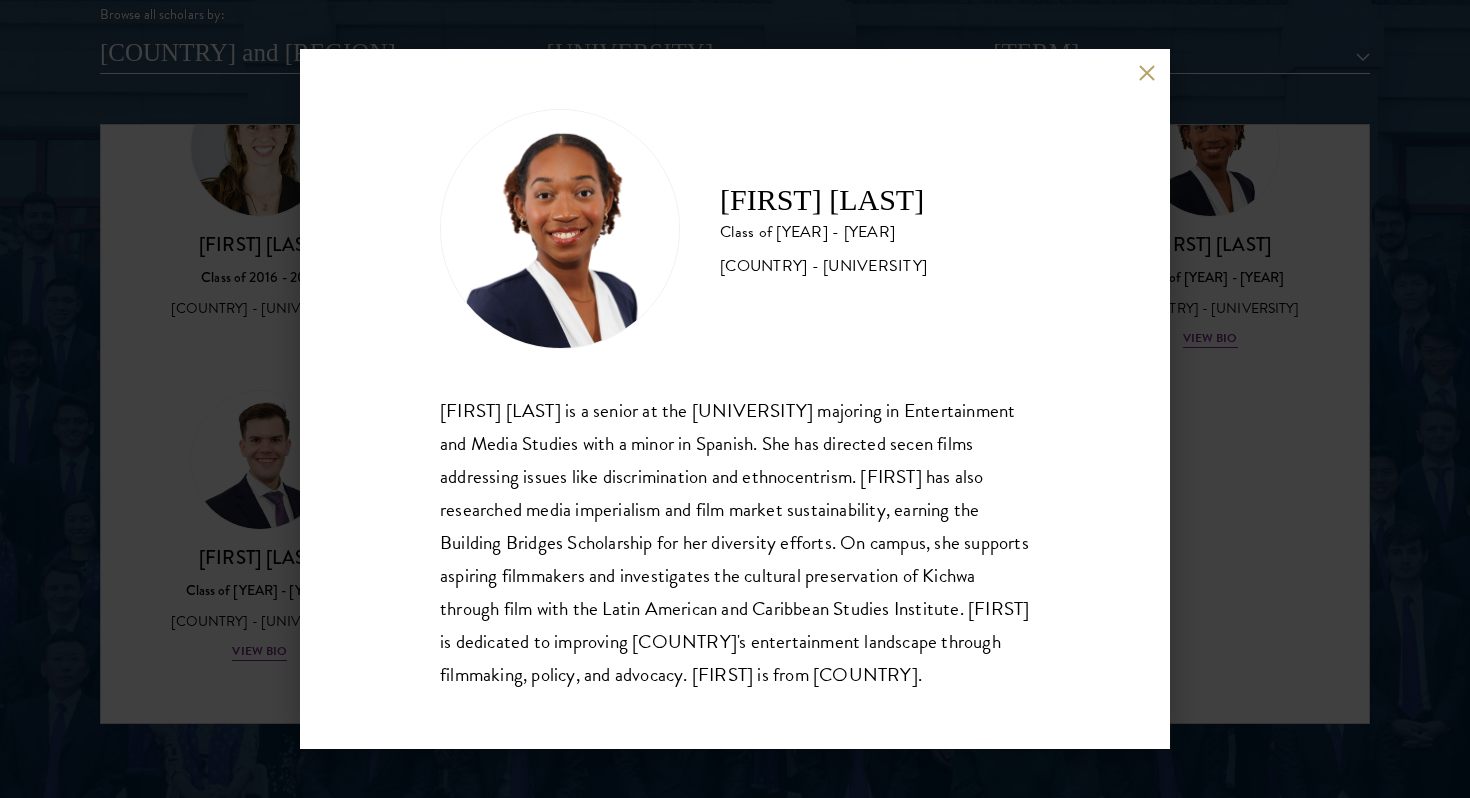 click on "[FIRST] [LAST]
Class of [YEAR] - [YEAR]
[COUNTRY] - [UNIVERSITY]
[FIRST] [LAST] is a senior at the [UNIVERSITY] majoring in Entertainment and Media Studies with a minor in Spanish. She has directed secen films addressing issues like discrimination and ethnocentrism. [FIRST] has also researched media imperialism and film market sustainability, earning the Building Bridges Scholarship for her diversity efforts. On campus, she supports aspiring filmmakers and investigates the cultural preservation of Kichwa through film with the Latin American and Caribbean Studies Institute. [FIRST] is dedicated to improving [COUNTRY]'s entertainment landscape through filmmaking, policy, and advocacy. [FIRST] is from [COUNTRY]." at bounding box center [735, 399] 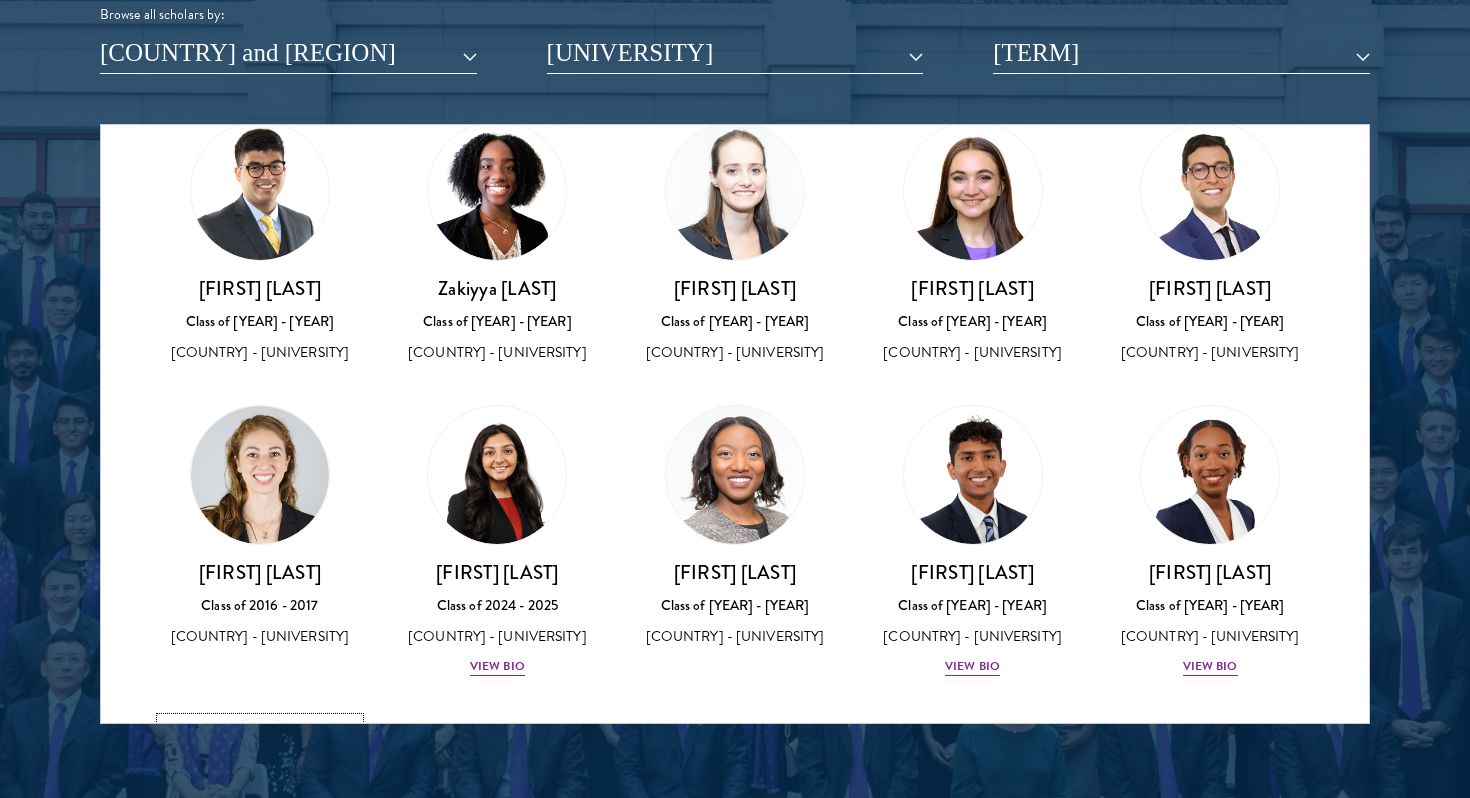 scroll, scrollTop: 0, scrollLeft: 0, axis: both 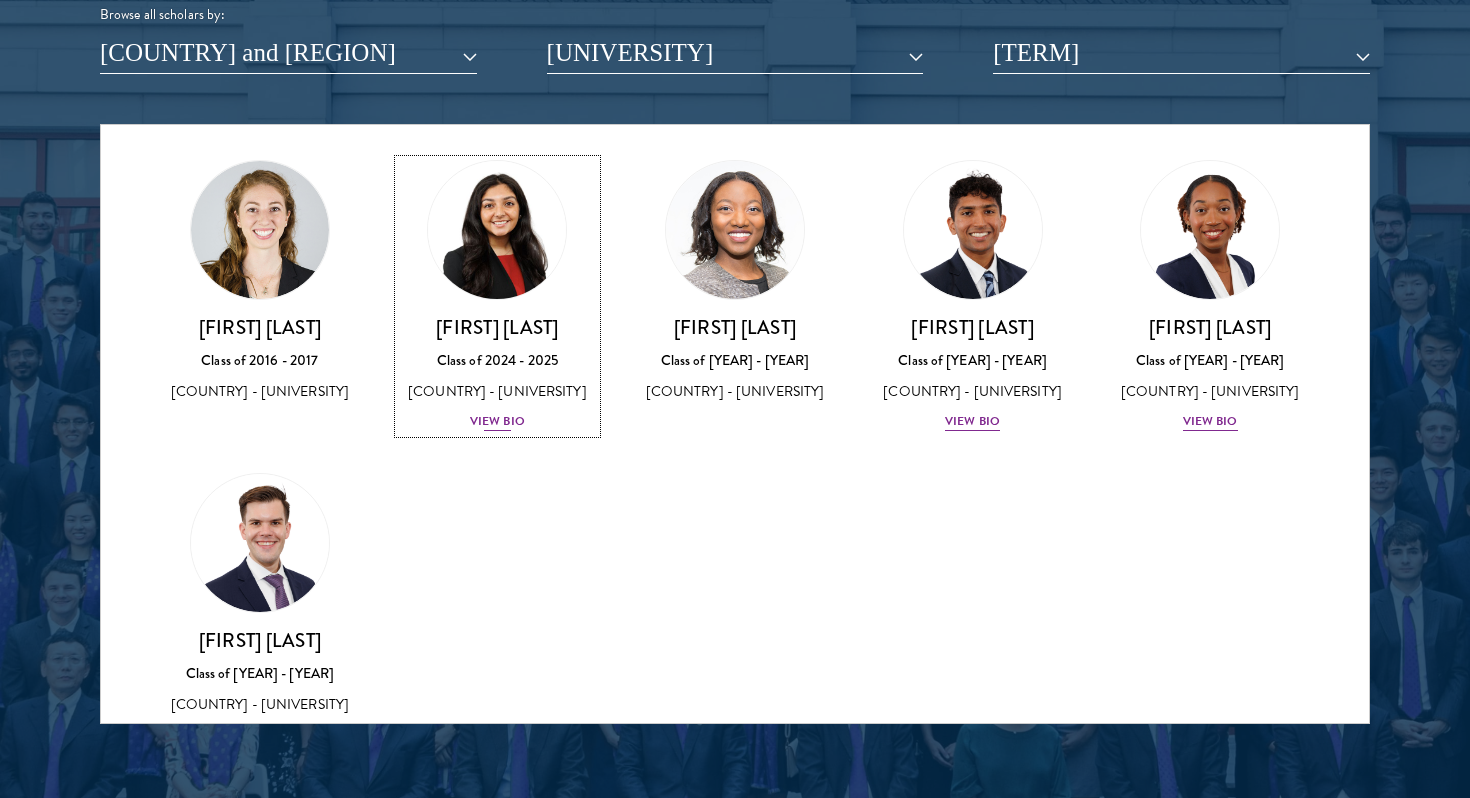 click on "View Bio" at bounding box center [497, 421] 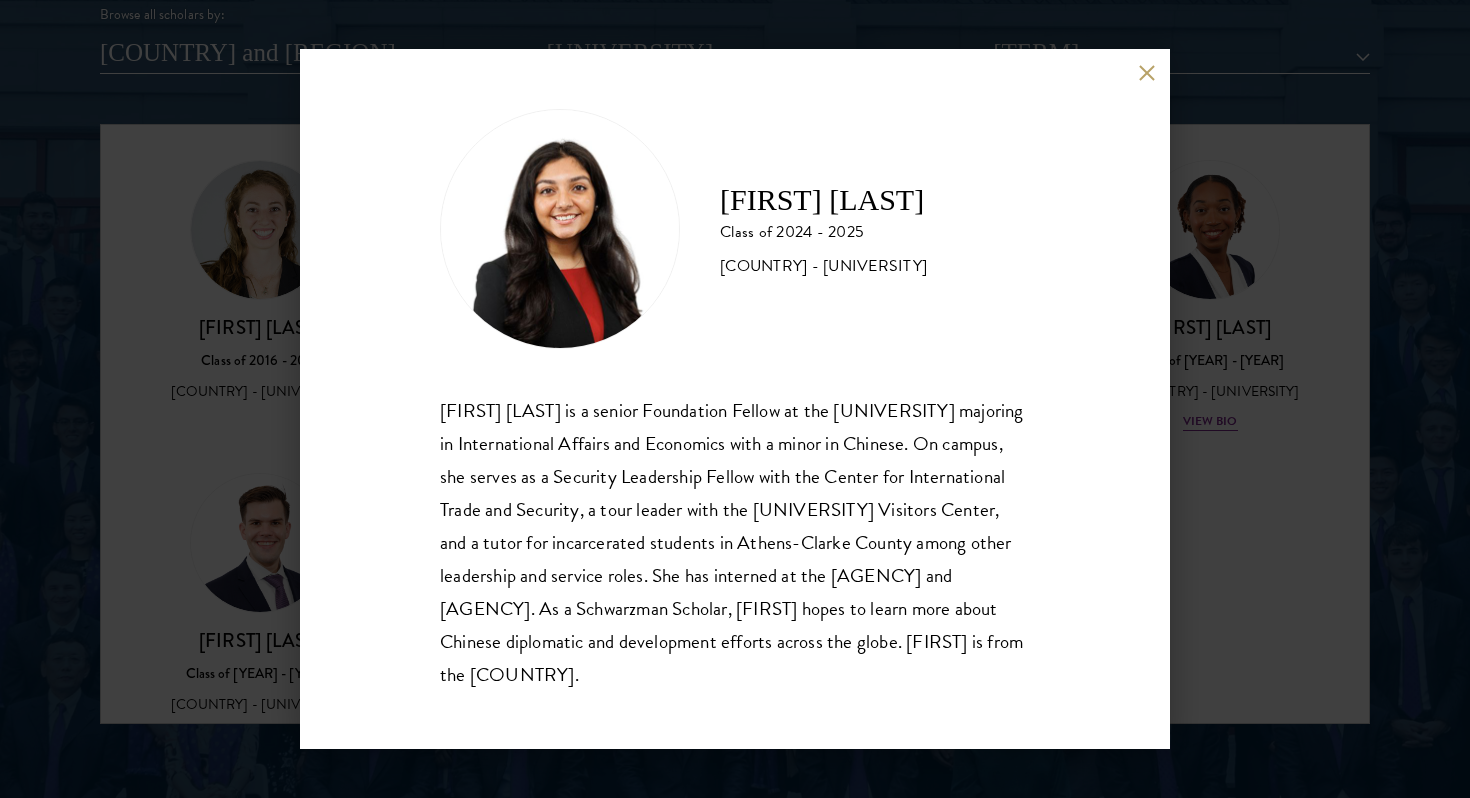 drag, startPoint x: 717, startPoint y: 682, endPoint x: 332, endPoint y: 370, distance: 495.5492 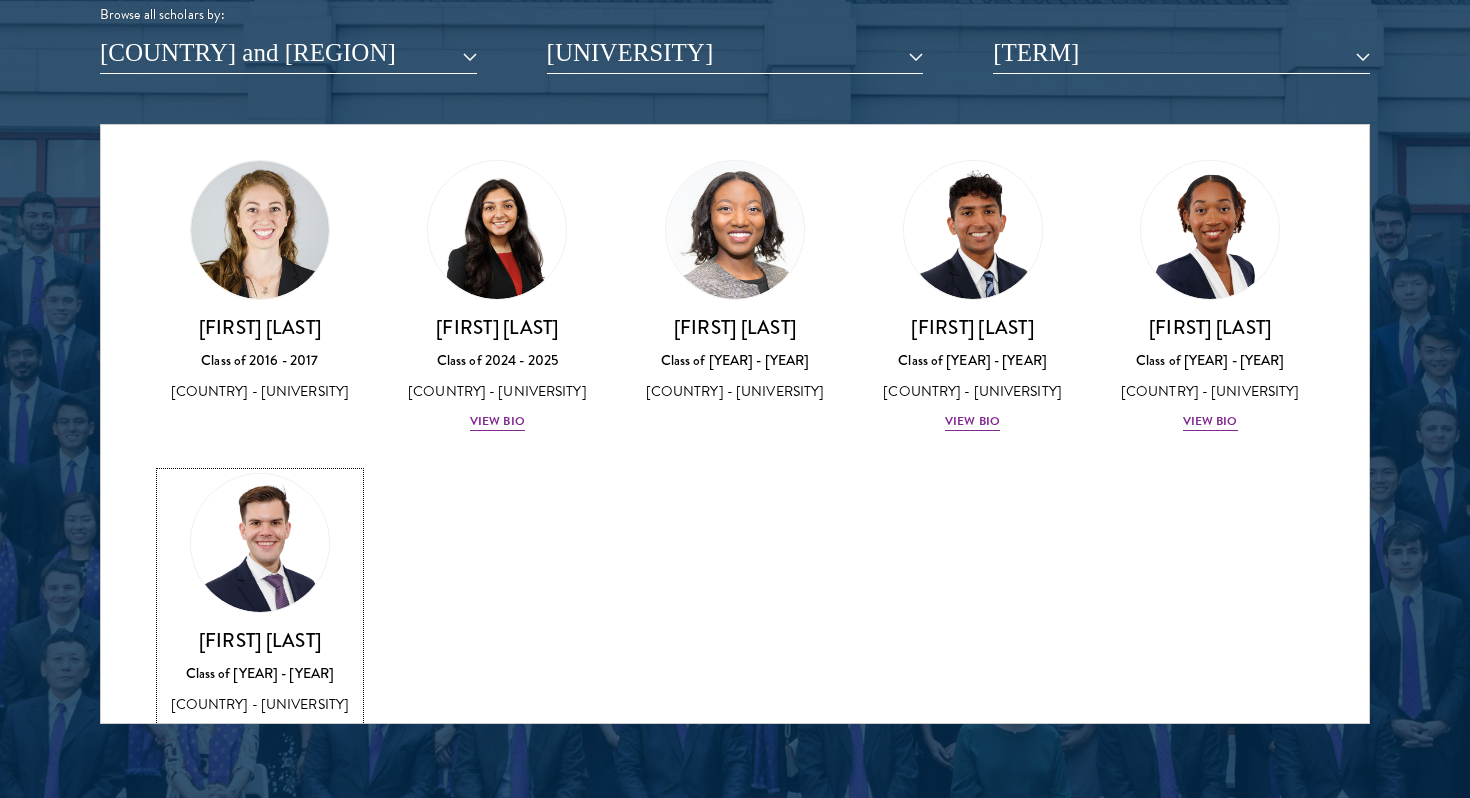 scroll, scrollTop: 416, scrollLeft: 0, axis: vertical 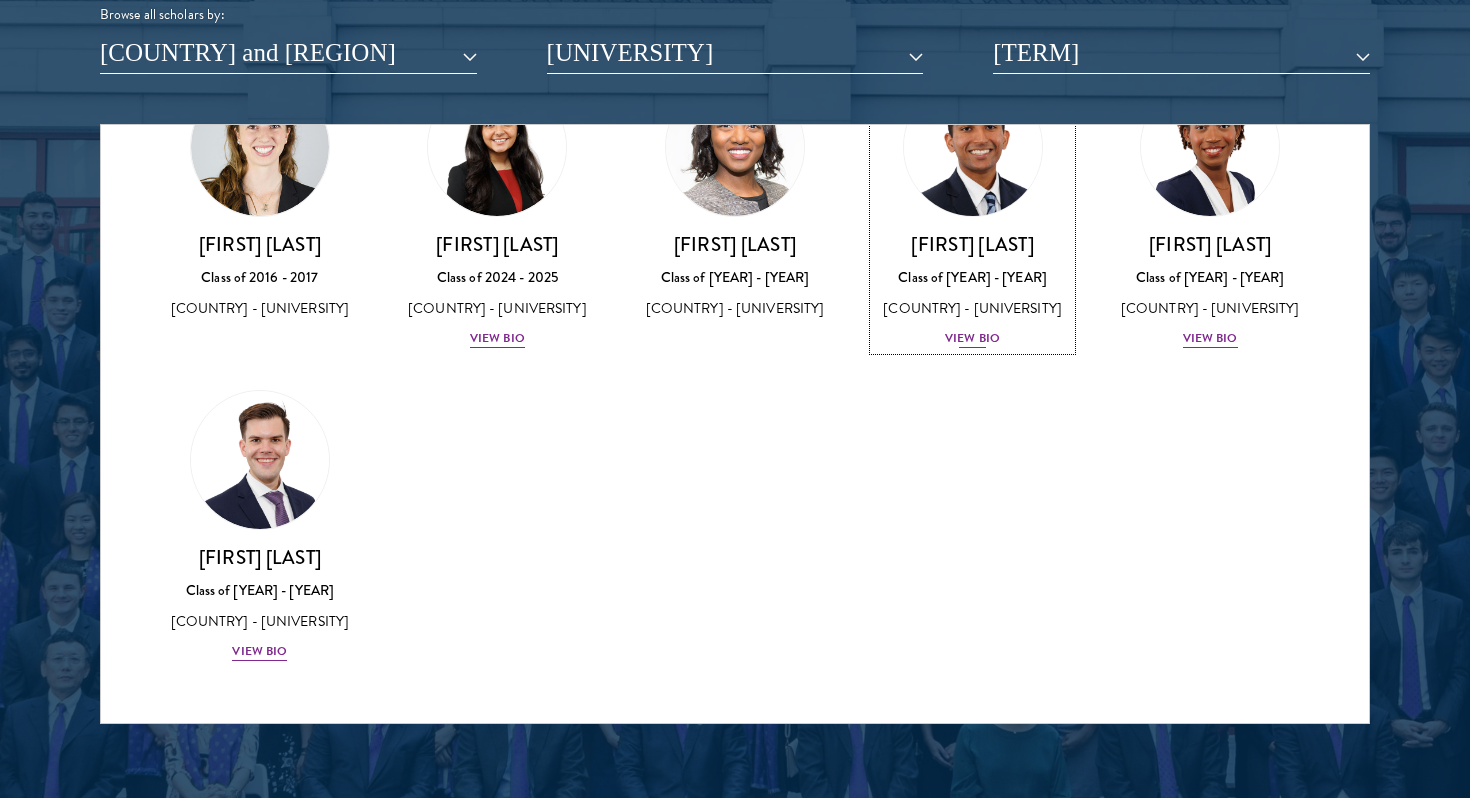 click on "Aryan Thakur is a fourth-year at the University of Georgia studying genetics and mathematics. With a digital health startup in Atlanta, Aryan uses AI technologies to build digital health tools which ease administrative burdens on physicians and improve patient outcomes. Aryan is an accomplished artist: he brought the Inside Out Project, a global participatory art project, to Athens, GA and co-founded Treehouse Zine, an art magazine. As a Schwarzman Scholar, Aryan is eager to learn from China's digital health system, combining cultural adaptation and modern digital health technology to advance global health equity. Aryan is from the United States." at bounding box center [973, 291] 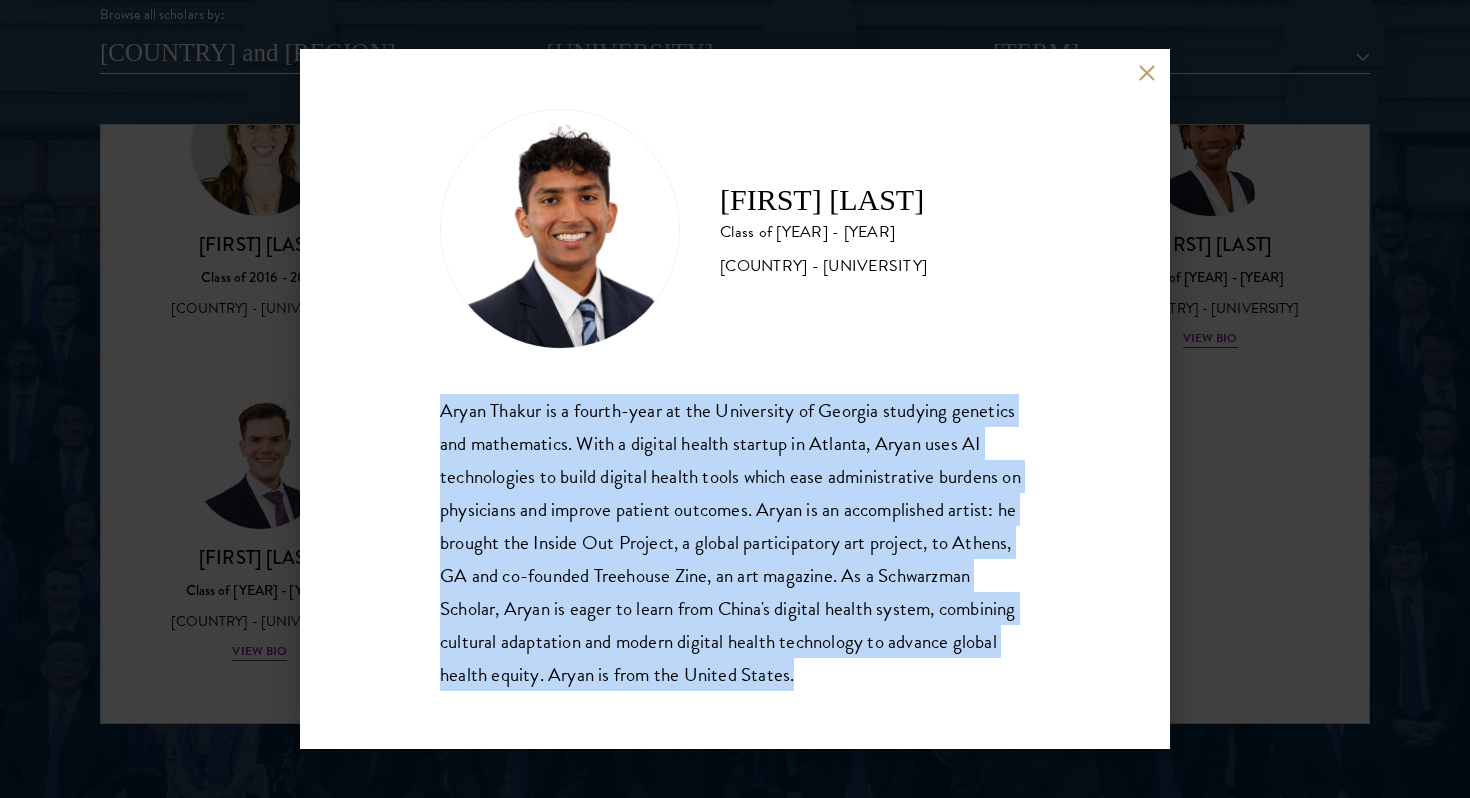 drag, startPoint x: 853, startPoint y: 663, endPoint x: 315, endPoint y: 387, distance: 604.6652 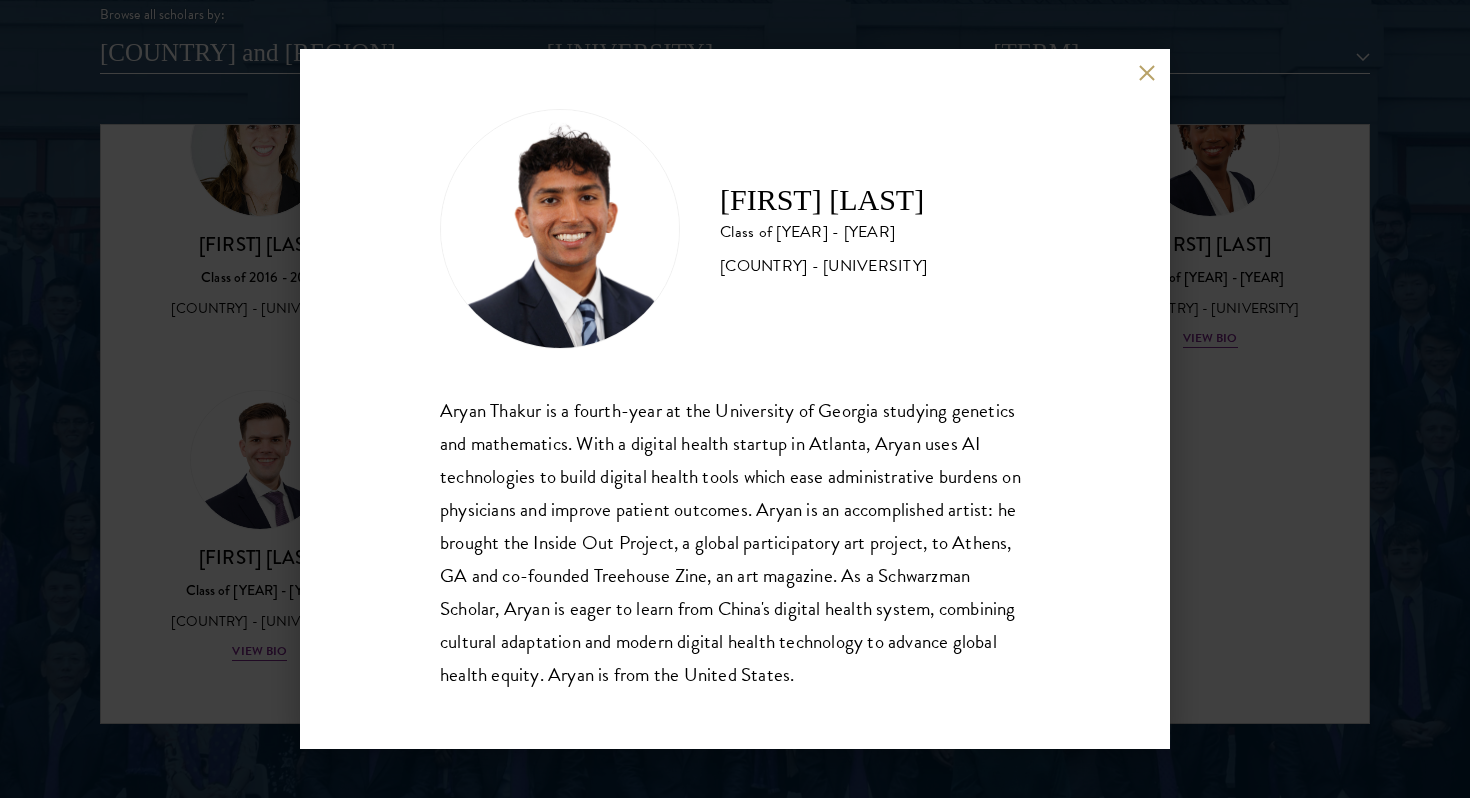 click on "[FIRST] [LAST] is a fourth-year at the [UNIVERSITY] studying genetics and mathematics. With a digital health startup in [CITY], [FIRST] uses AI technologies to build digital health tools which ease administrative burdens on physicians and improve patient outcomes. [FIRST] is an accomplished artist: he brought the Inside Out Project, a global participatory art project, to [CITY], [STATE] and co-founded Treehouse Zine, an art magazine. As a [BRAND] Scholar, [FIRST] is eager to learn from [COUNTRY]'s digital health system, combining cultural adaptation and modern digital health technology to advance global health equity. [FIRST] is from the [COUNTRY]." at bounding box center (735, 399) 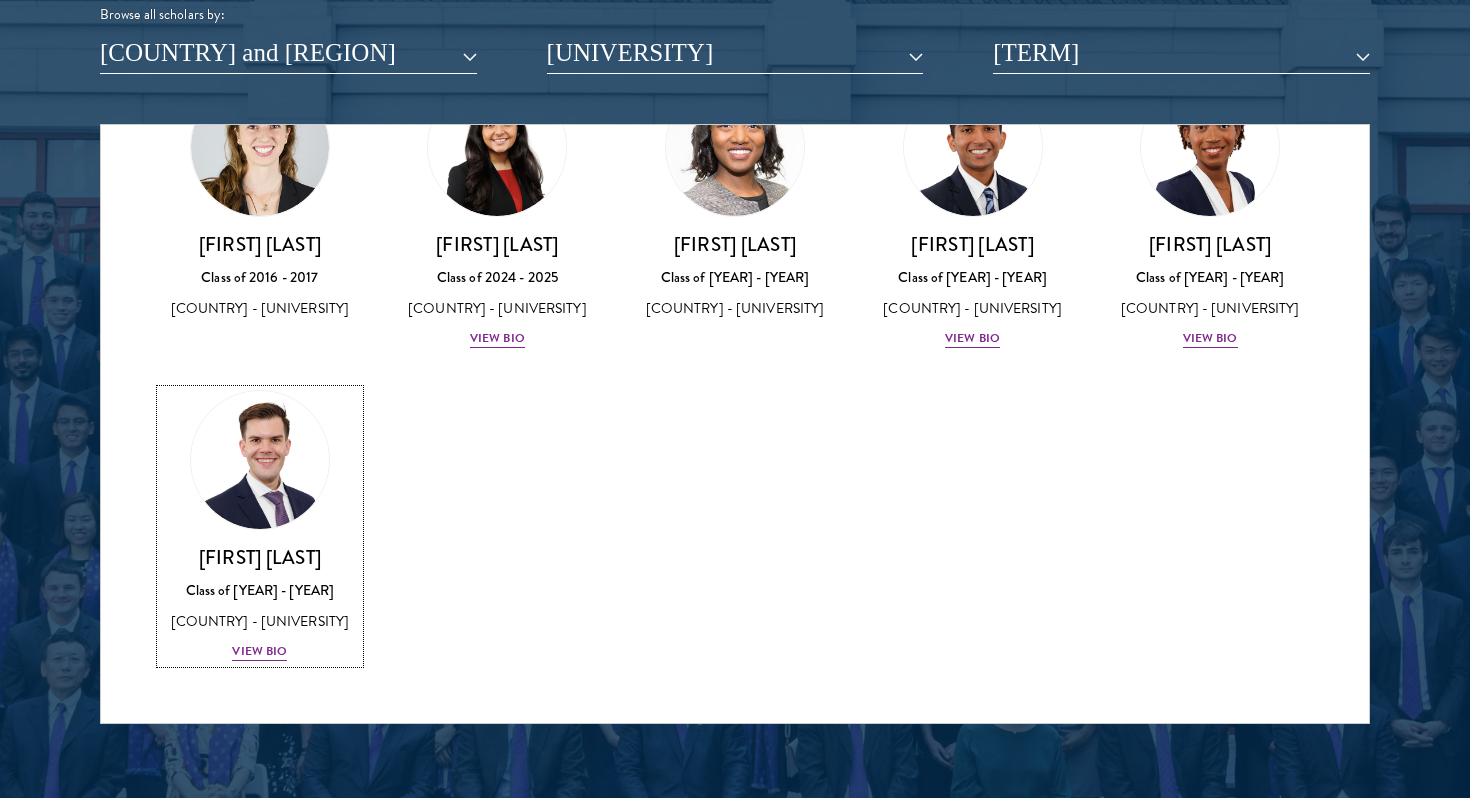 scroll, scrollTop: 416, scrollLeft: 0, axis: vertical 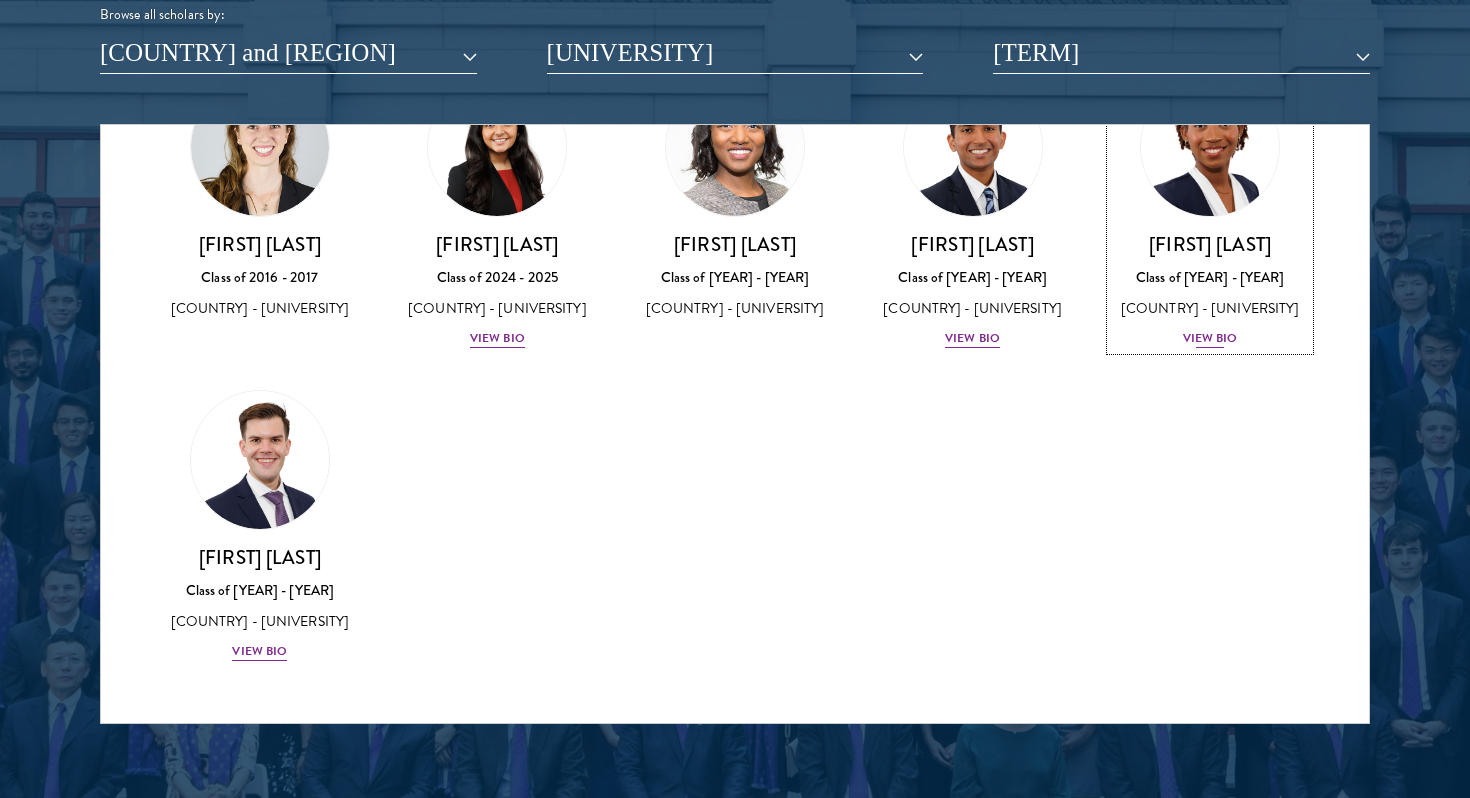 click on "View Bio" at bounding box center [1210, 338] 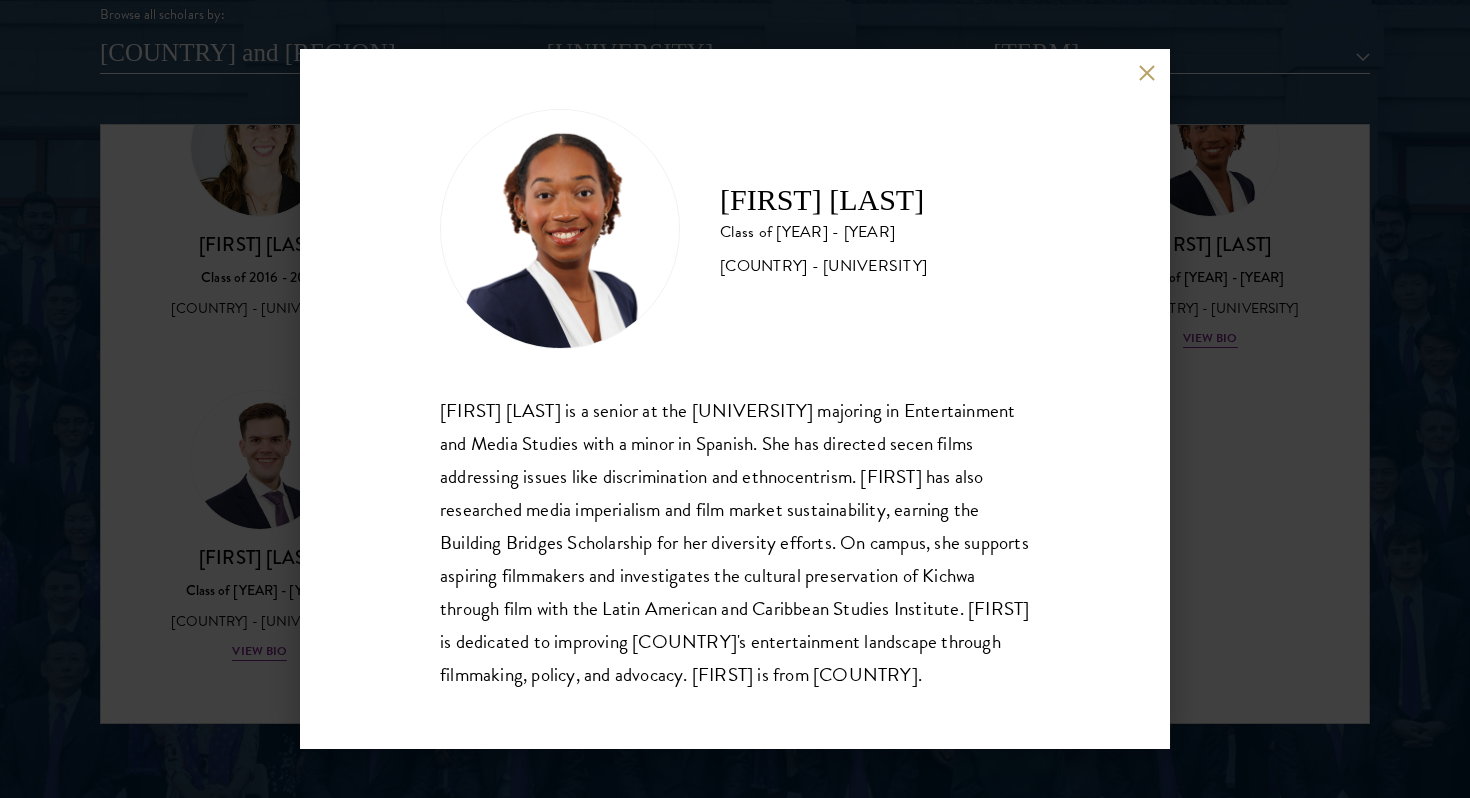 drag, startPoint x: 887, startPoint y: 681, endPoint x: 392, endPoint y: 380, distance: 579.3324 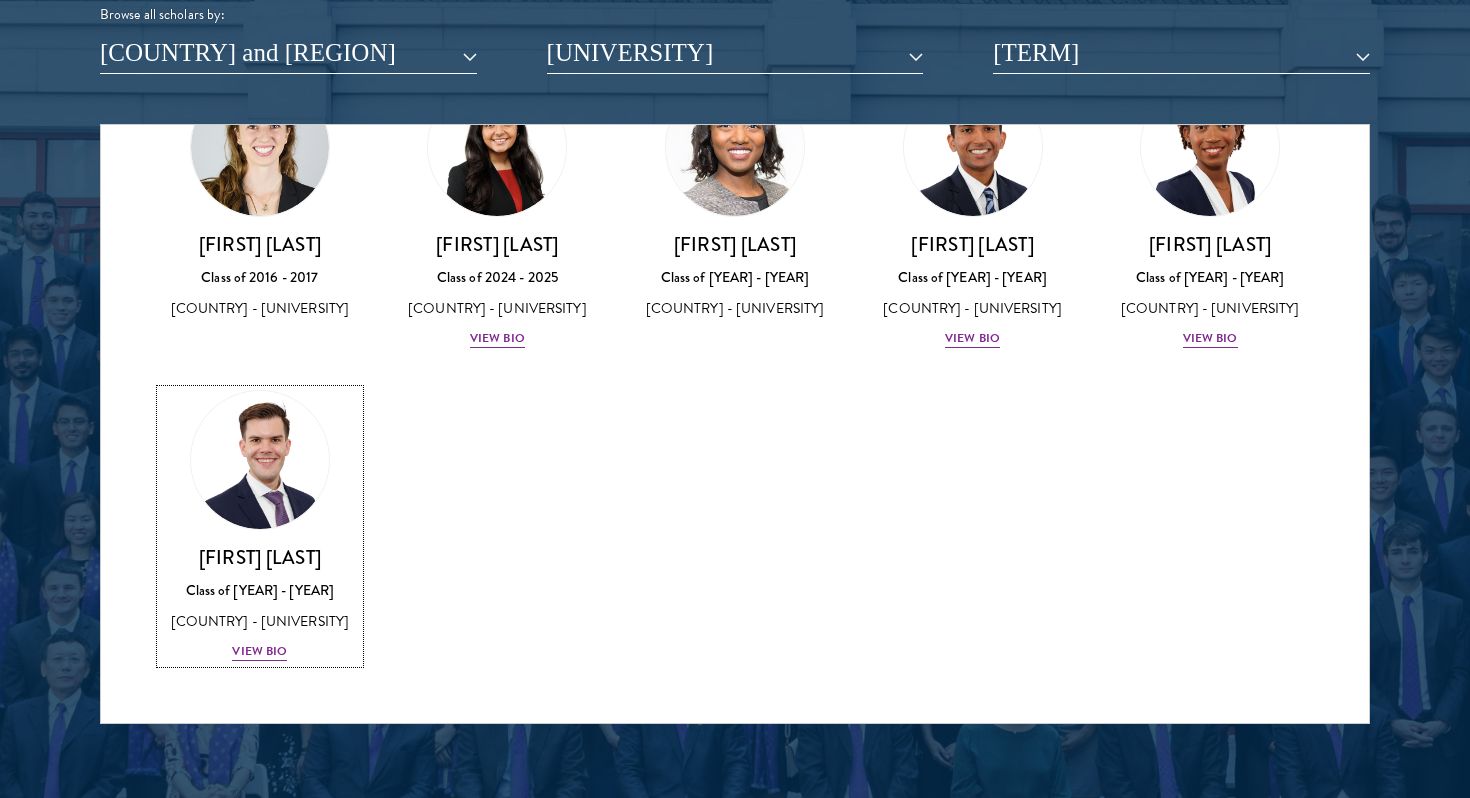 scroll, scrollTop: 416, scrollLeft: 0, axis: vertical 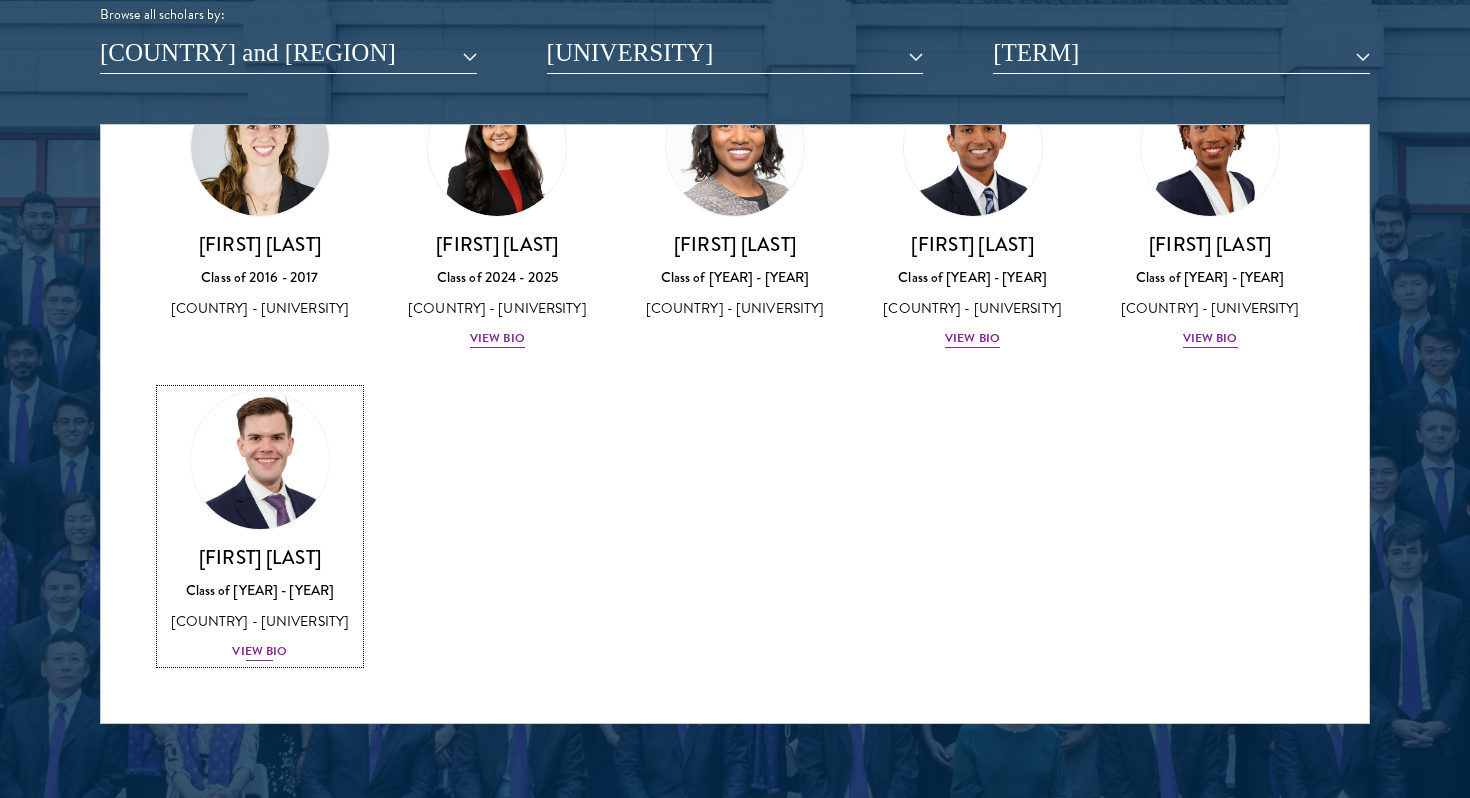 click on "[FIRST] [LAST]
[COUNTRY] - [UNIVERSITY]
View Bio" at bounding box center (260, 604) 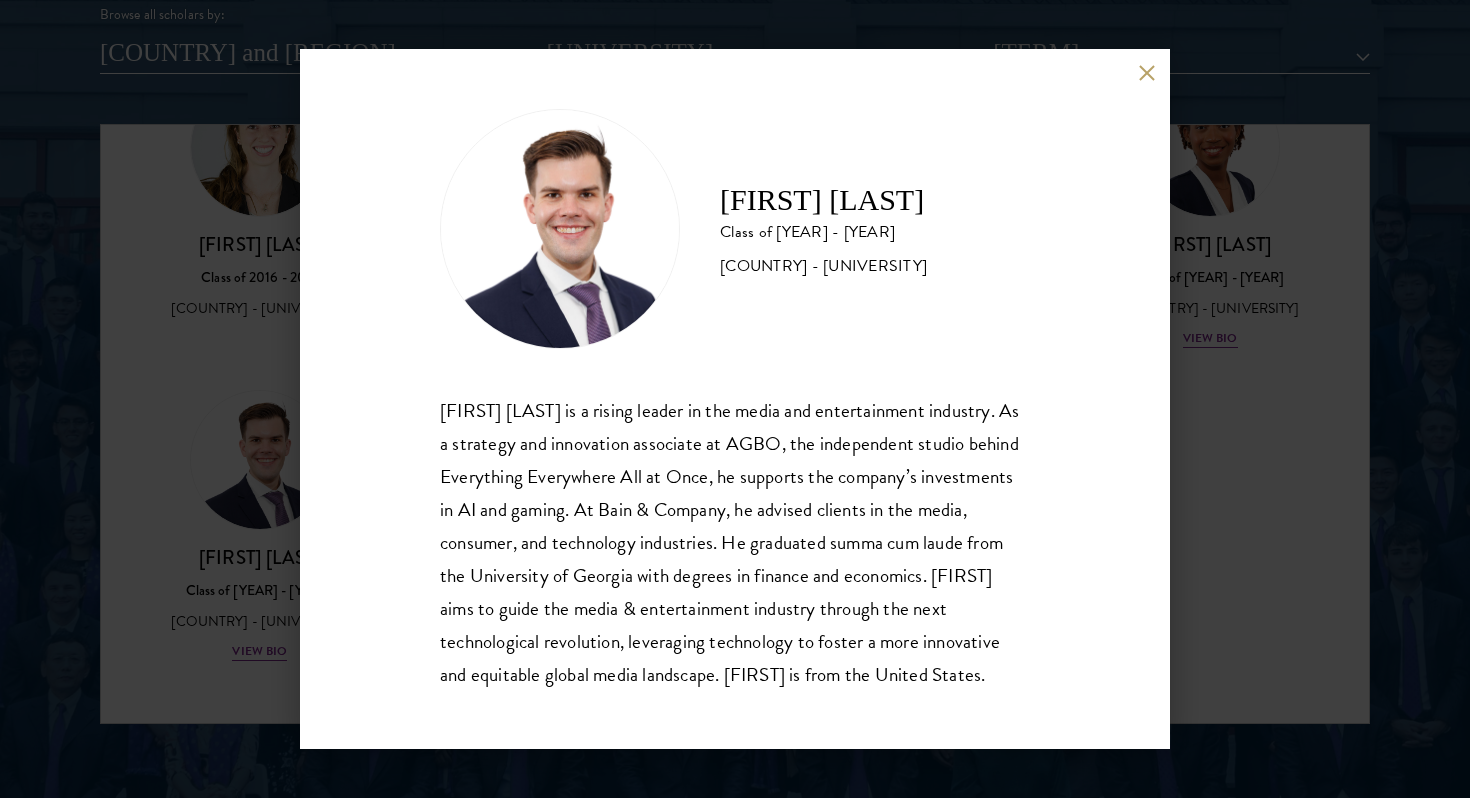 drag, startPoint x: 1044, startPoint y: 672, endPoint x: 339, endPoint y: 386, distance: 760.80286 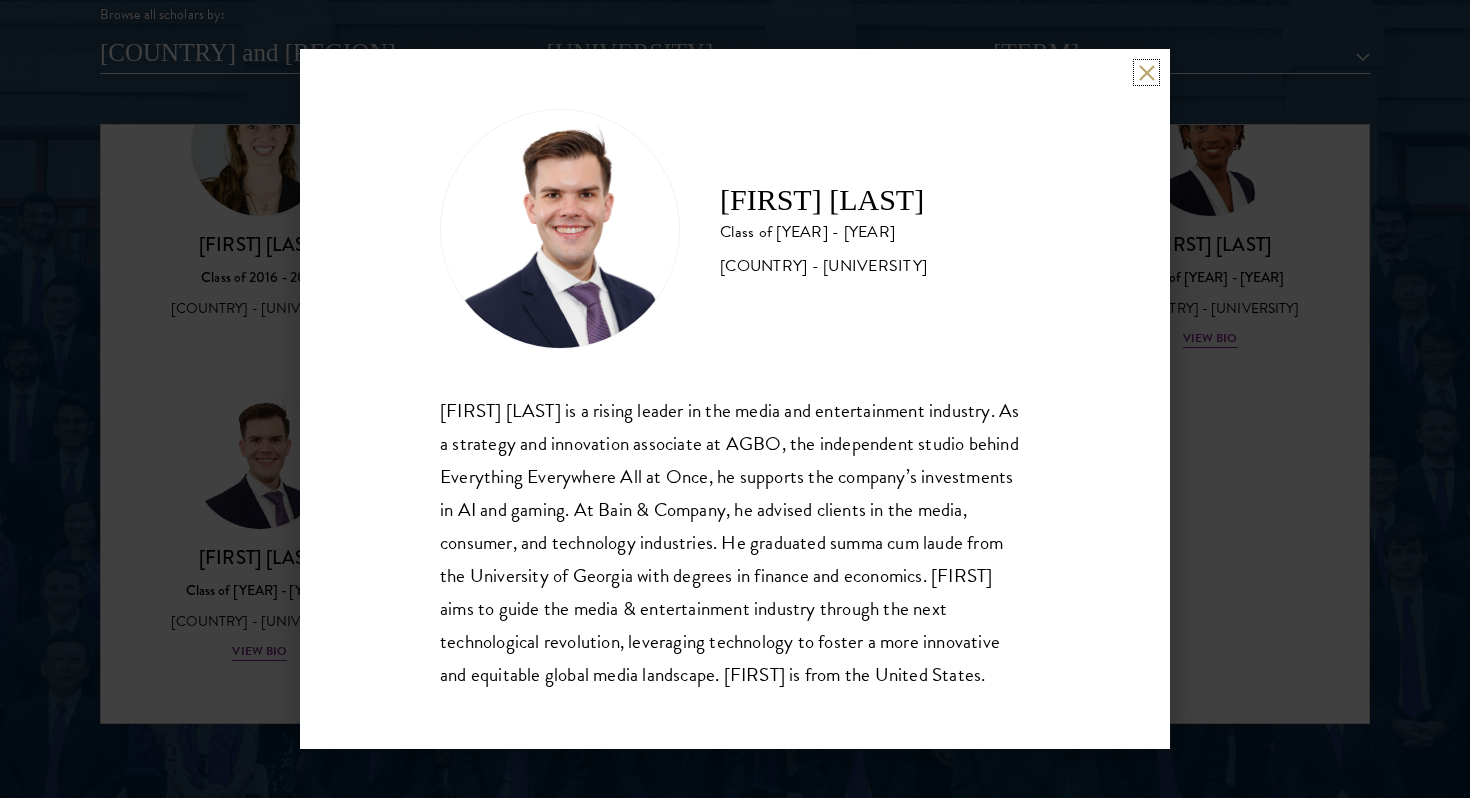 click at bounding box center (1146, 72) 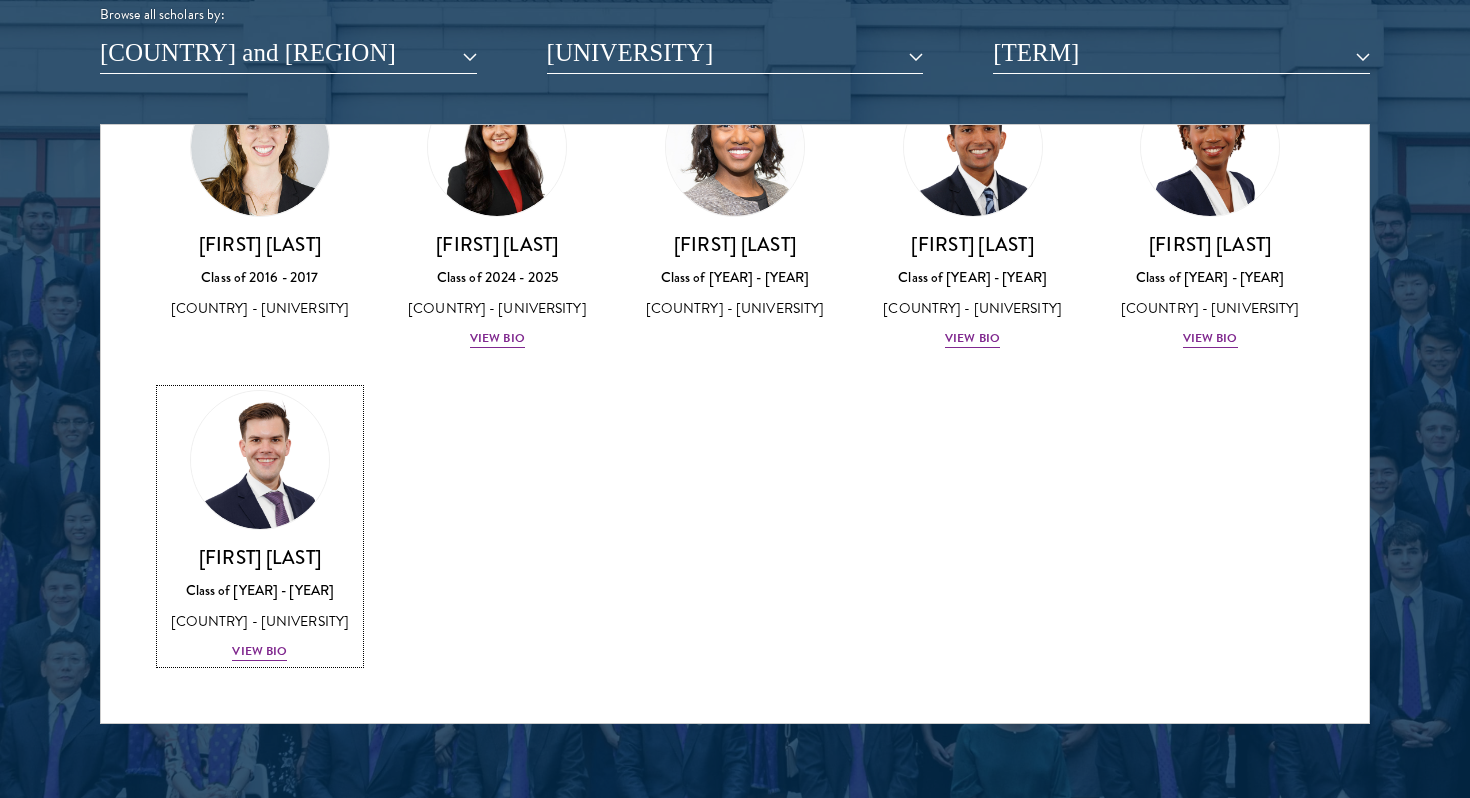 scroll, scrollTop: 0, scrollLeft: 0, axis: both 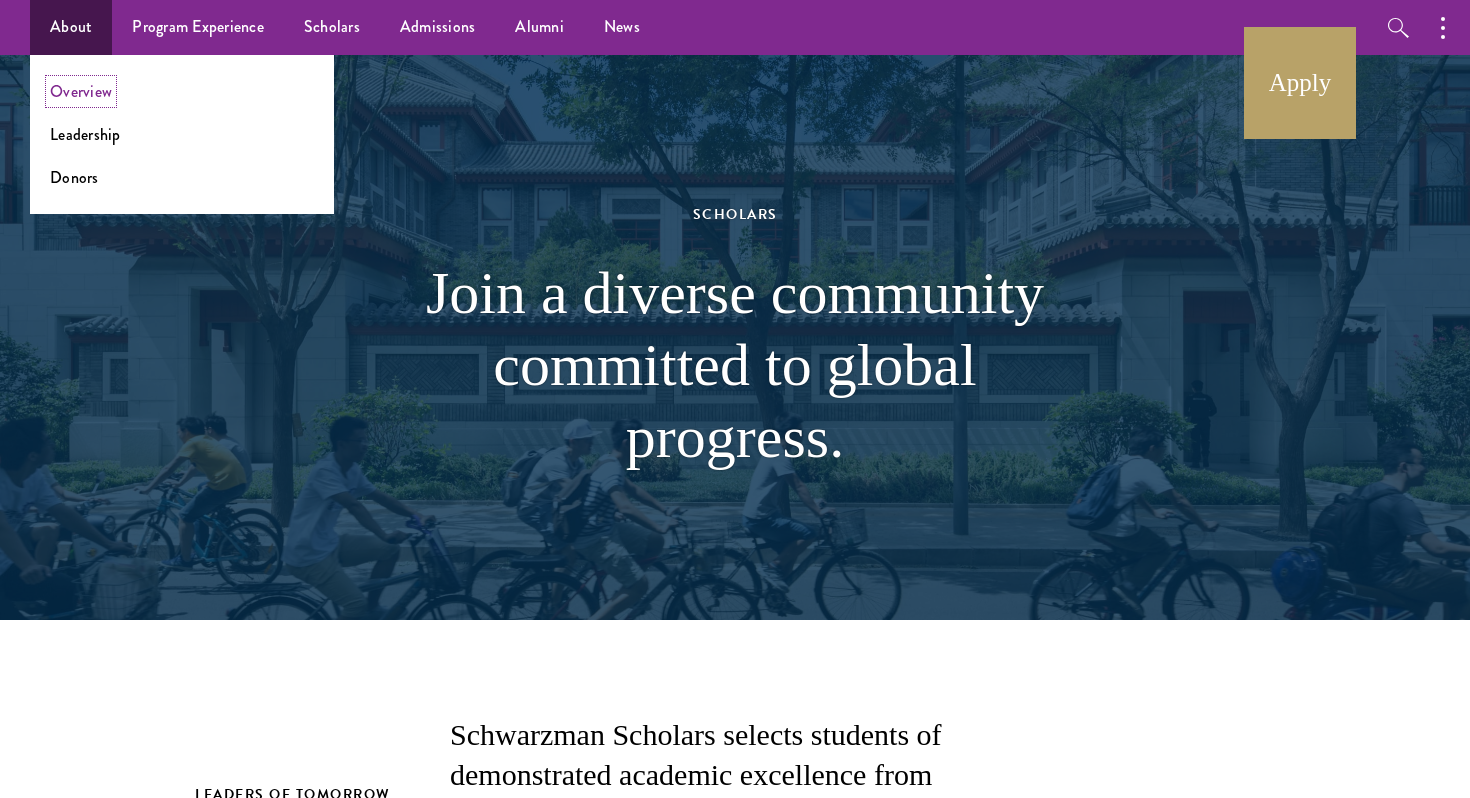 click on "Overview" at bounding box center (81, 91) 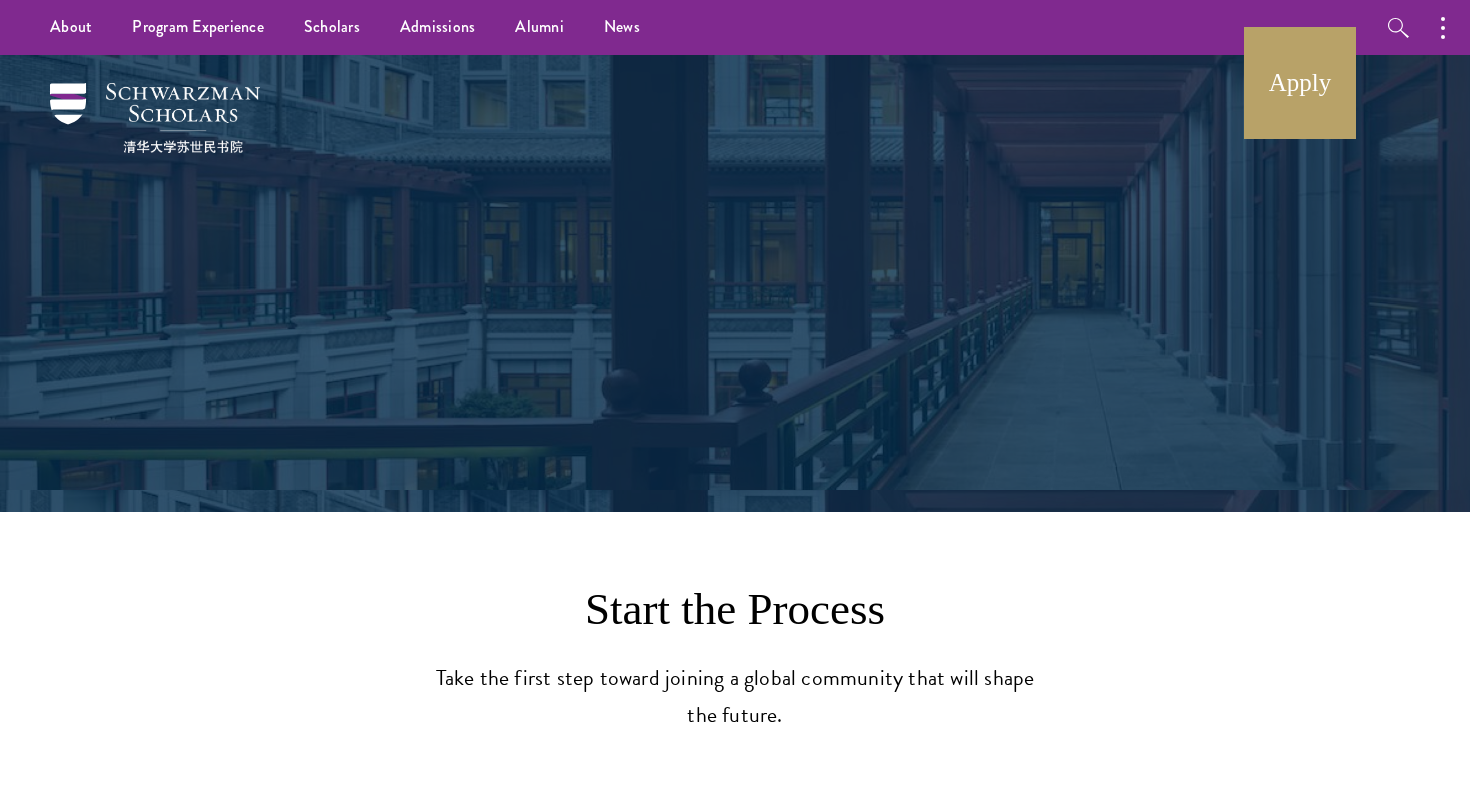 scroll, scrollTop: 0, scrollLeft: 0, axis: both 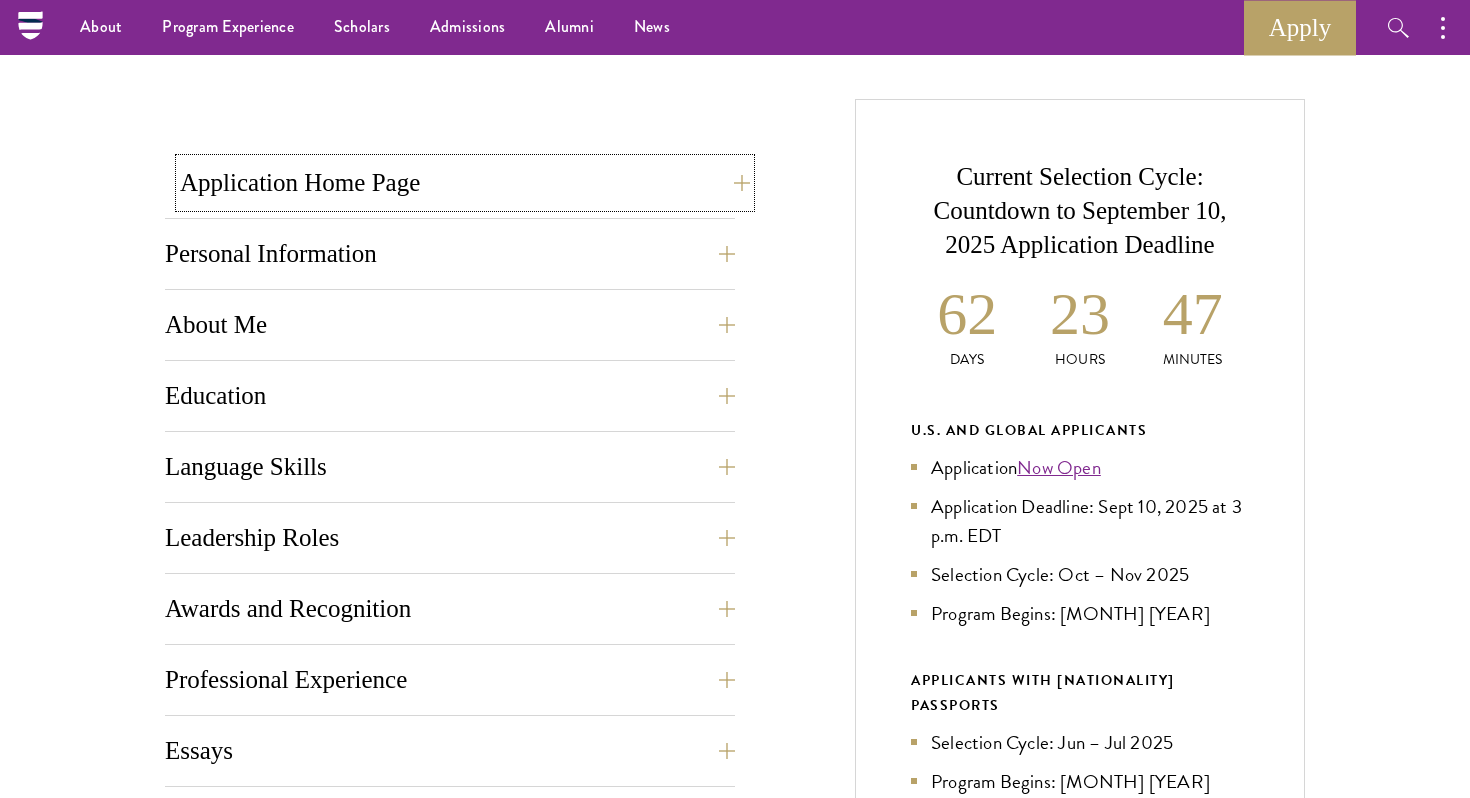 click on "Application Home Page" at bounding box center (465, 183) 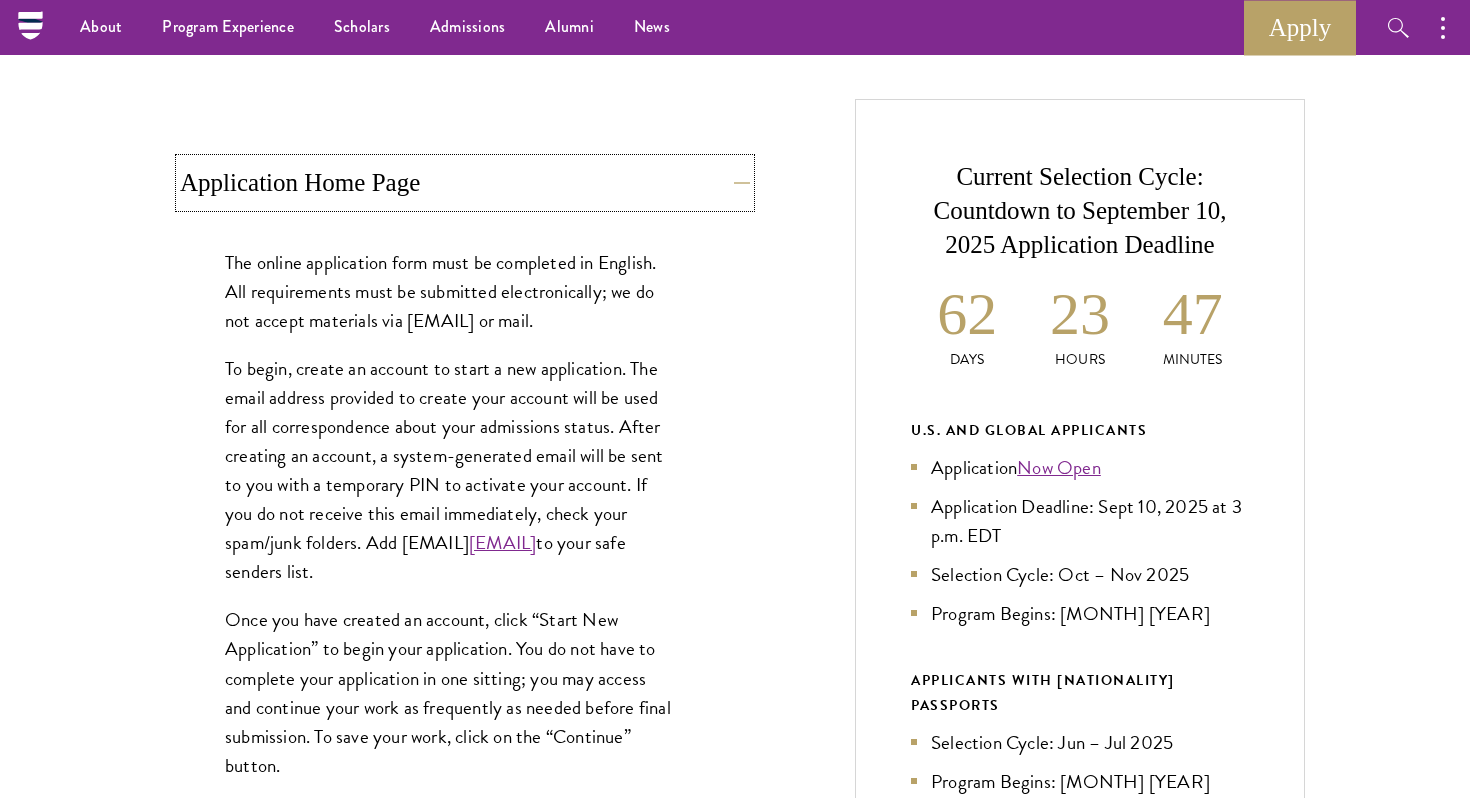 click on "Application Home Page" at bounding box center [465, 183] 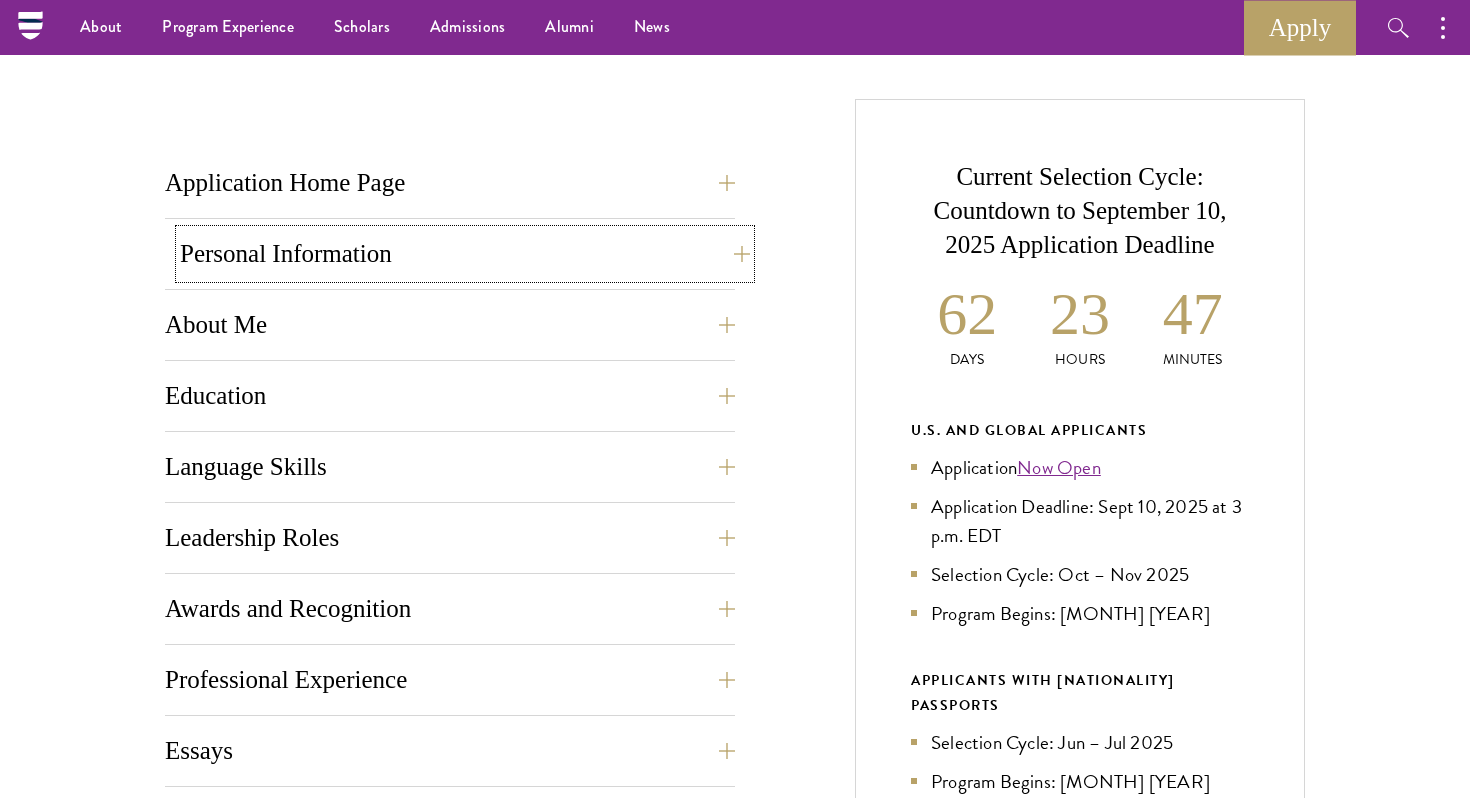click on "Personal Information" at bounding box center (465, 254) 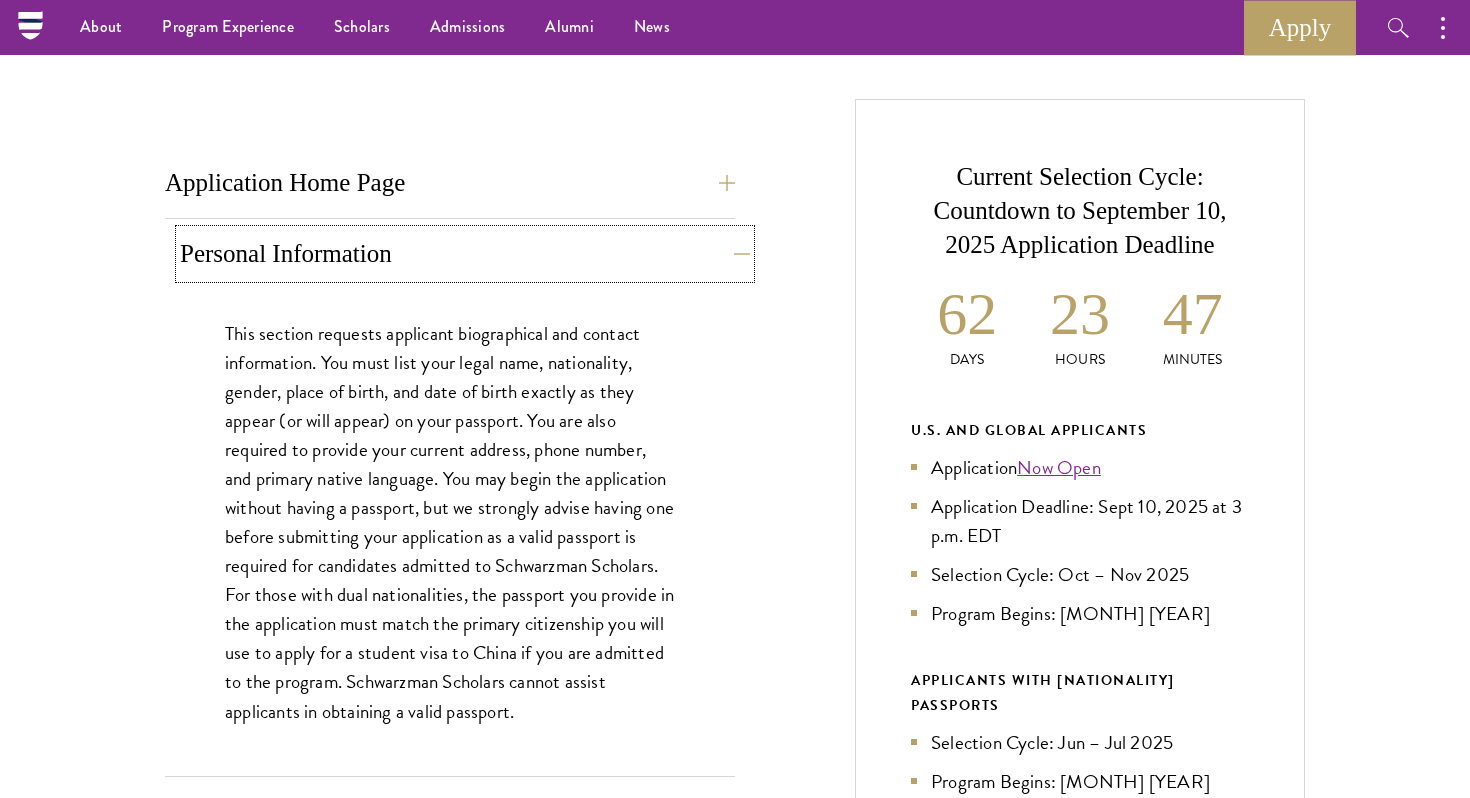 click on "Personal Information" at bounding box center [465, 254] 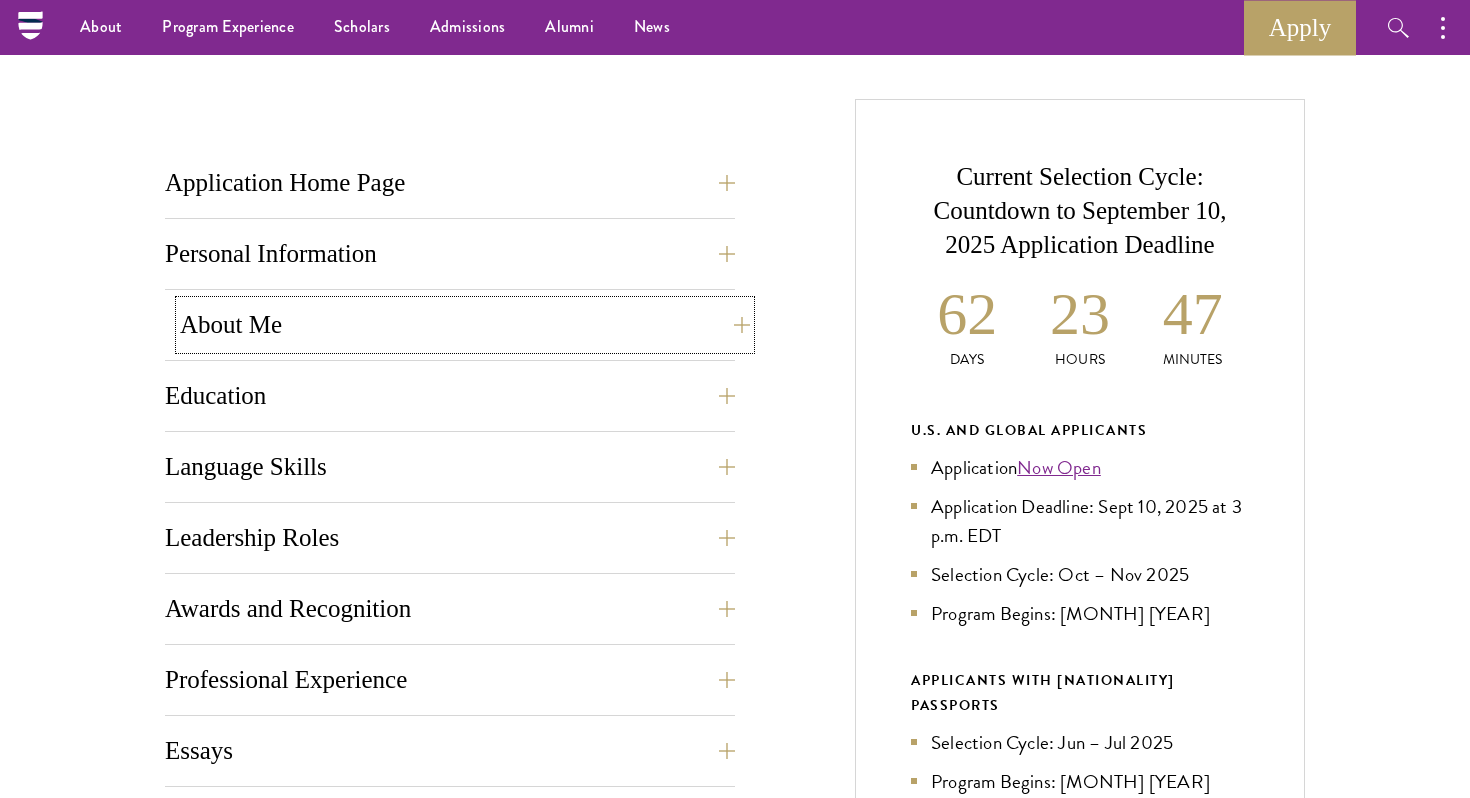 click on "About Me" at bounding box center (465, 325) 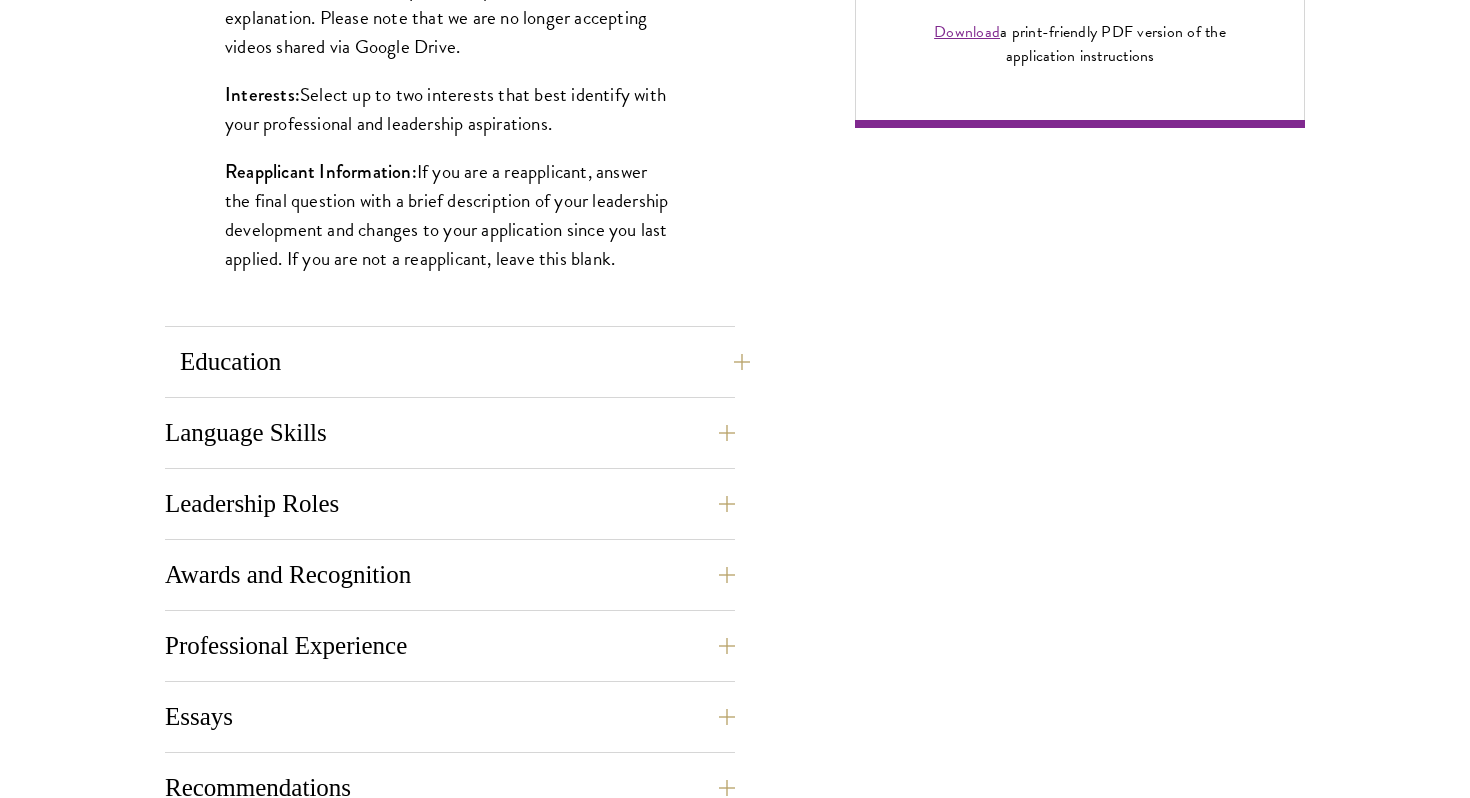scroll, scrollTop: 1730, scrollLeft: 0, axis: vertical 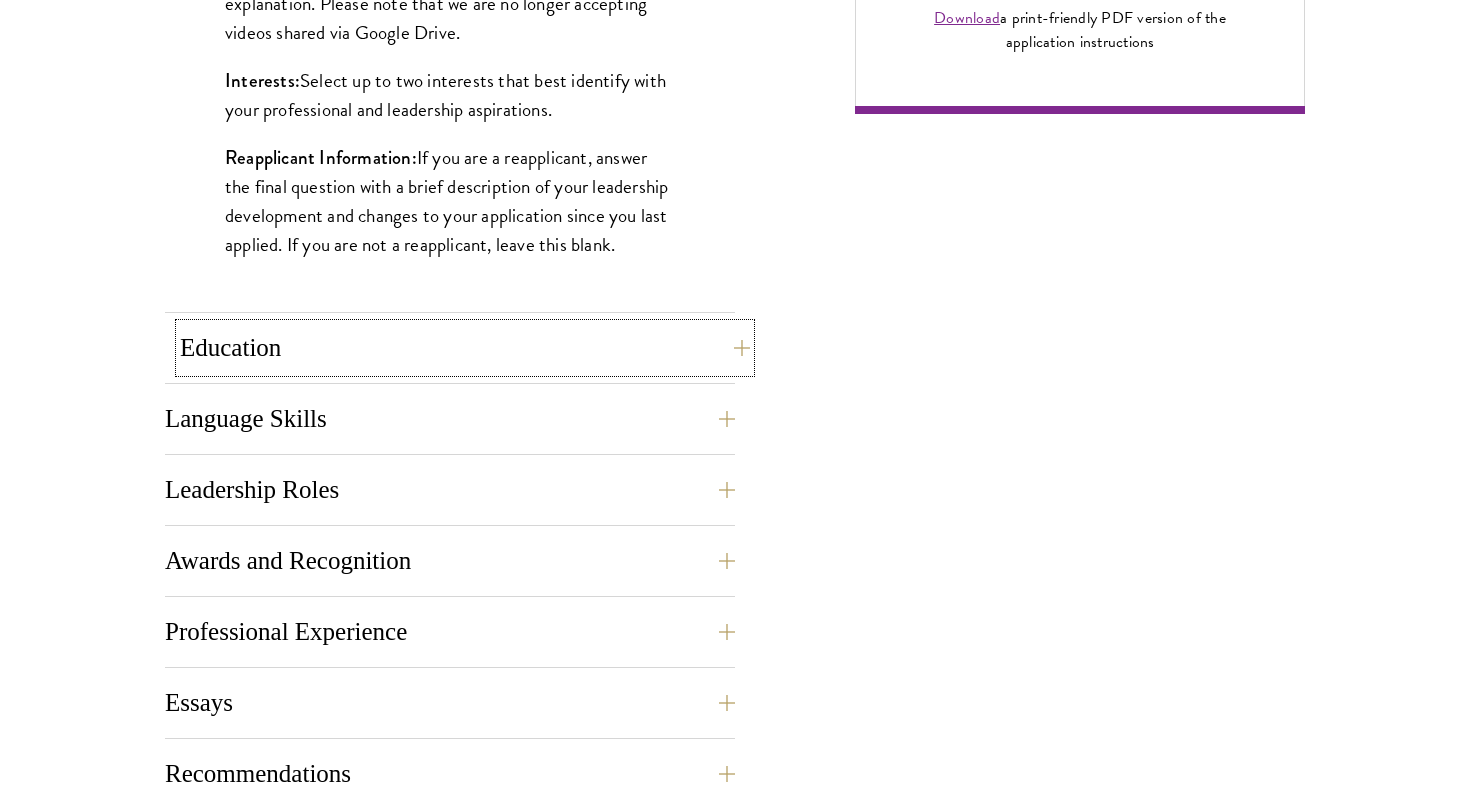 click on "Education" at bounding box center [465, 348] 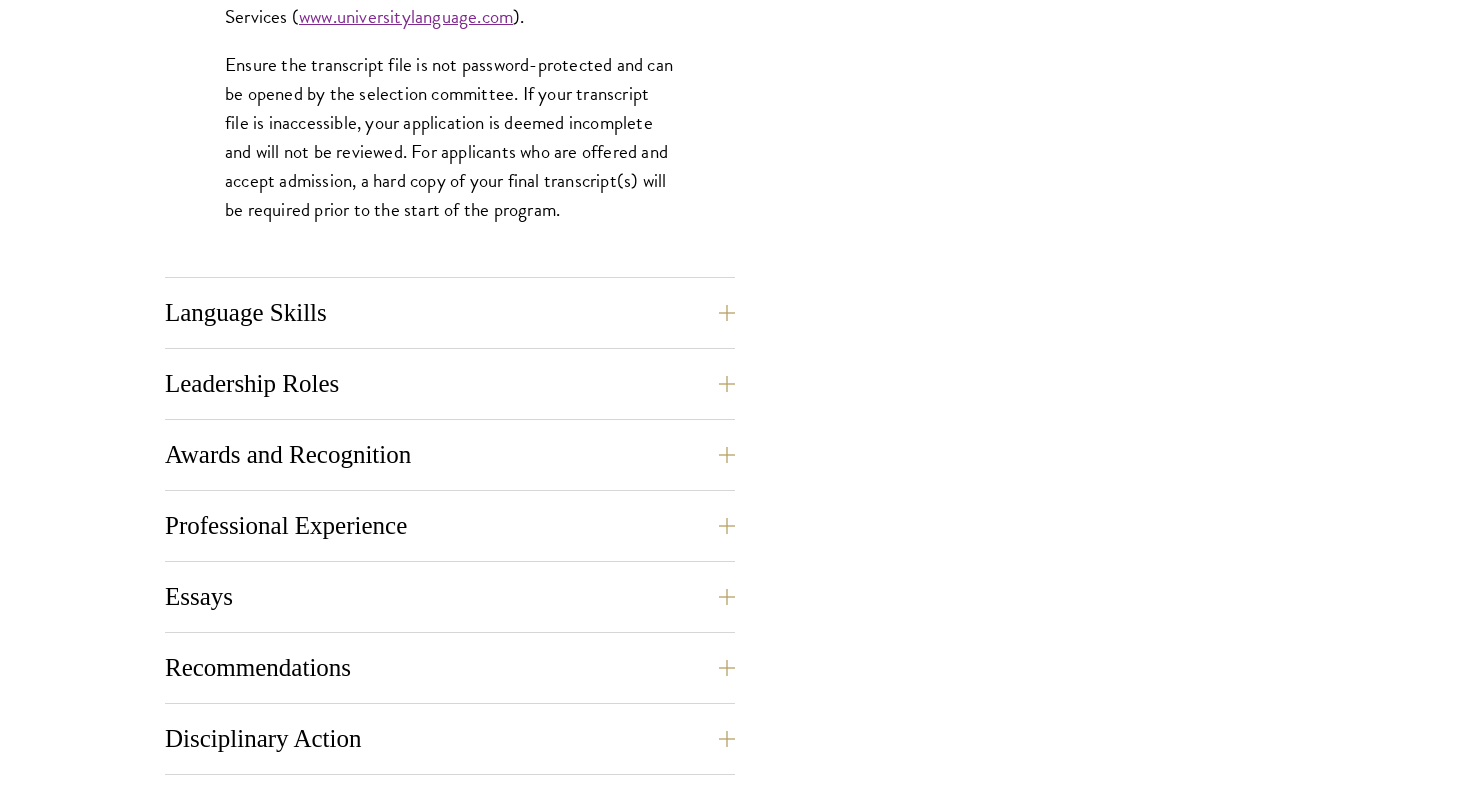 scroll, scrollTop: 3223, scrollLeft: 0, axis: vertical 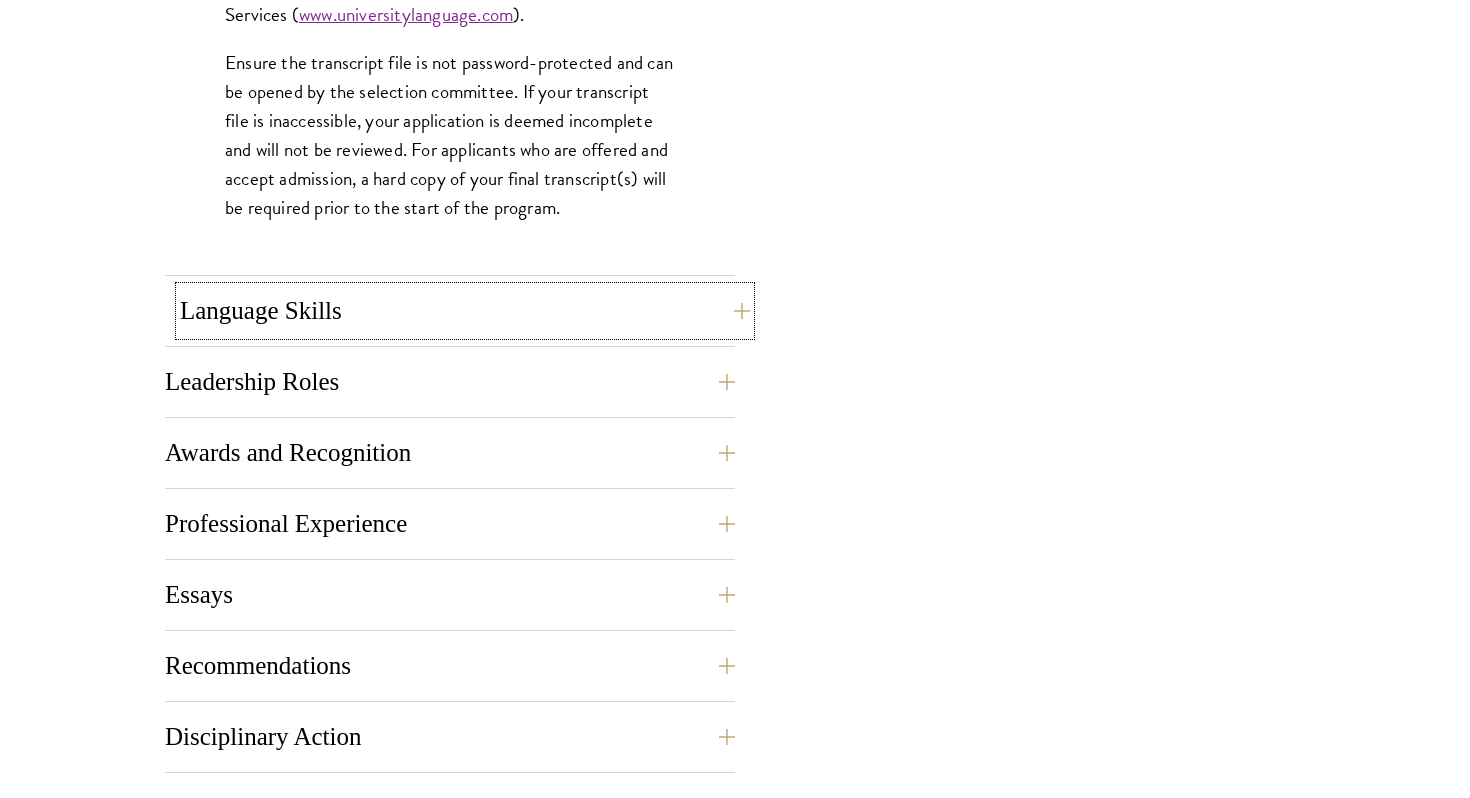 click on "Language Skills" at bounding box center [465, 311] 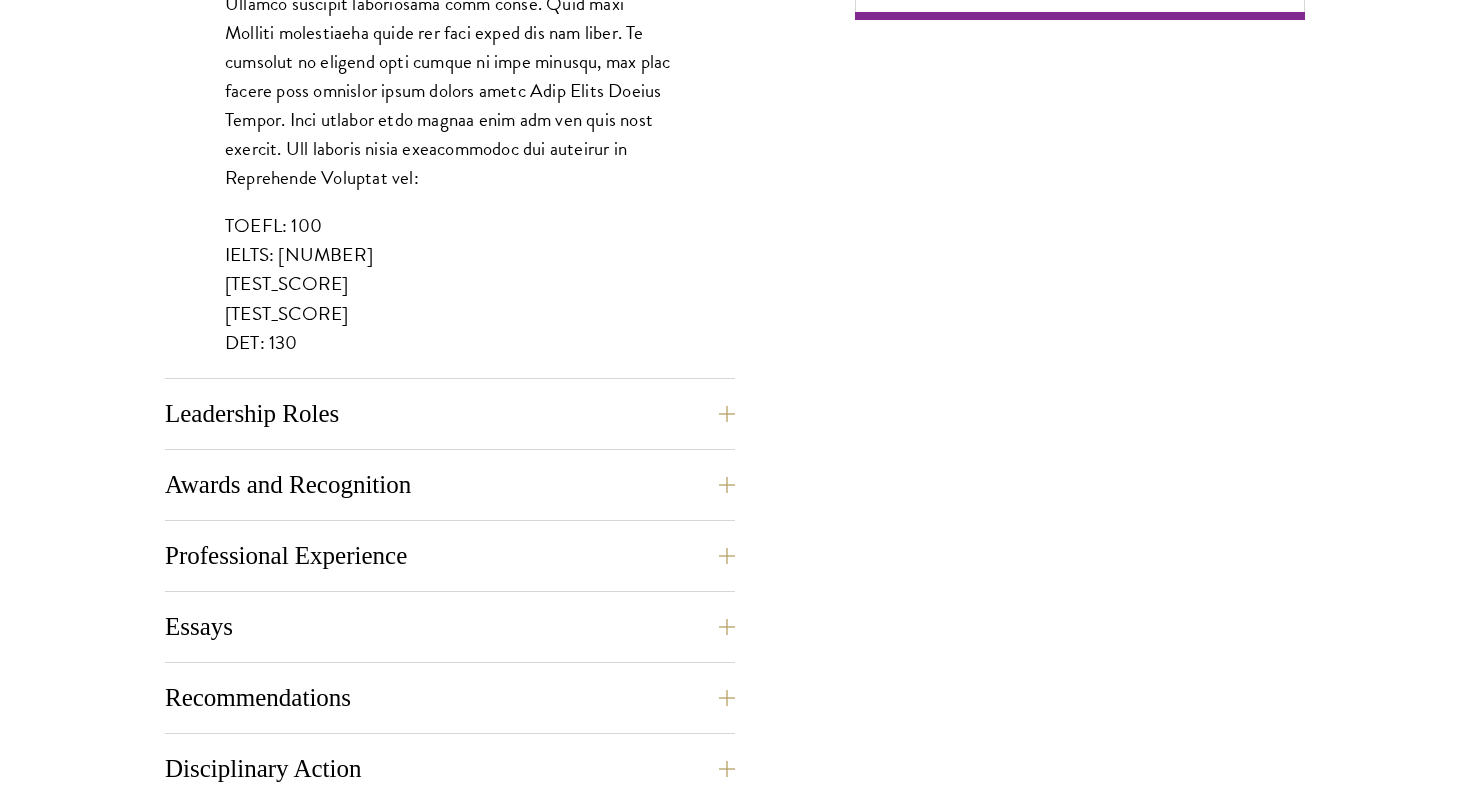 scroll, scrollTop: 1888, scrollLeft: 0, axis: vertical 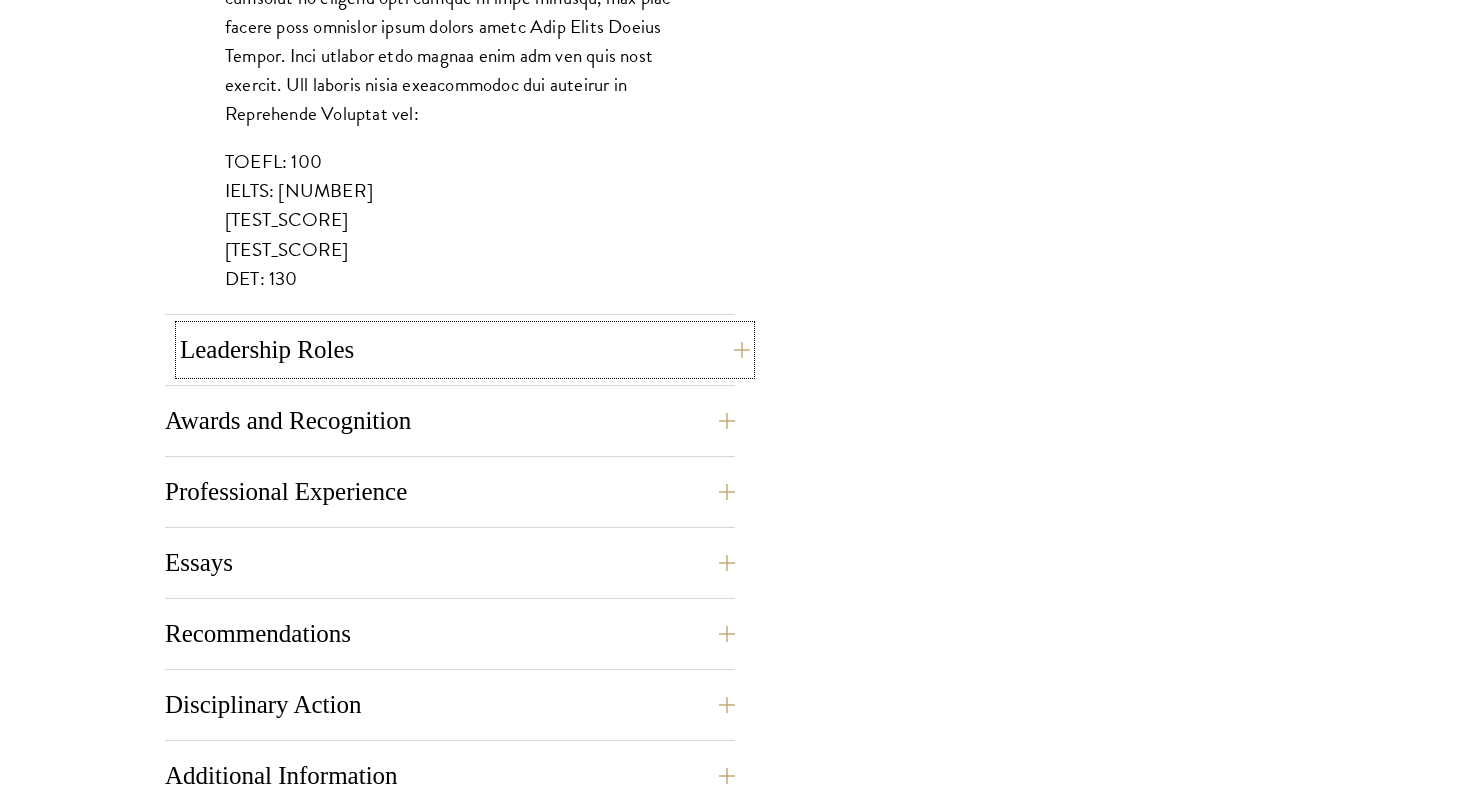 click on "Leadership Roles" at bounding box center (465, 350) 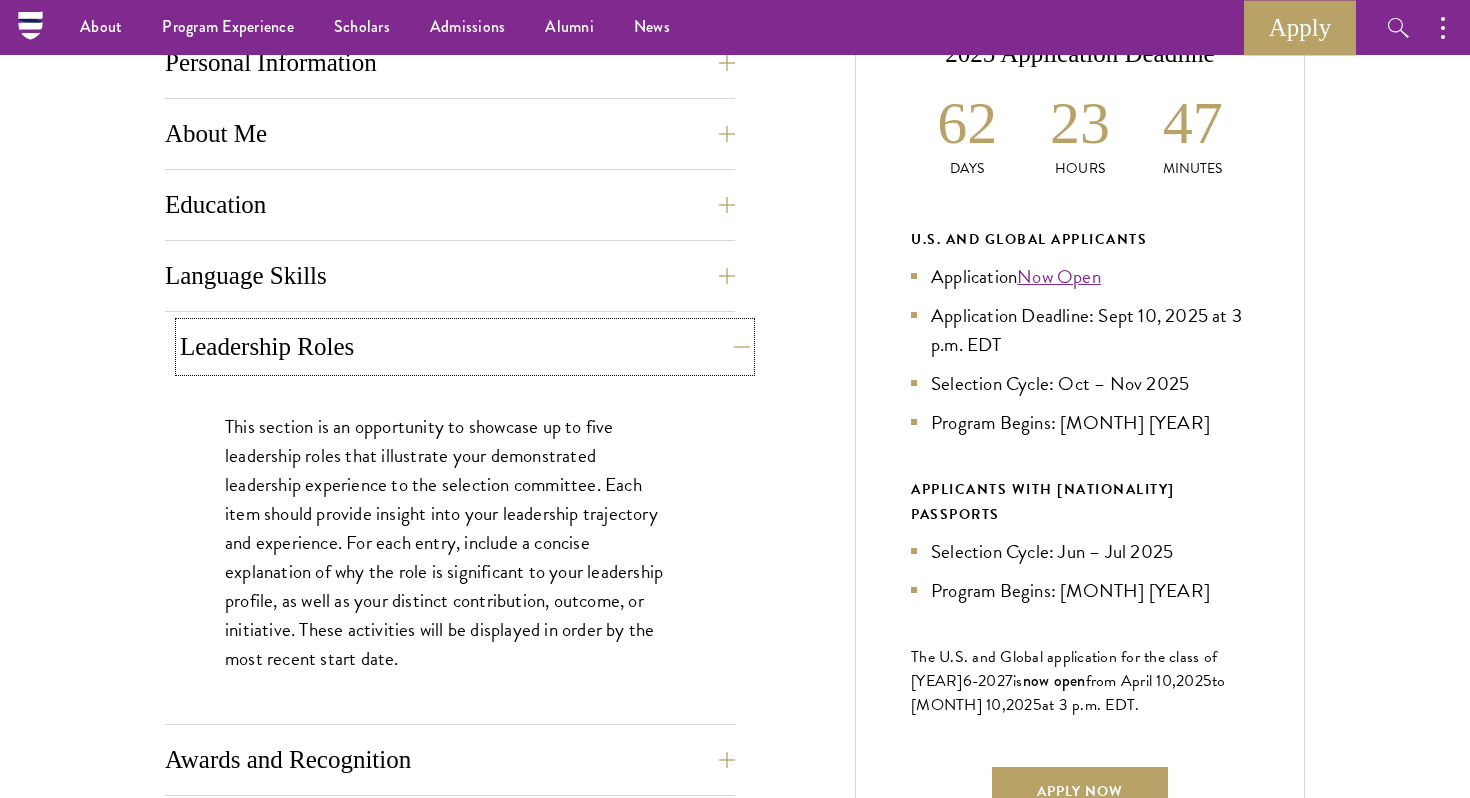 scroll, scrollTop: 893, scrollLeft: 0, axis: vertical 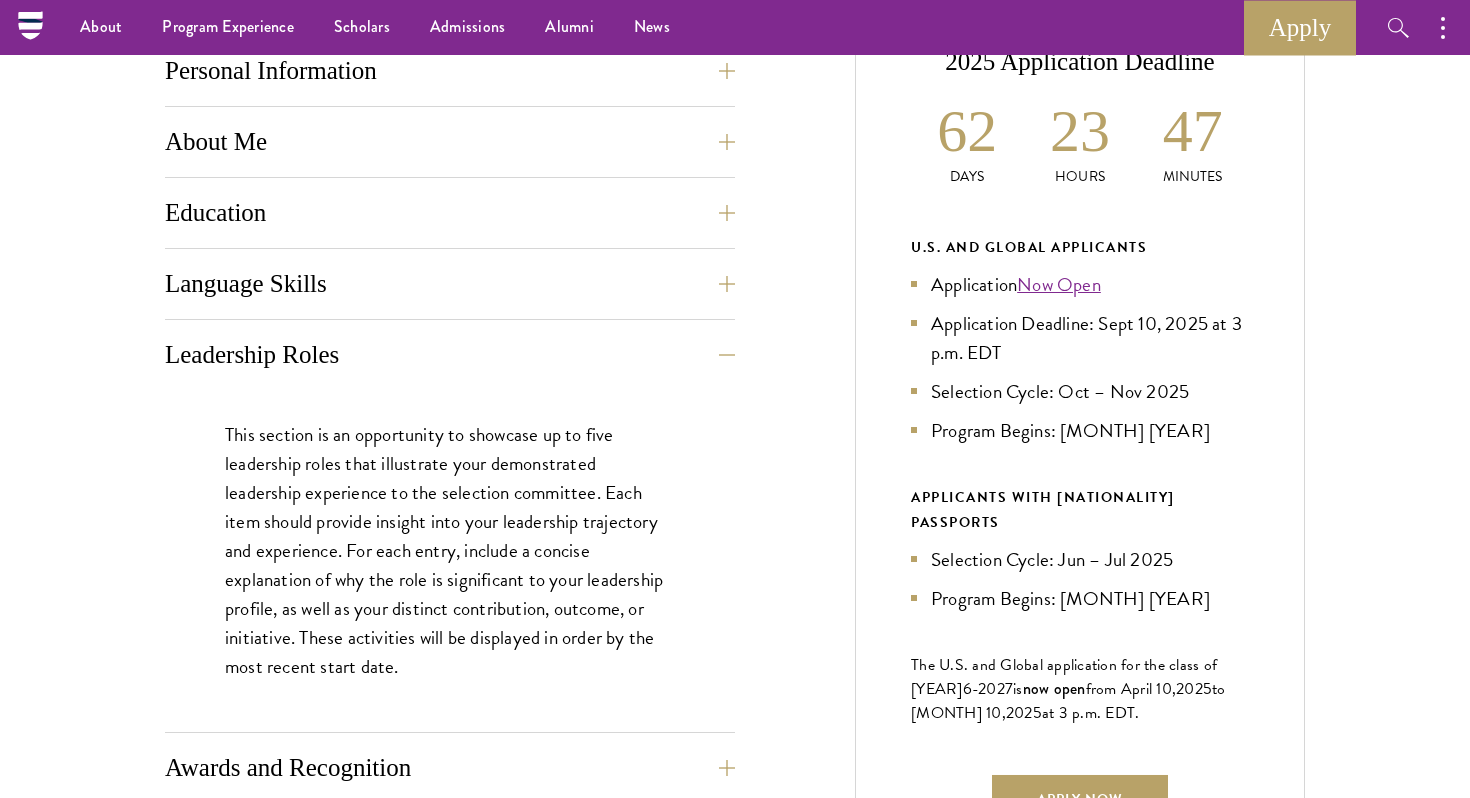 click on "This section is an opportunity to showcase up to five leadership roles that illustrate your demonstrated leadership experience to the selection committee. Each item should provide insight into your leadership trajectory and experience. For each entry, include a concise explanation of why the role is significant to your leadership profile, as well as your distinct contribution, outcome, or initiative. These activities will be displayed in order by the most recent start date." at bounding box center [450, 551] 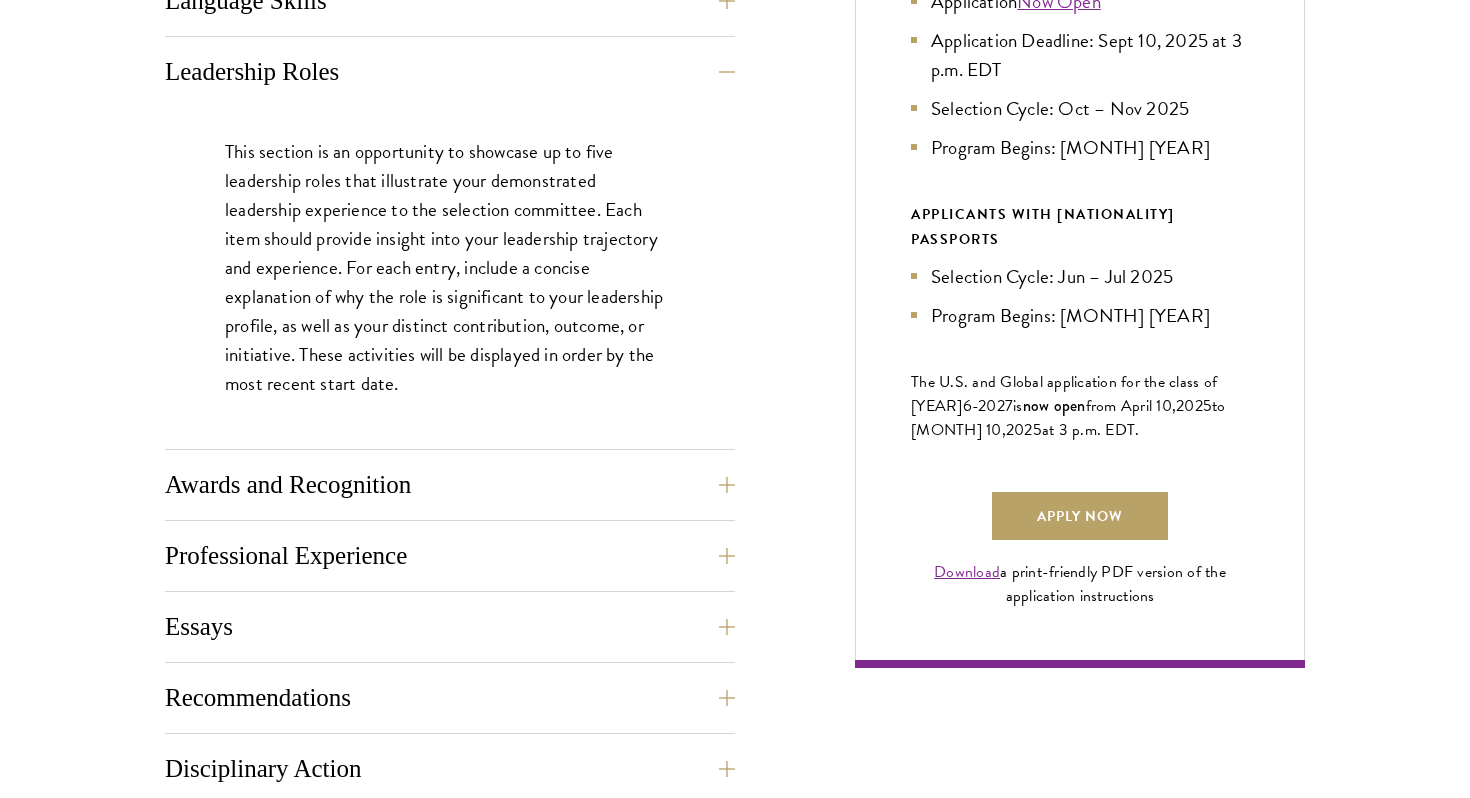 scroll, scrollTop: 1182, scrollLeft: 0, axis: vertical 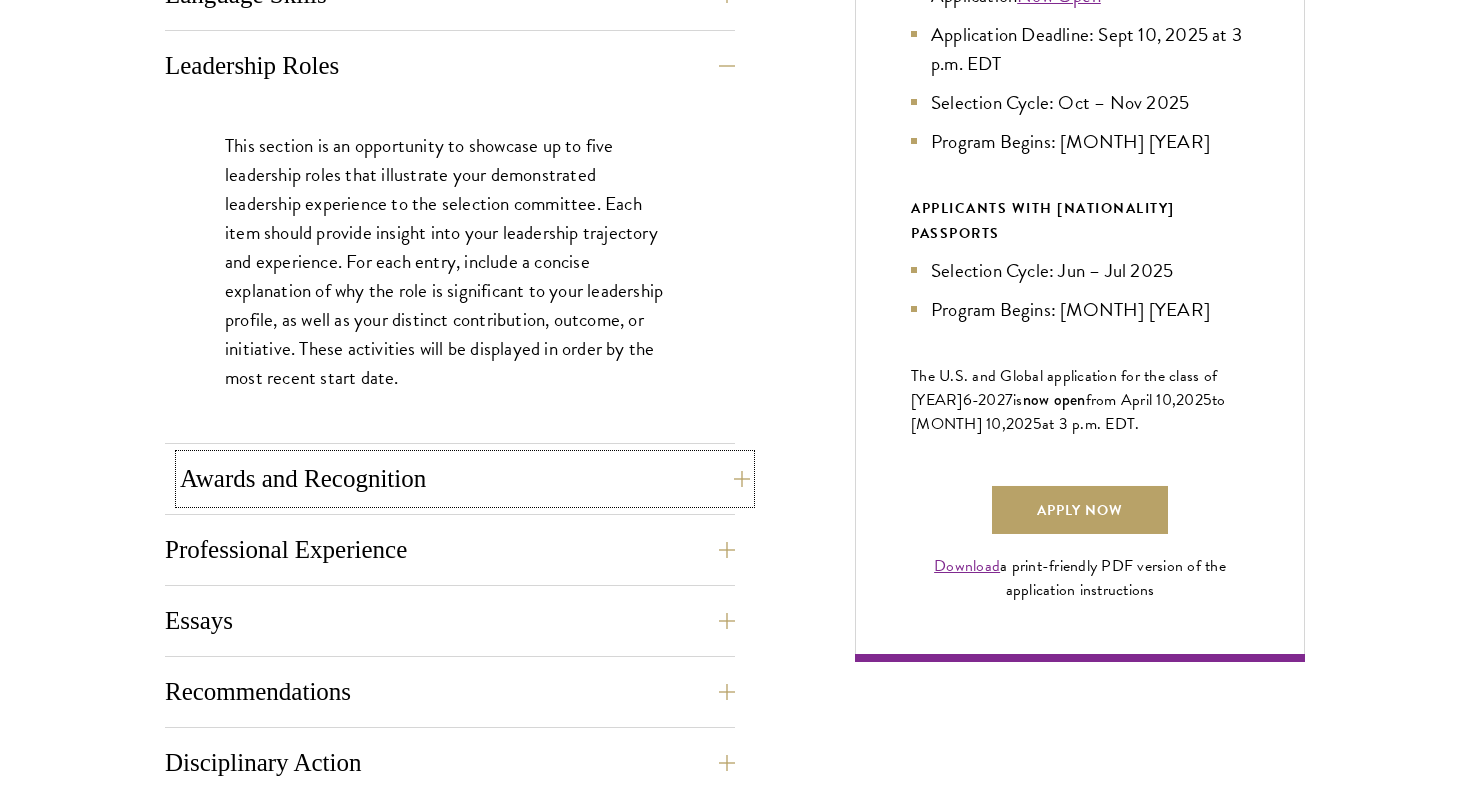 click on "Awards and Recognition" at bounding box center (465, 479) 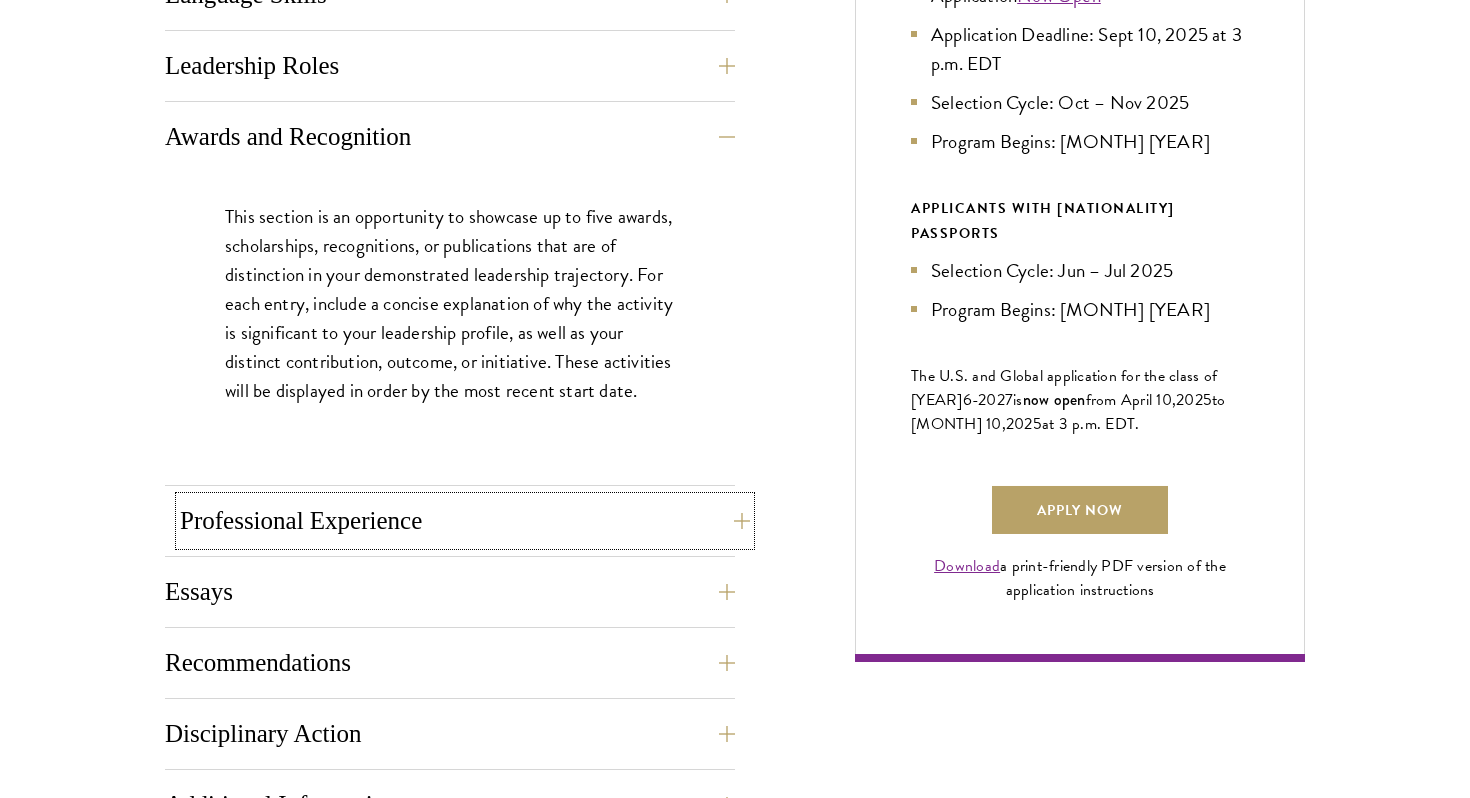 click on "Professional Experience" at bounding box center (465, 521) 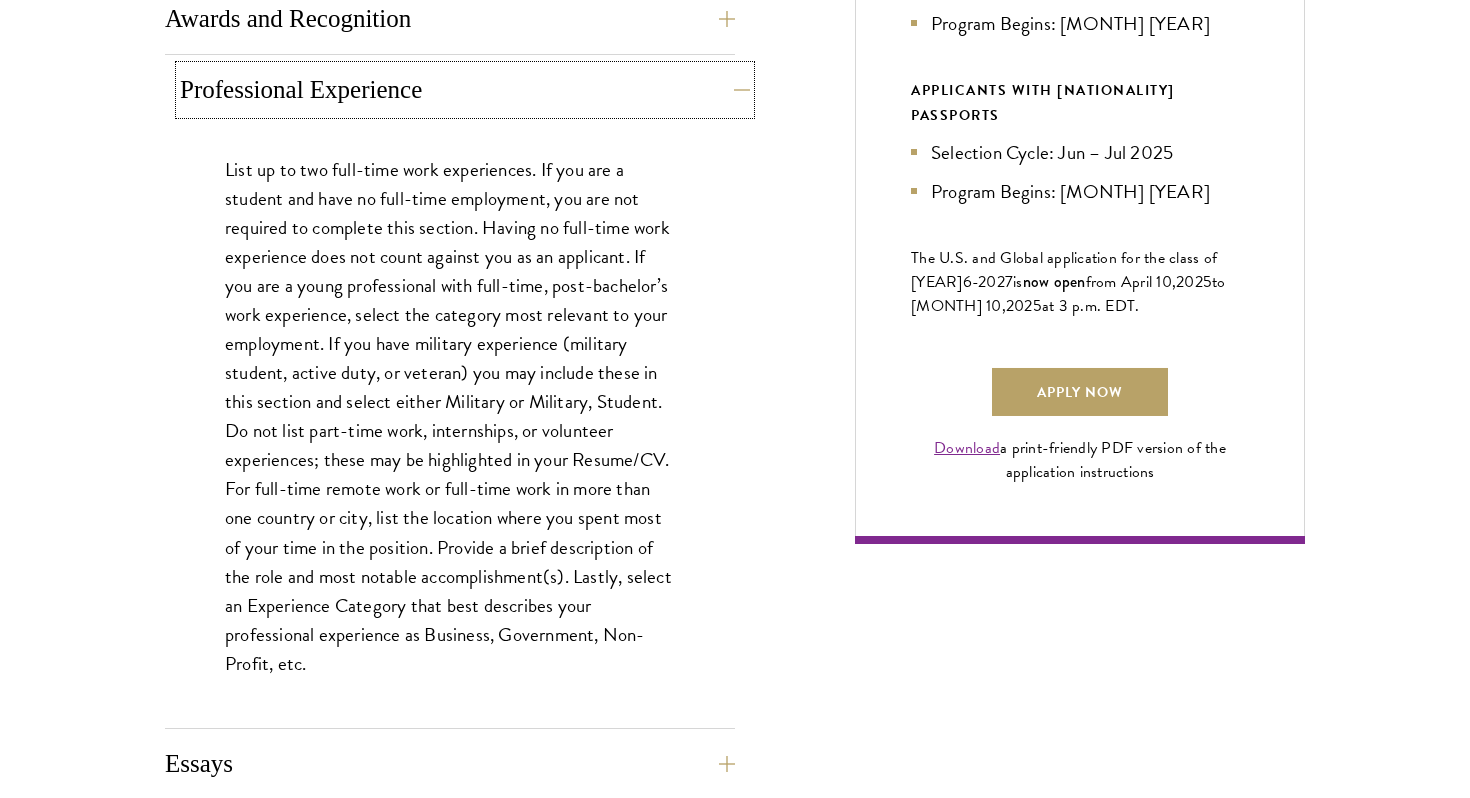 scroll, scrollTop: 1302, scrollLeft: 0, axis: vertical 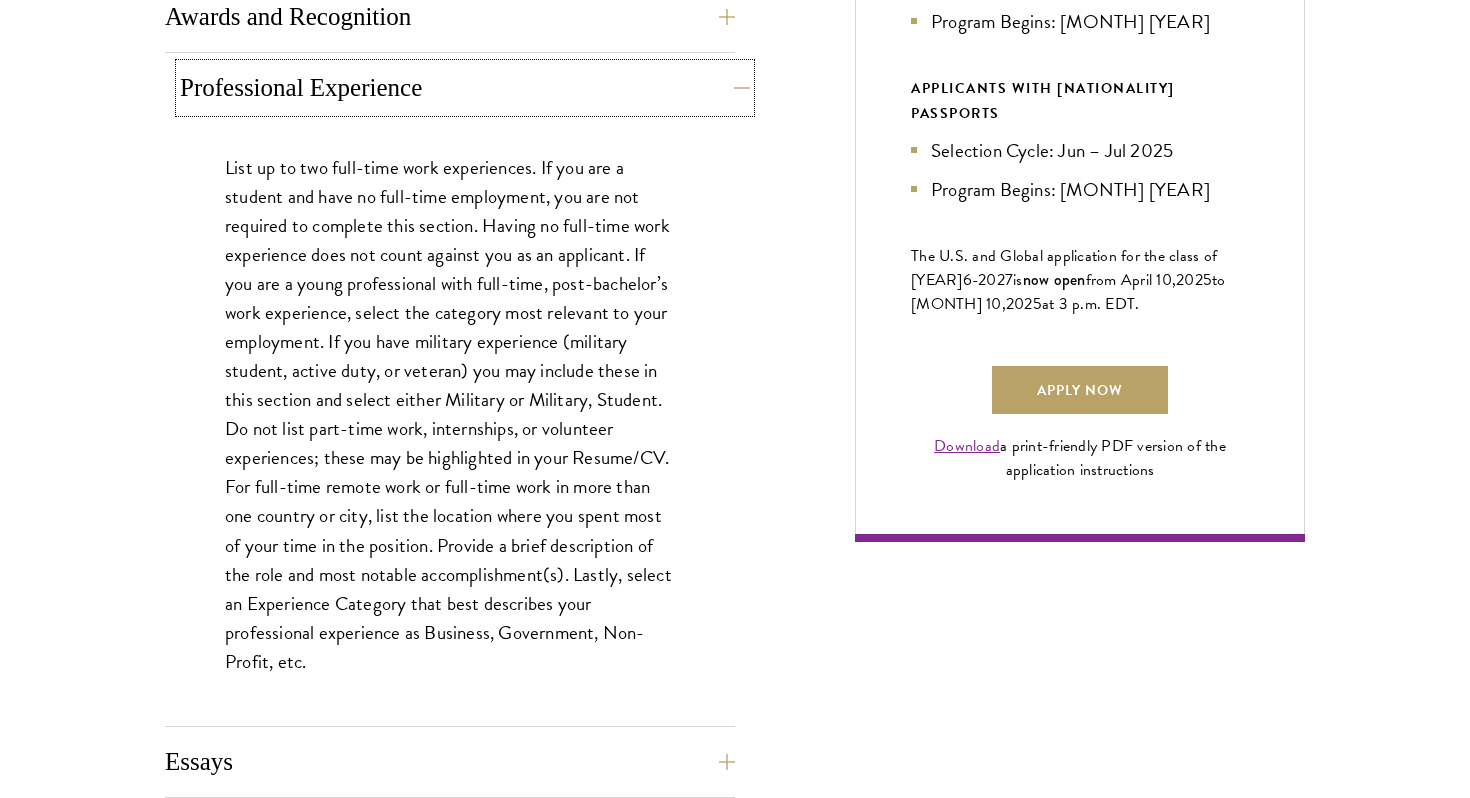 click on "Professional Experience" at bounding box center [465, 88] 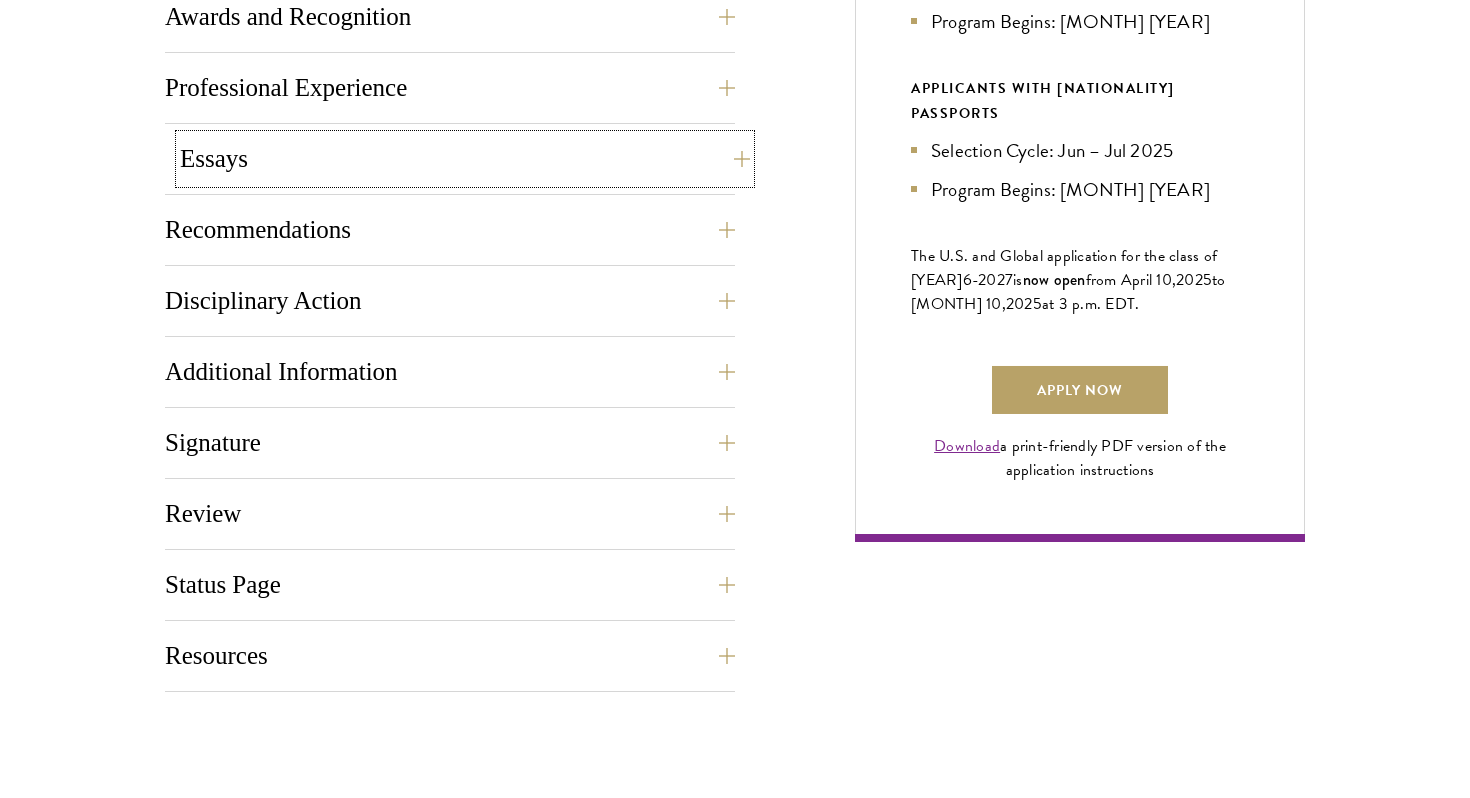 click on "Essays" at bounding box center (465, 159) 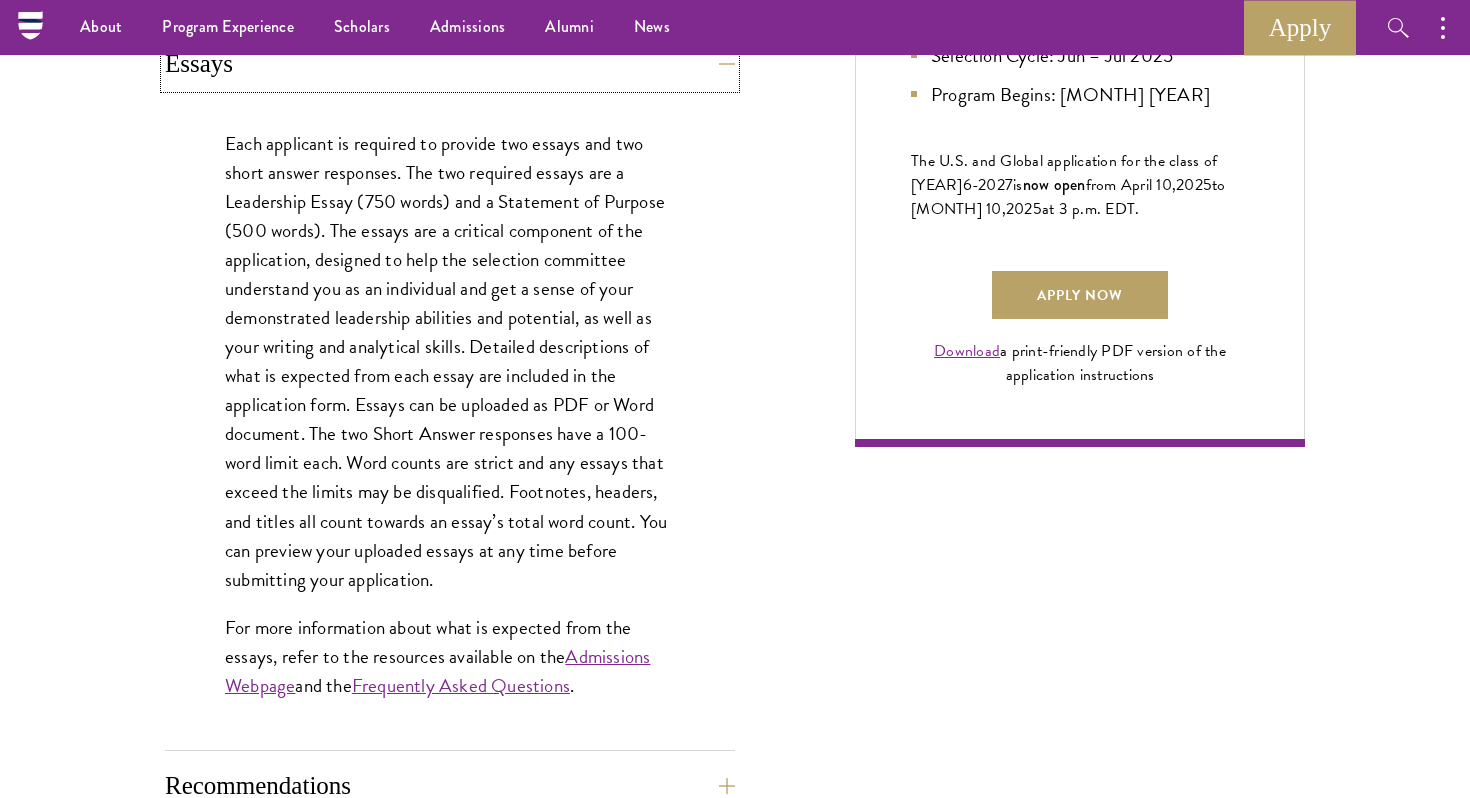 scroll, scrollTop: 1394, scrollLeft: 0, axis: vertical 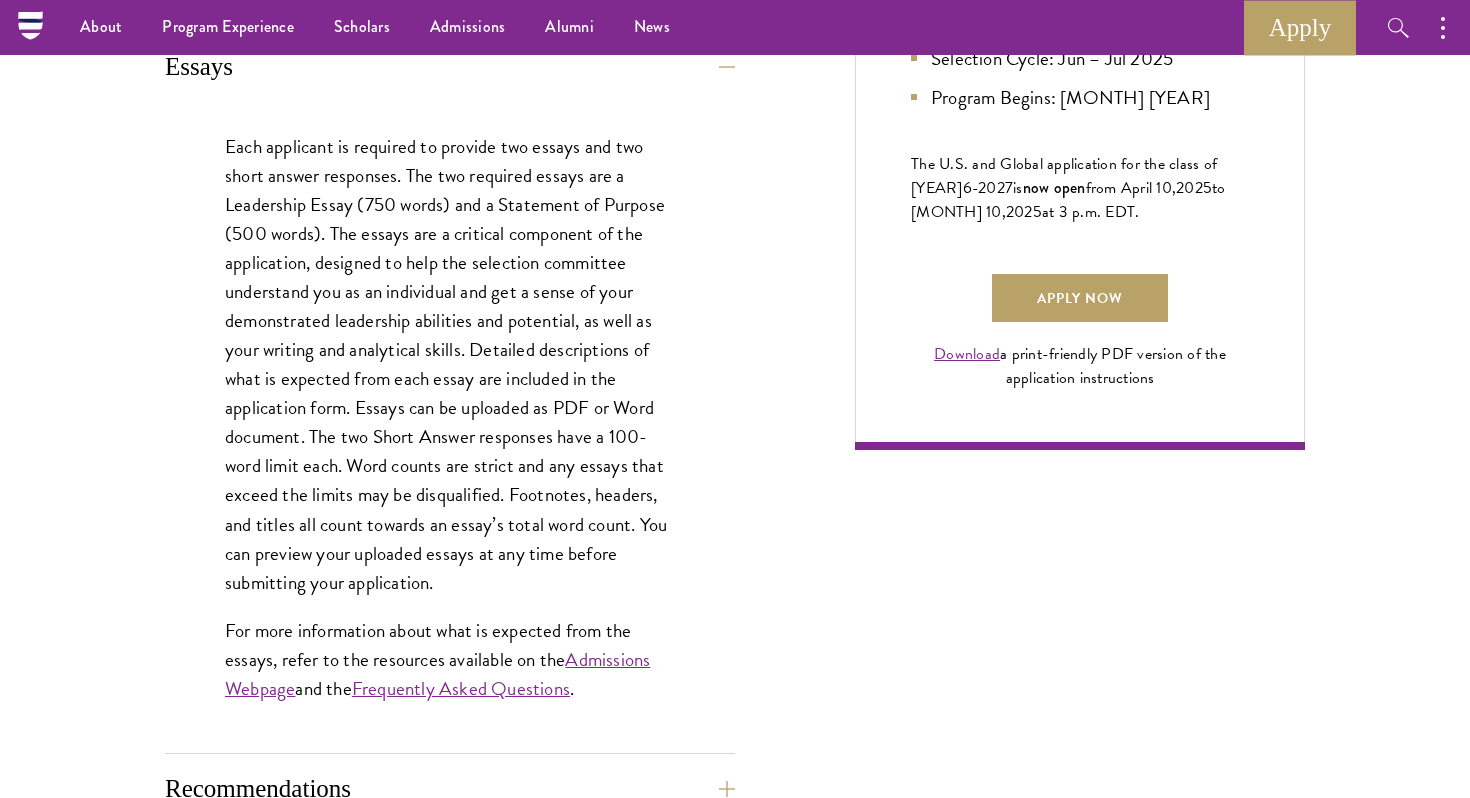 click on "Essays
Each applicant is required to provide two essays and two short answer responses. The two required essays are a Leadership Essay (750 words) and a Statement of Purpose (500 words). The essays are a critical component of the application, designed to help the selection committee understand you as an individual and get a sense of your demonstrated leadership abilities and potential, as well as your writing and analytical skills. Detailed descriptions of what is expected from each essay are included in the application form. Essays can be uploaded as PDF or Word document. The two Short Answer responses have a 100-word limit each. Word counts are strict and any essays that exceed the limits may be disqualified. Footnotes, headers, and titles all count towards an essay’s total word count. You can preview your uploaded essays at any time before submitting your application.
For more information about what is expected from the essays, refer to the resources available on the  Admissions Webpage" at bounding box center (450, 398) 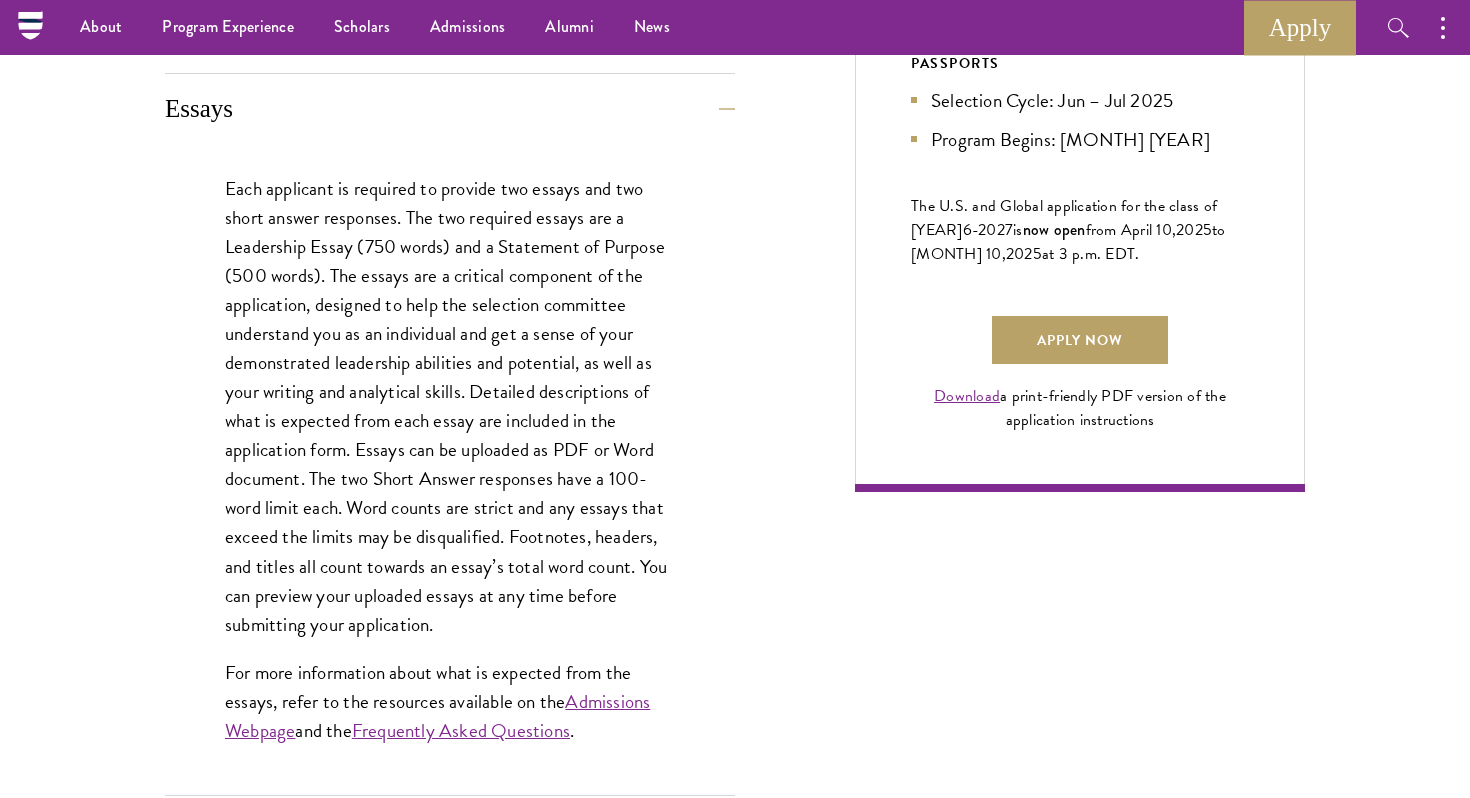 scroll, scrollTop: 1346, scrollLeft: 0, axis: vertical 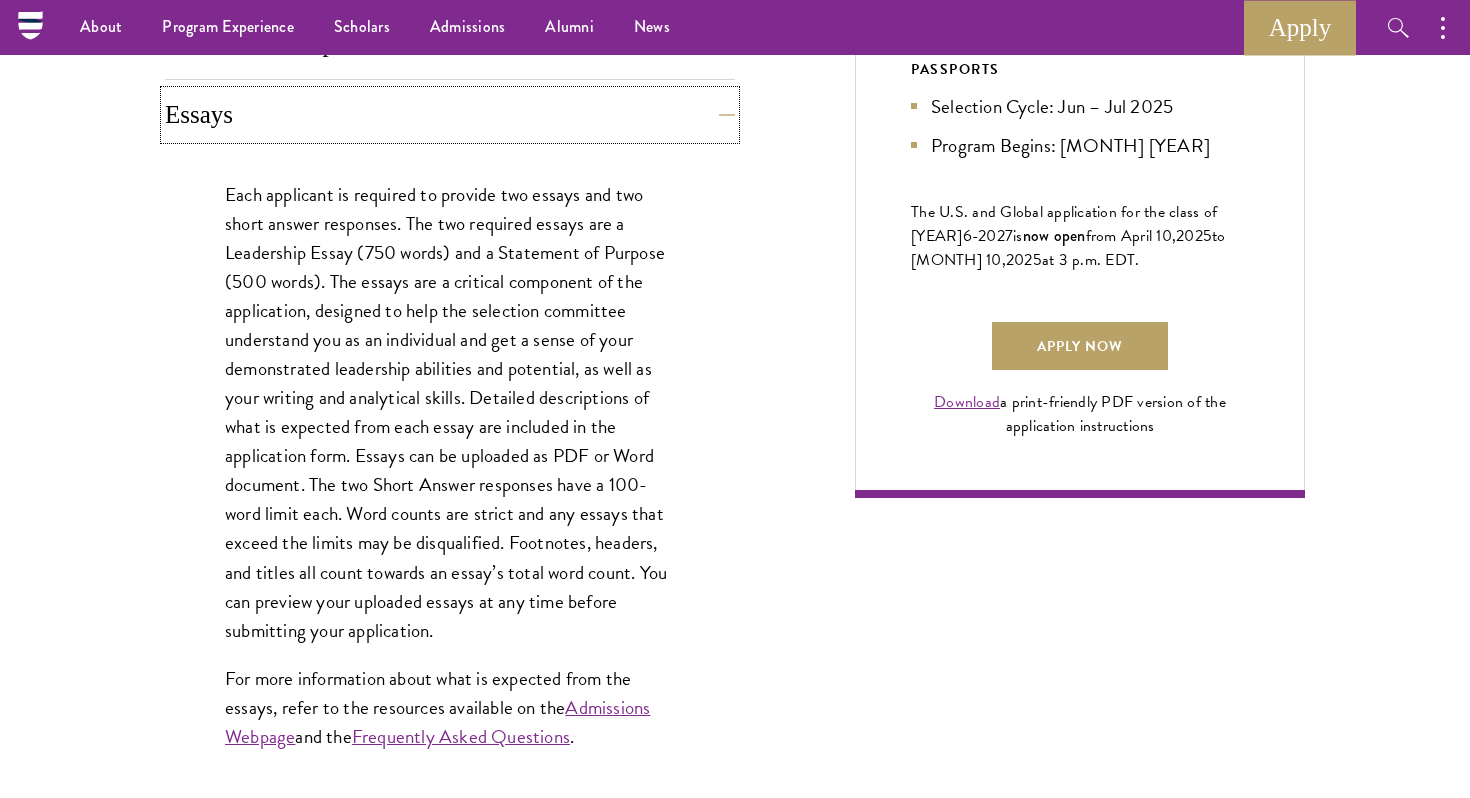 click on "Essays" at bounding box center [450, 115] 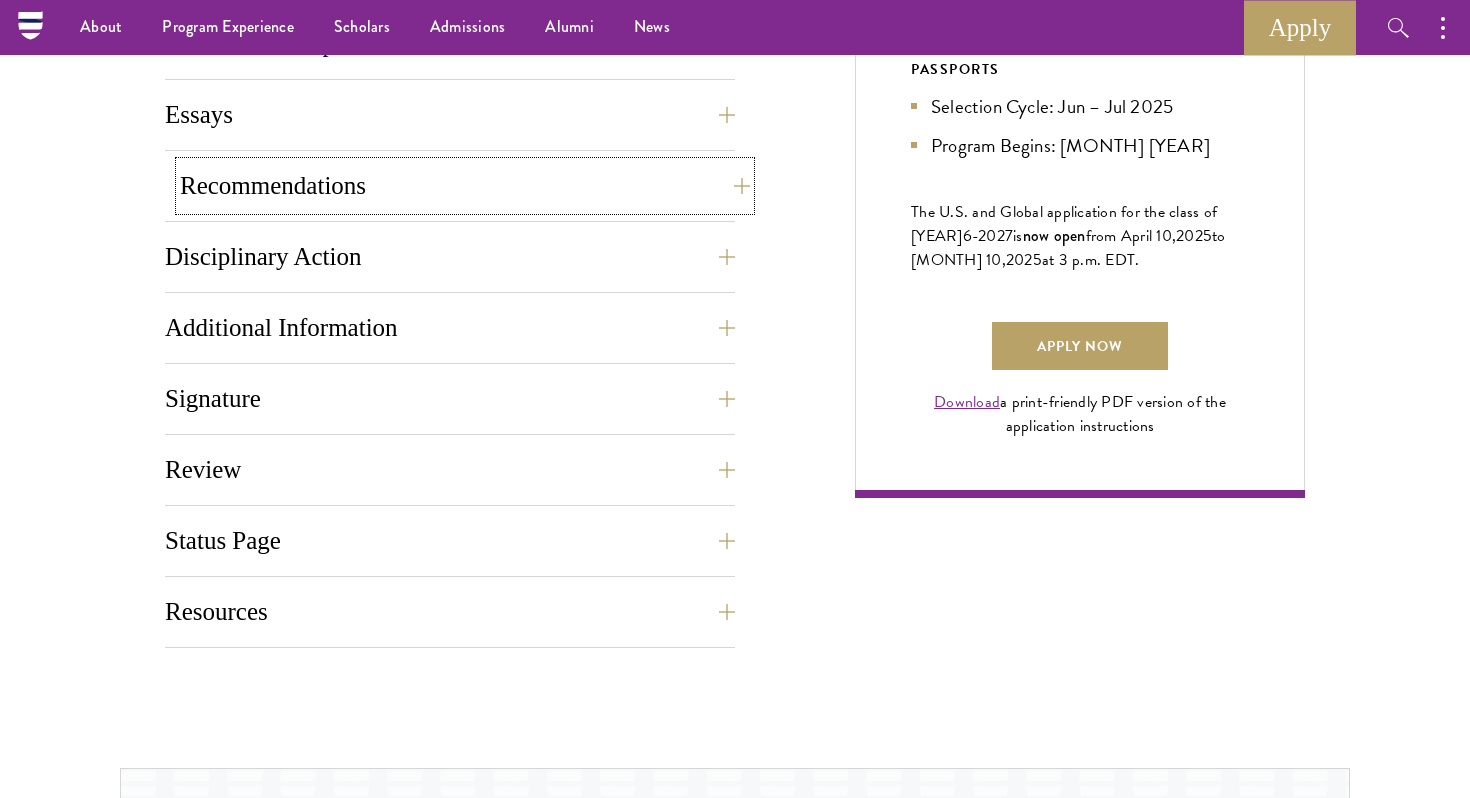 click on "Recommendations" at bounding box center [465, 186] 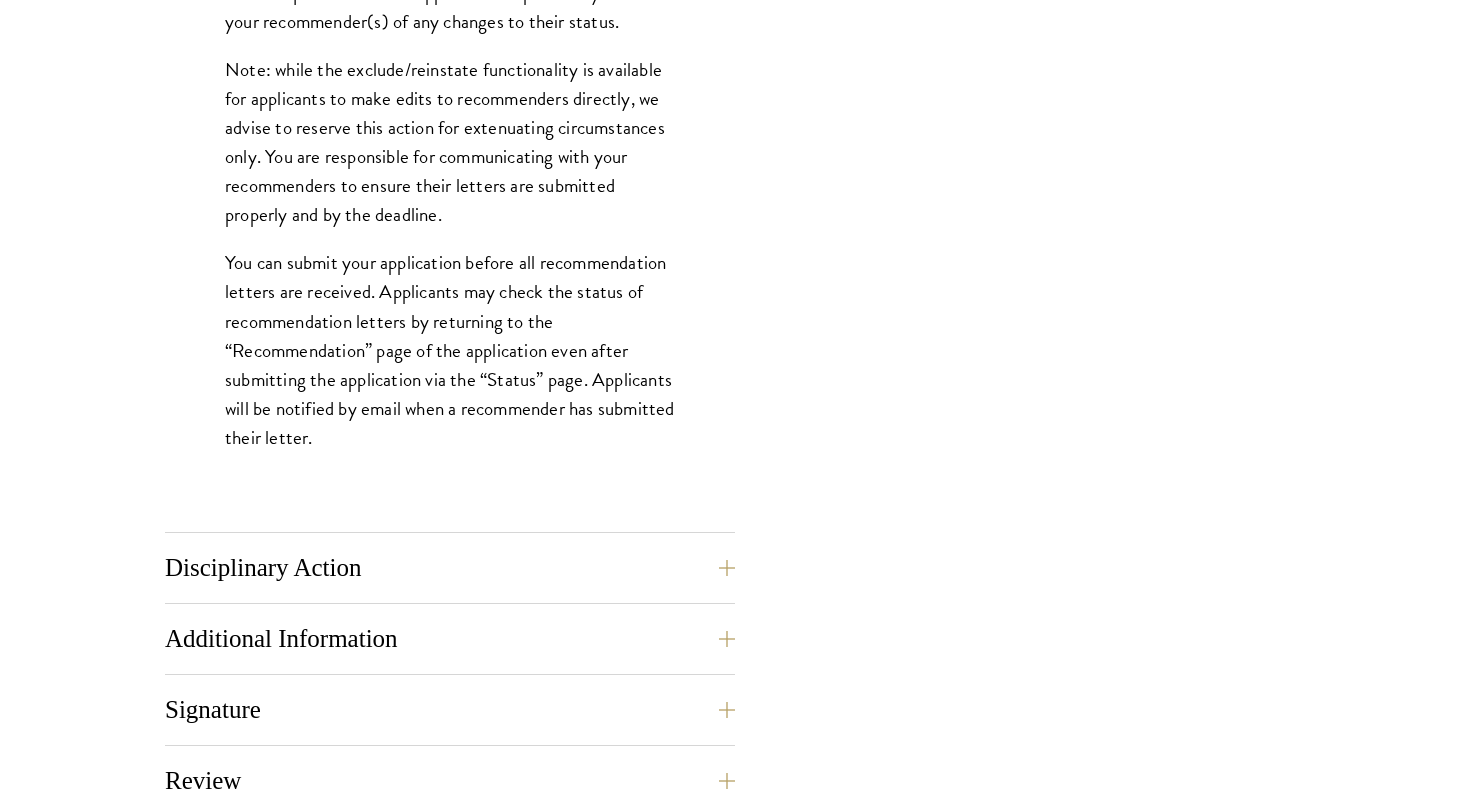scroll, scrollTop: 2716, scrollLeft: 0, axis: vertical 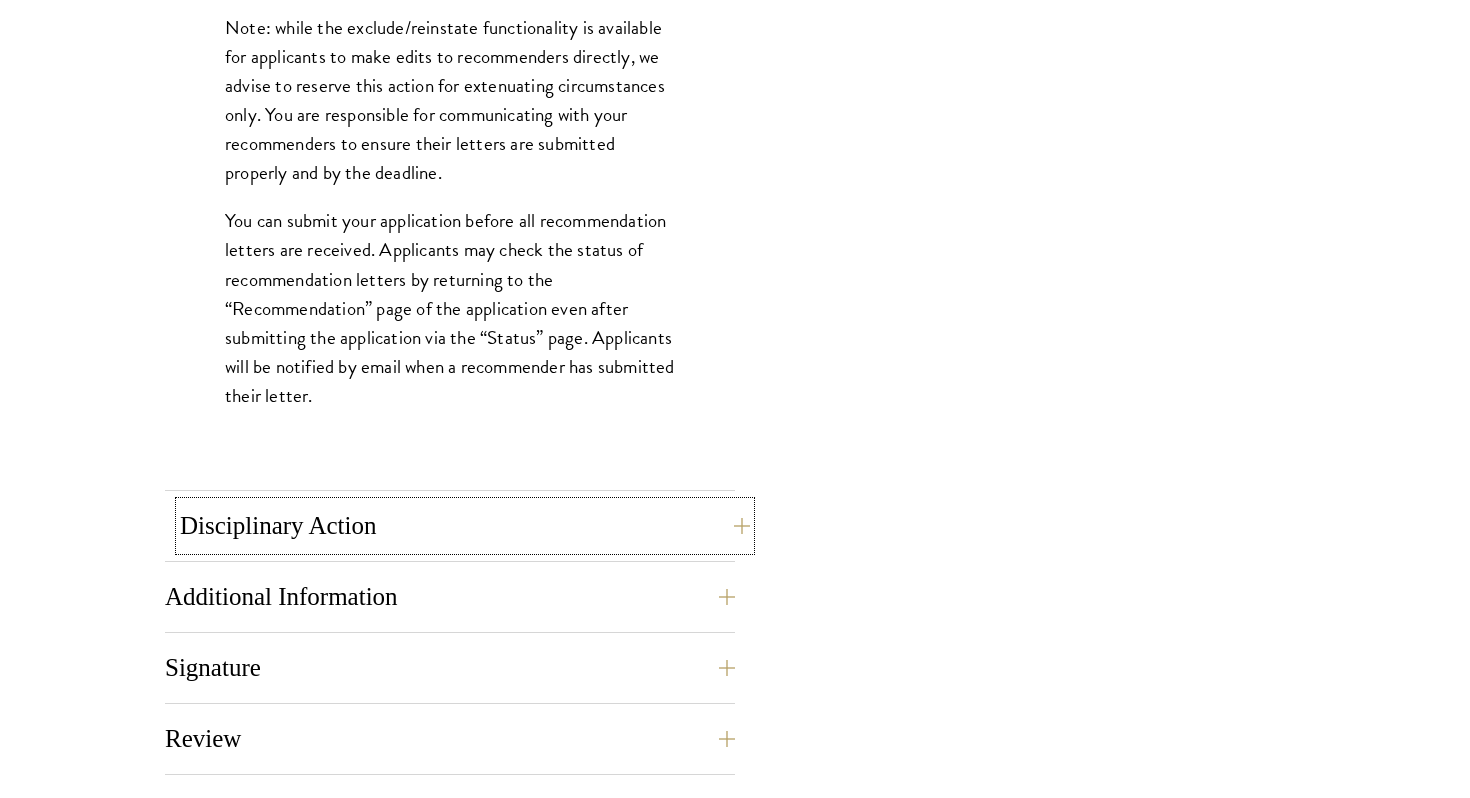 click on "Disciplinary Action" at bounding box center (465, 526) 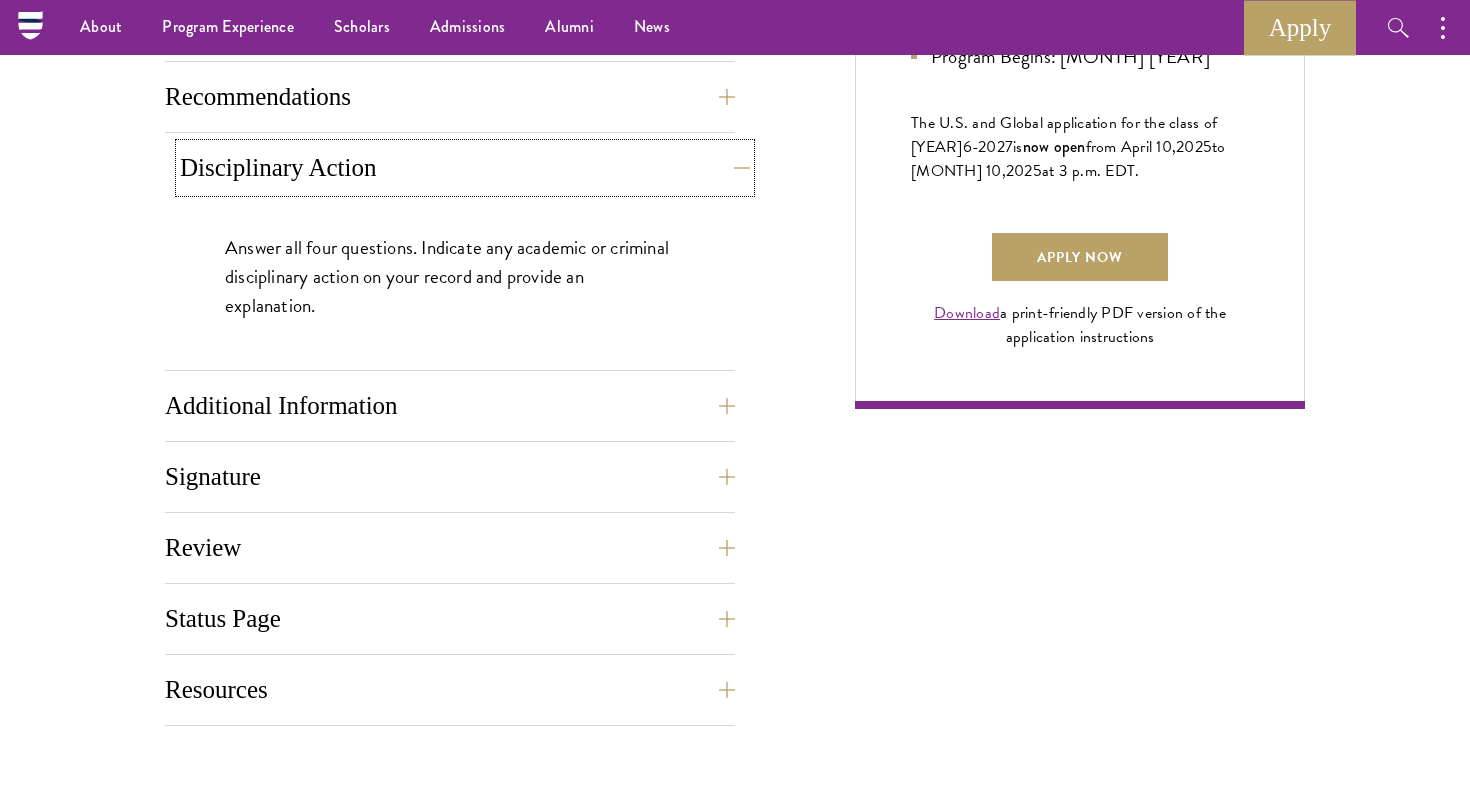scroll, scrollTop: 1393, scrollLeft: 0, axis: vertical 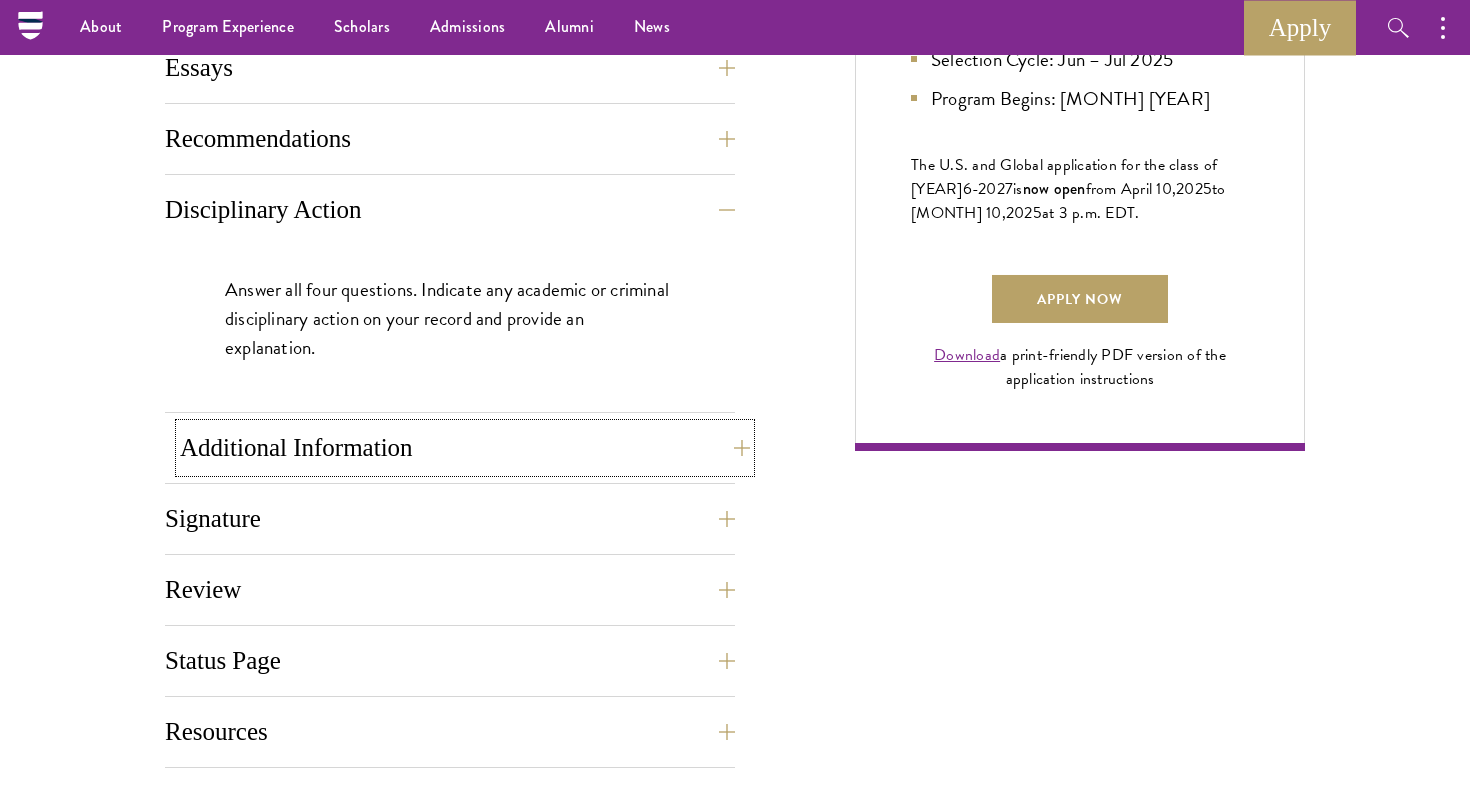 click on "Additional Information" at bounding box center (465, 448) 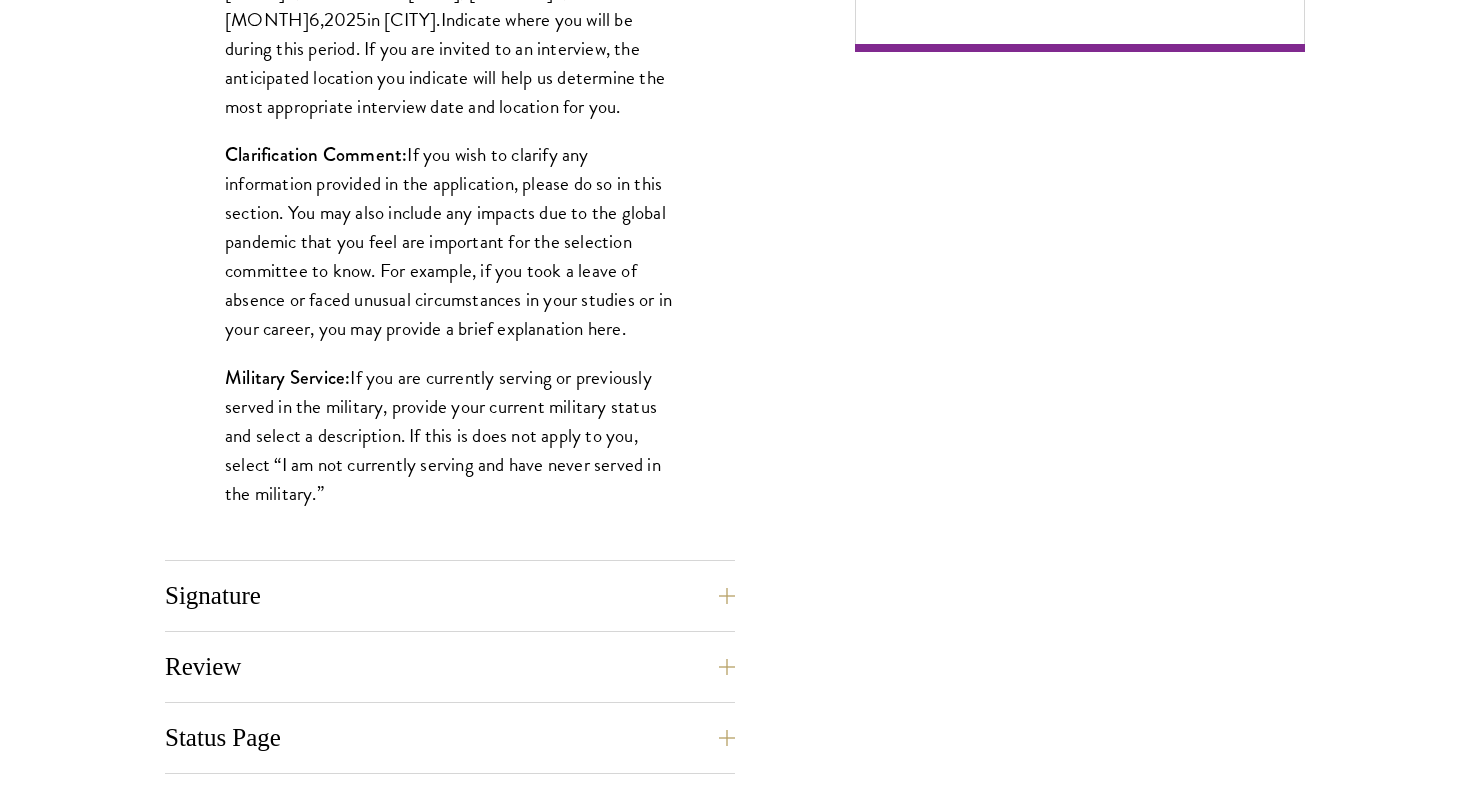 scroll, scrollTop: 1847, scrollLeft: 0, axis: vertical 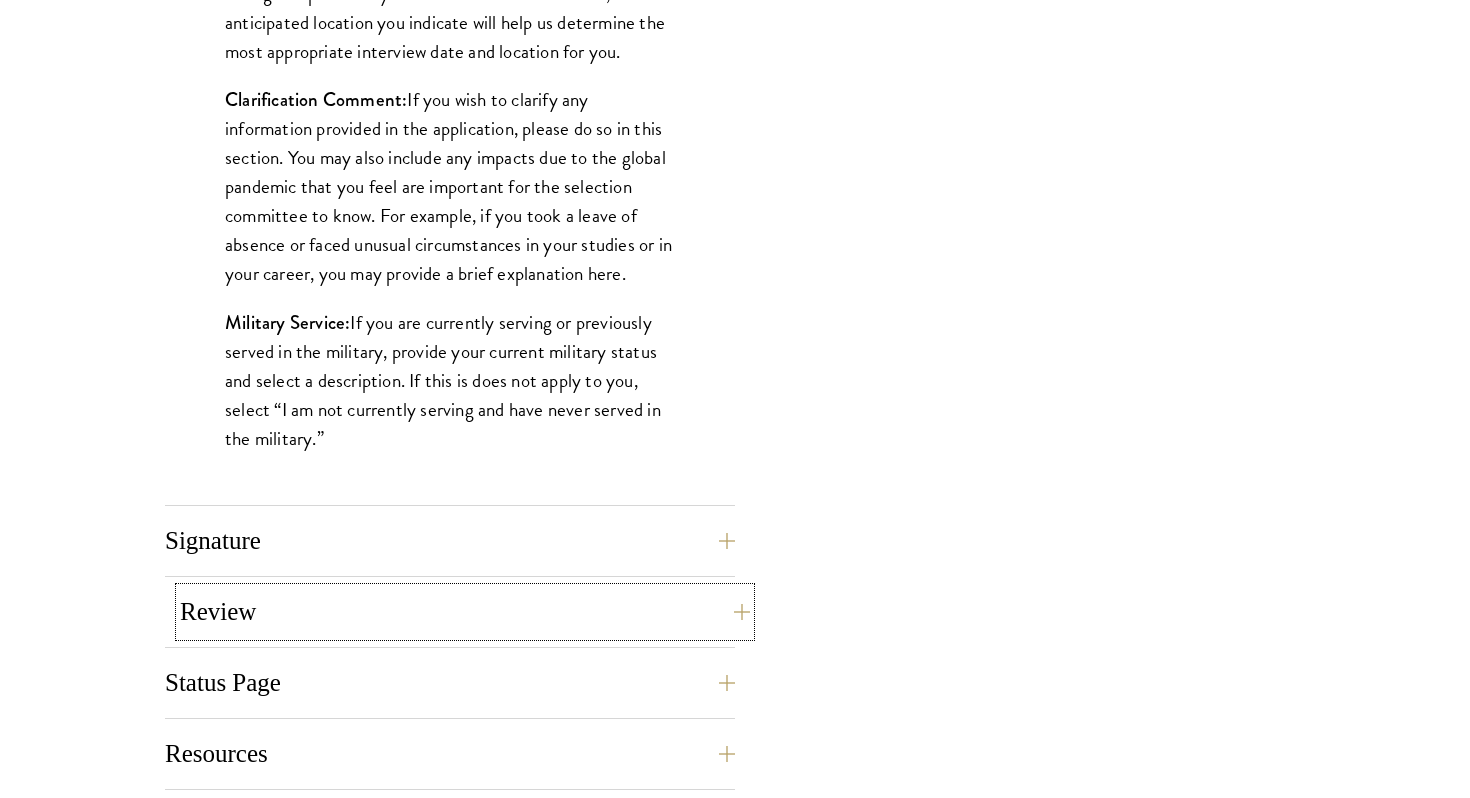 click on "Review" at bounding box center (465, 612) 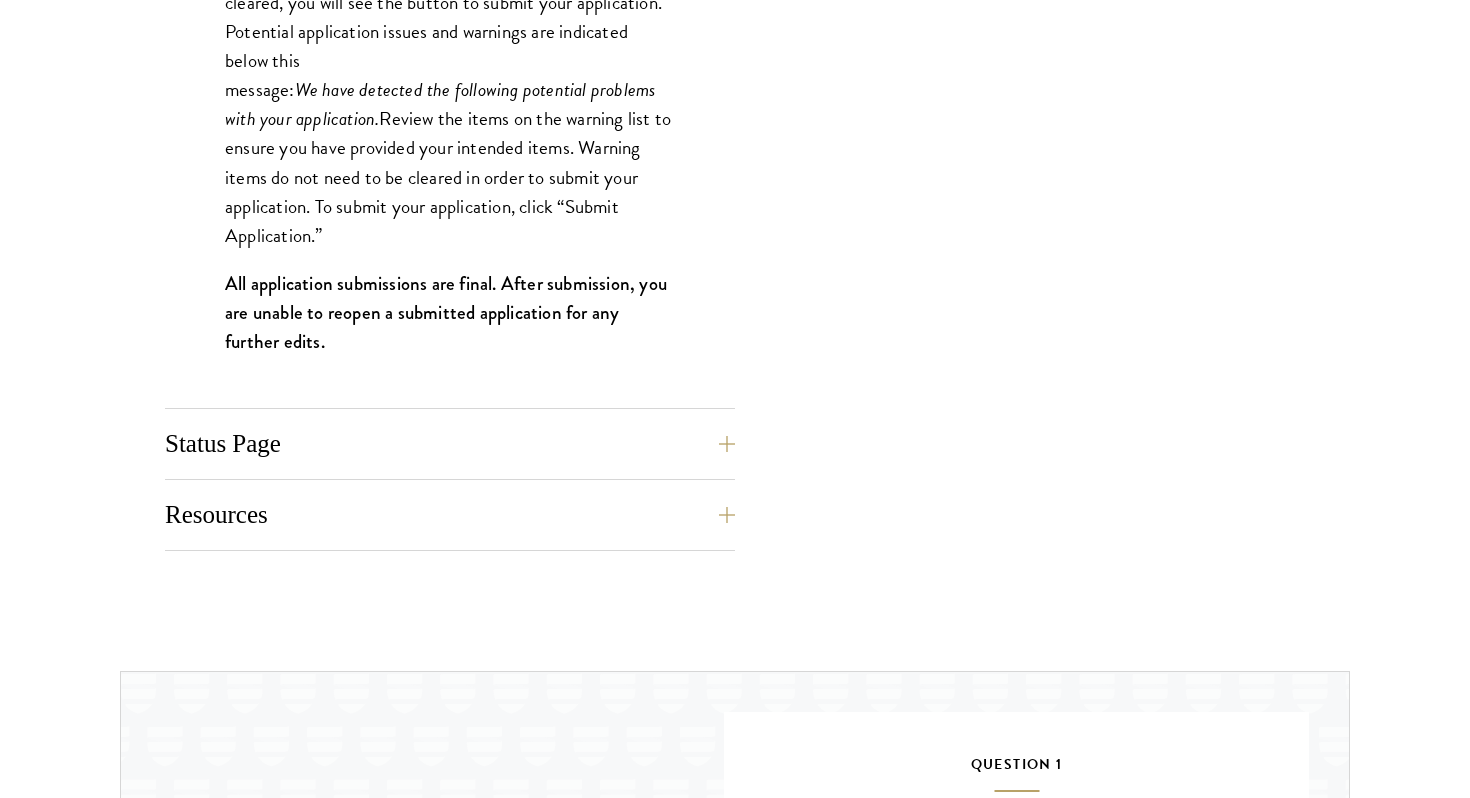 scroll, scrollTop: 2119, scrollLeft: 0, axis: vertical 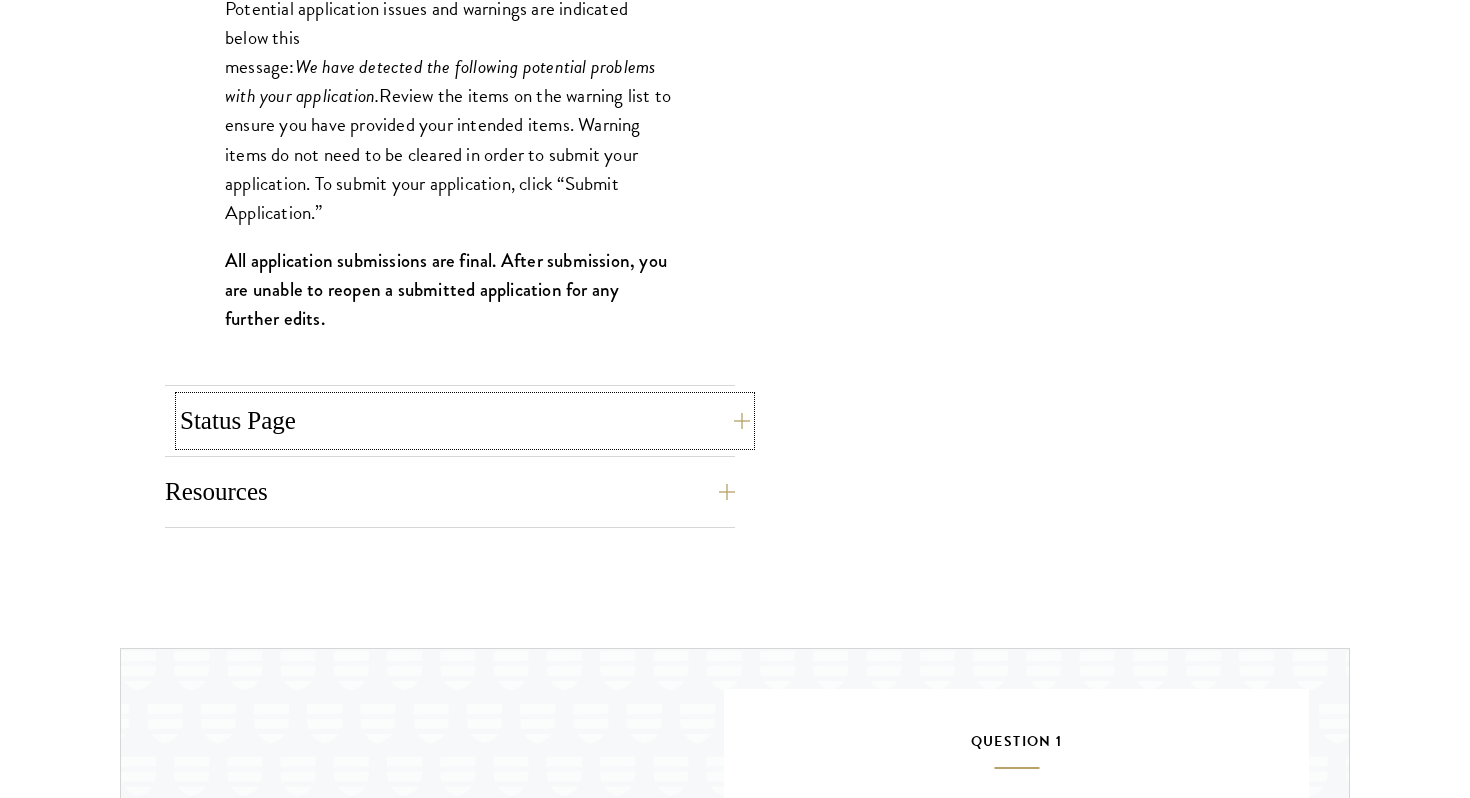 click on "Status Page" at bounding box center [465, 421] 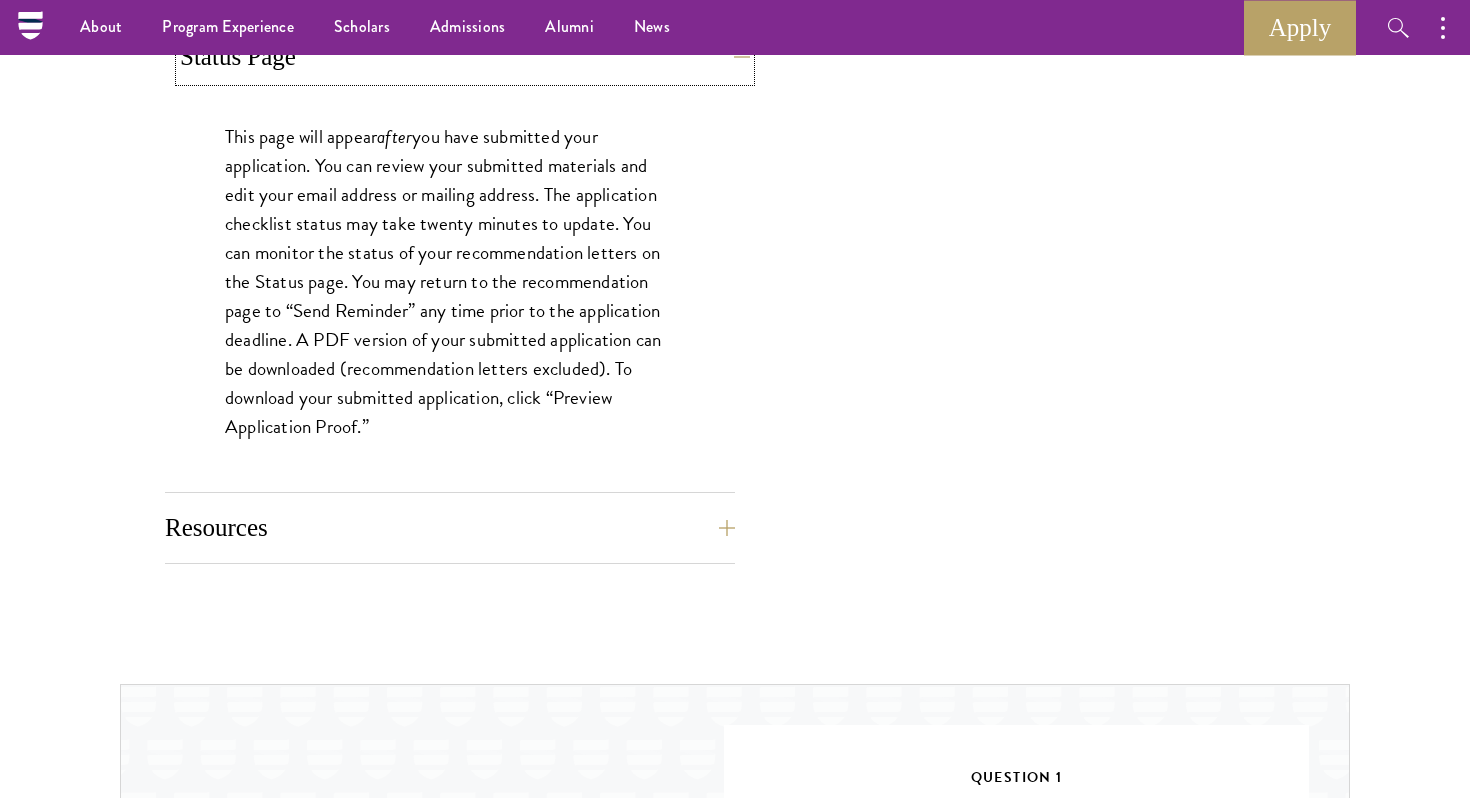 scroll, scrollTop: 1820, scrollLeft: 0, axis: vertical 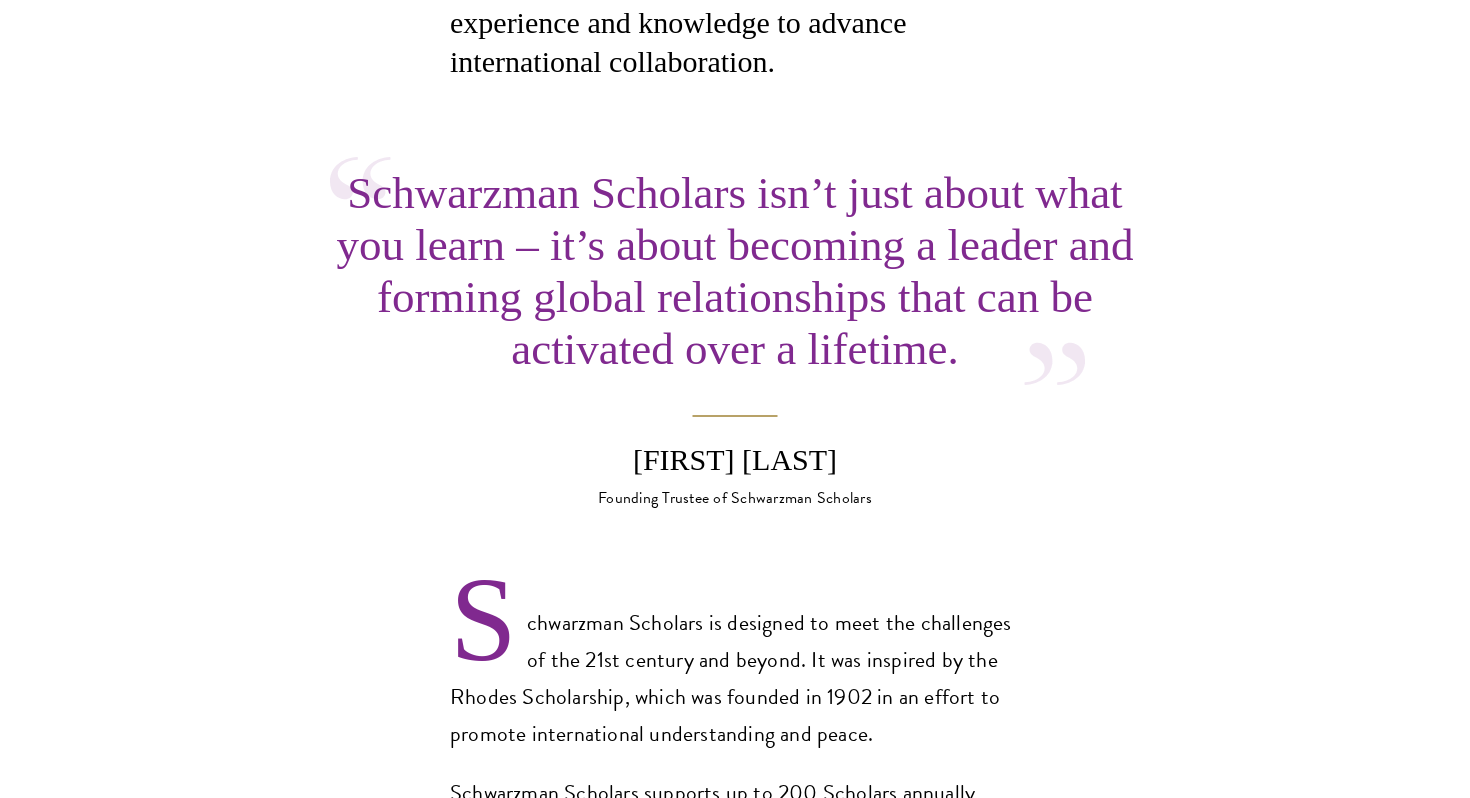 click on "Schwarzman Scholars isn’t just about what you learn – it’s about becoming a leader and forming global relationships that can be activated over a lifetime." at bounding box center (735, 271) 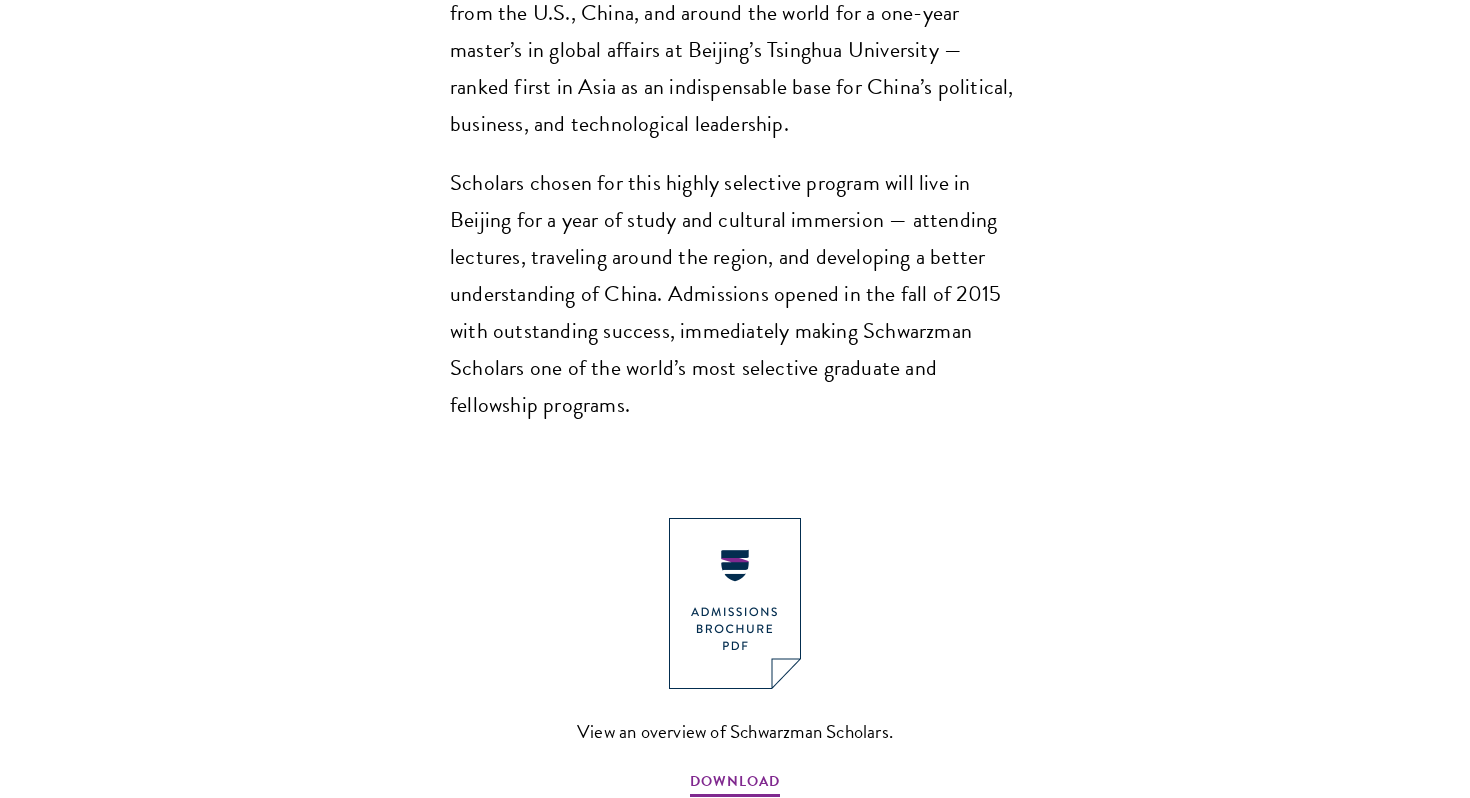 scroll, scrollTop: 1691, scrollLeft: 0, axis: vertical 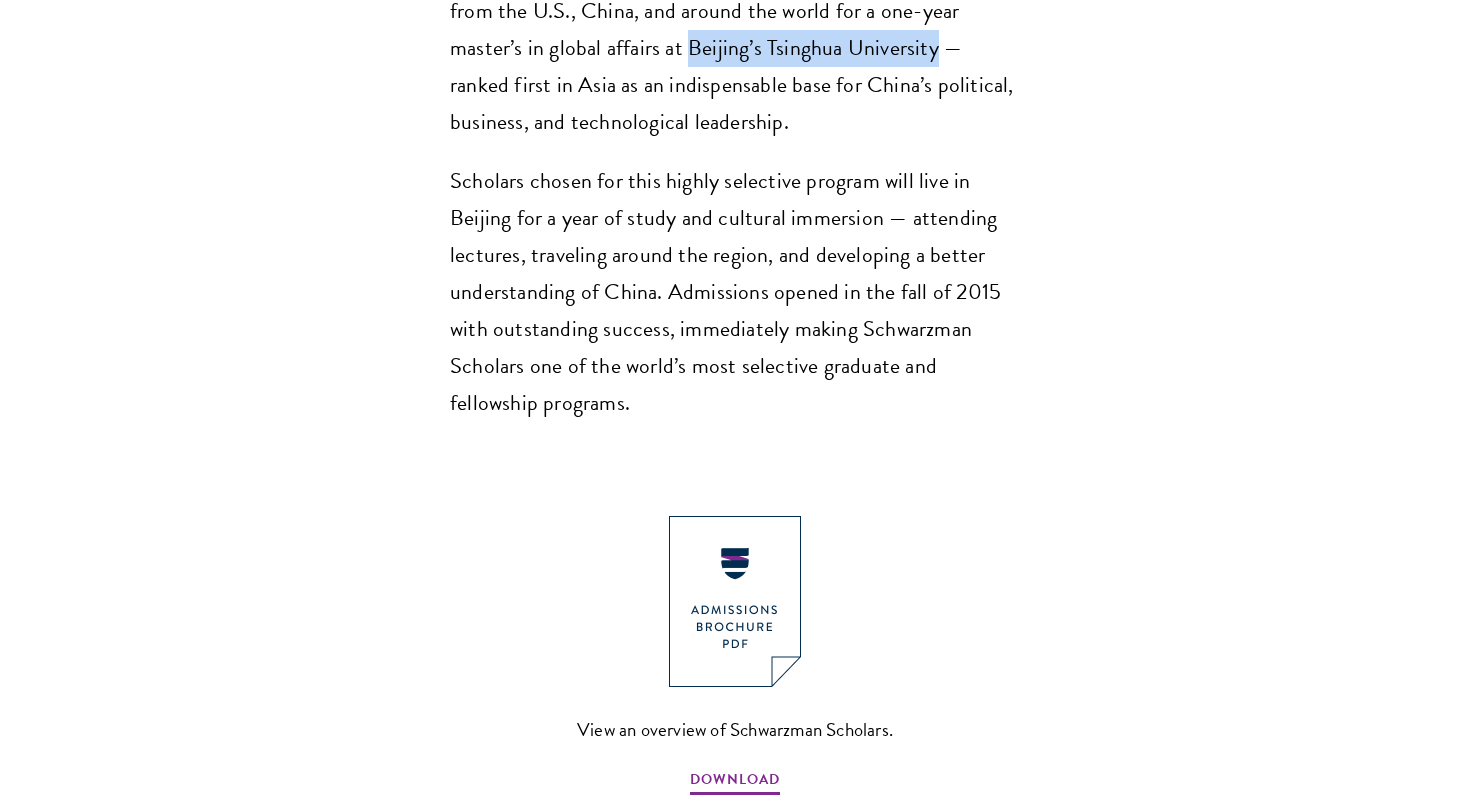 drag, startPoint x: 591, startPoint y: 66, endPoint x: 832, endPoint y: 59, distance: 241.10164 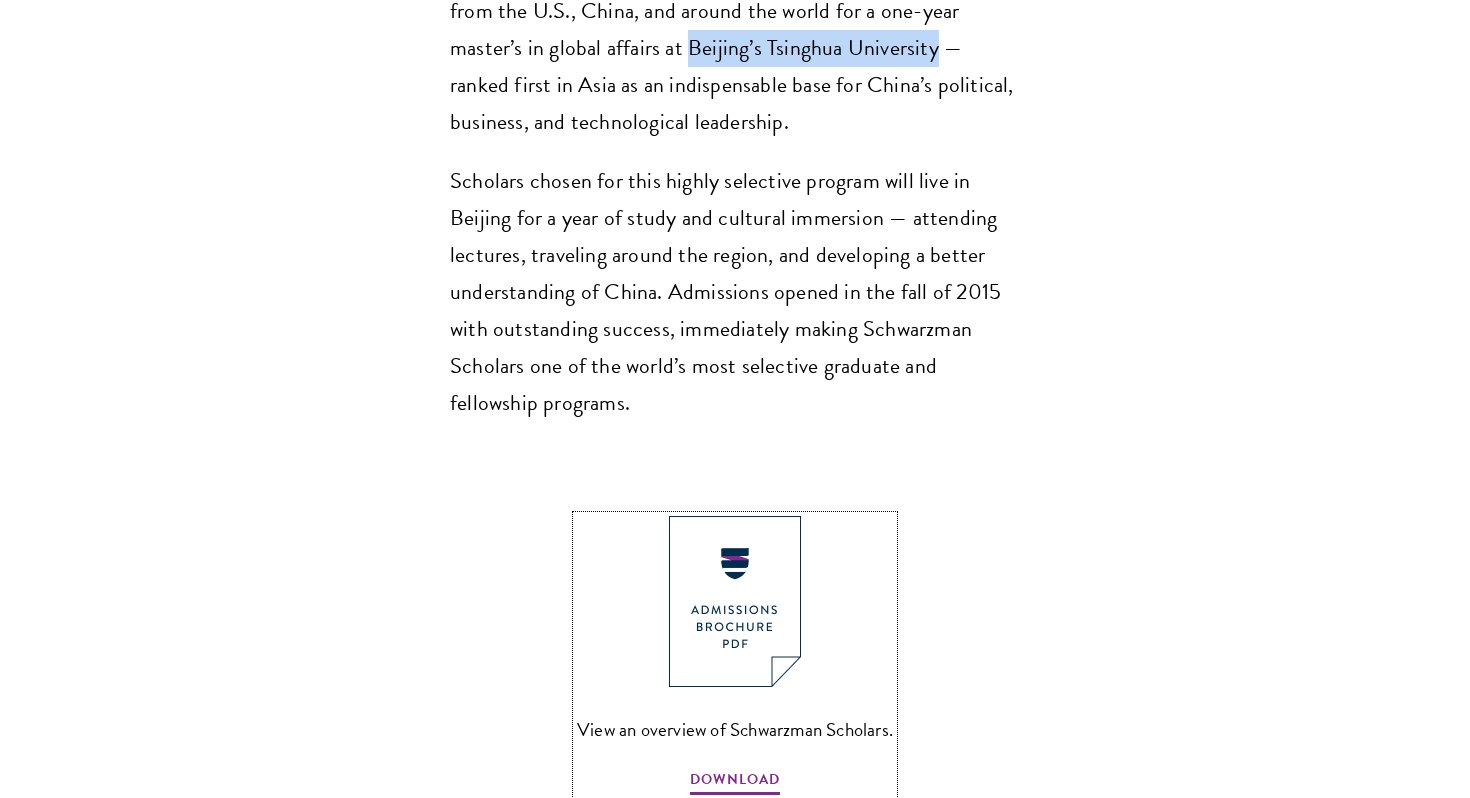 click at bounding box center [735, 601] 